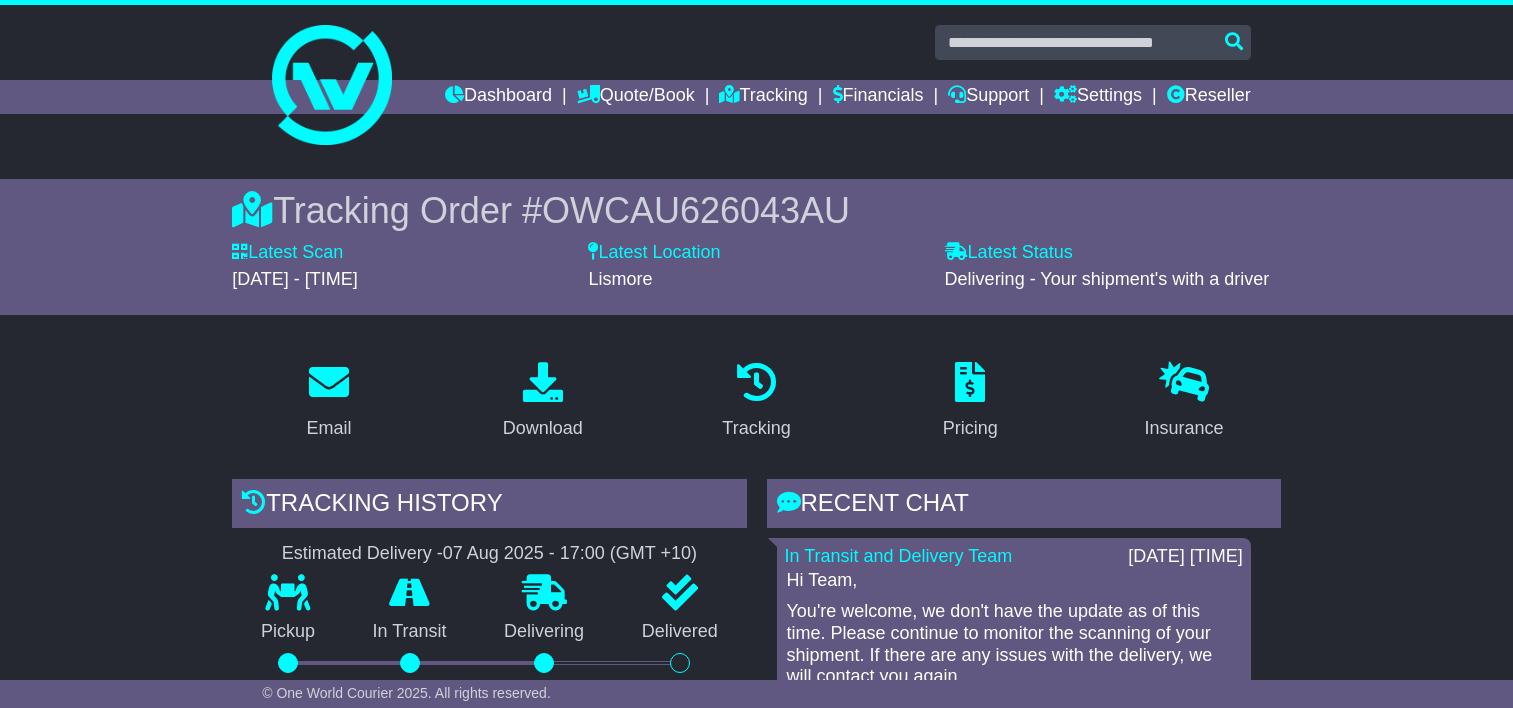 scroll, scrollTop: 300, scrollLeft: 0, axis: vertical 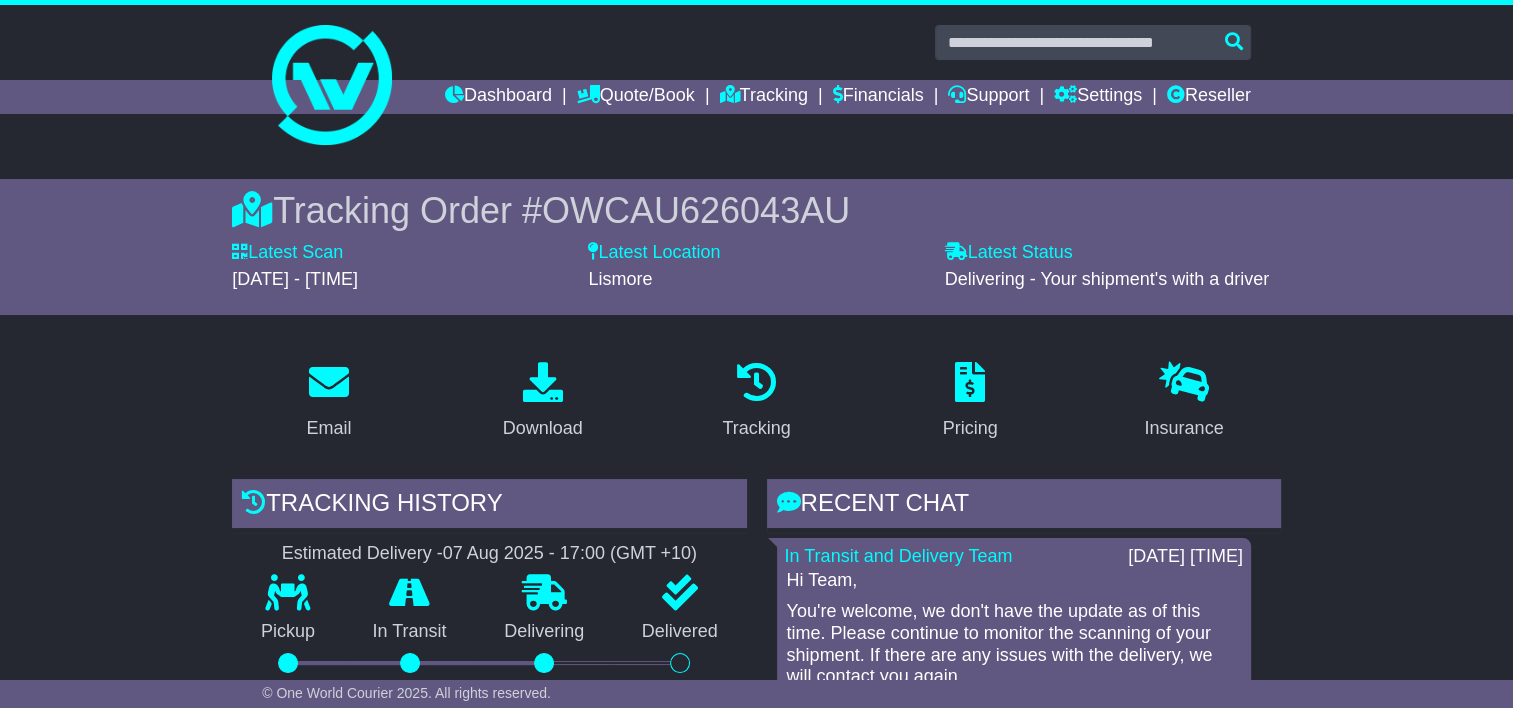 click on "OWCAU626043AU" at bounding box center (696, 210) 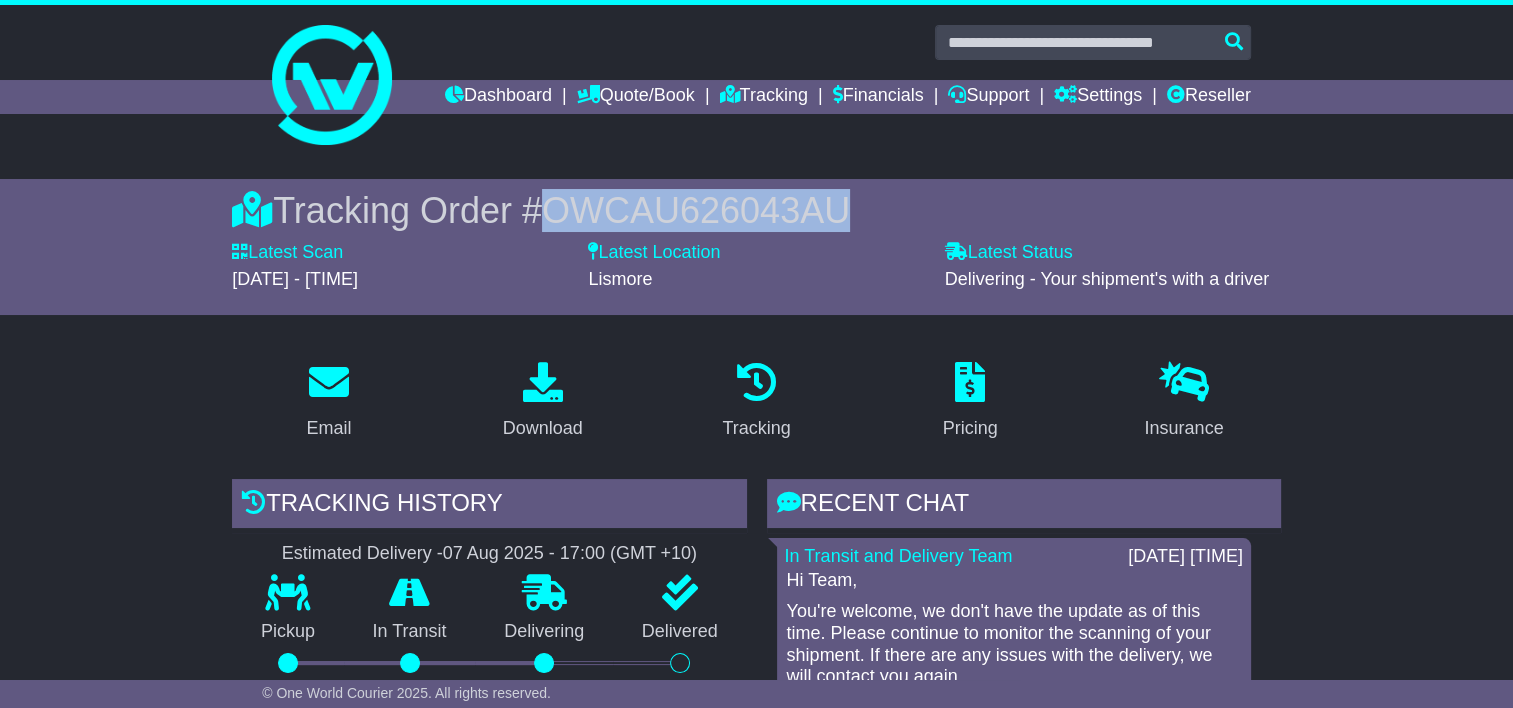 click on "OWCAU626043AU" at bounding box center [696, 210] 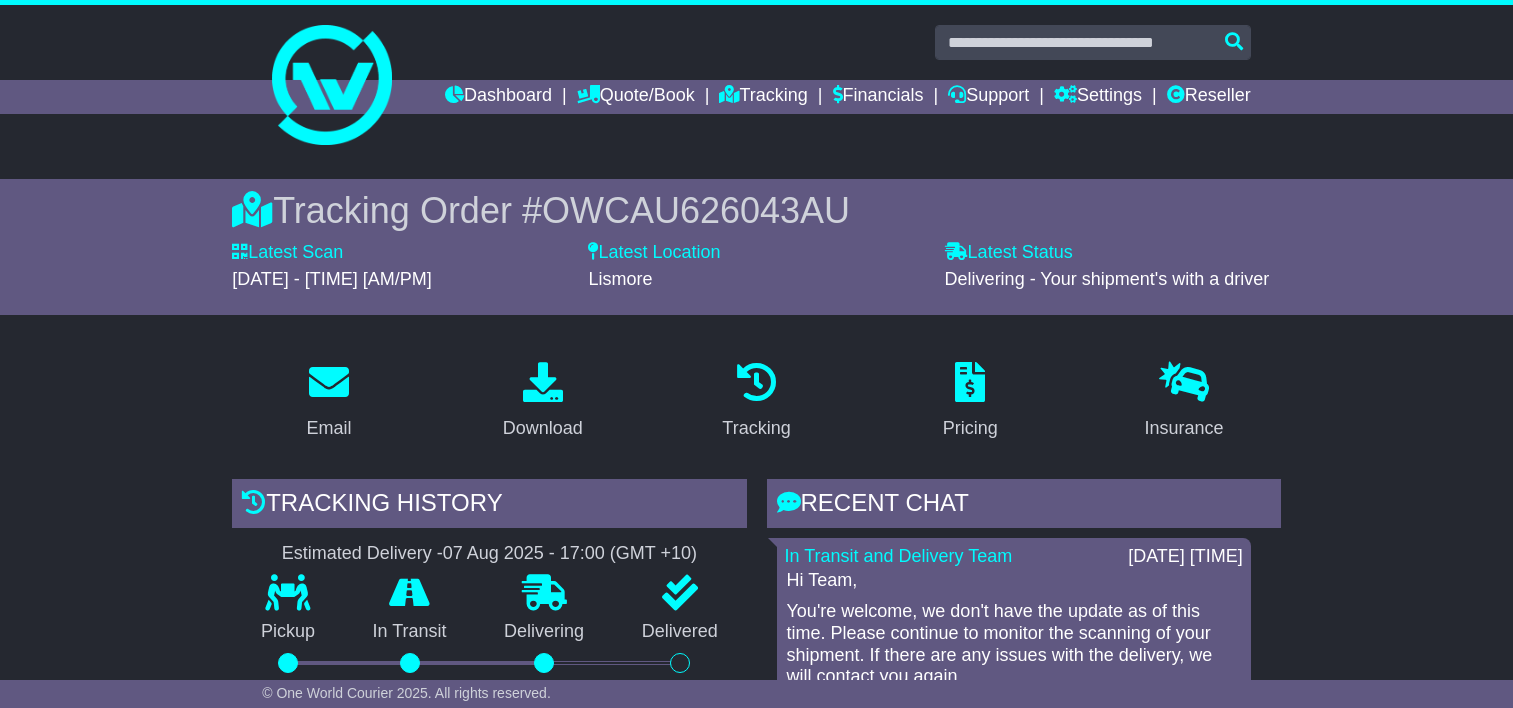 scroll, scrollTop: 0, scrollLeft: 0, axis: both 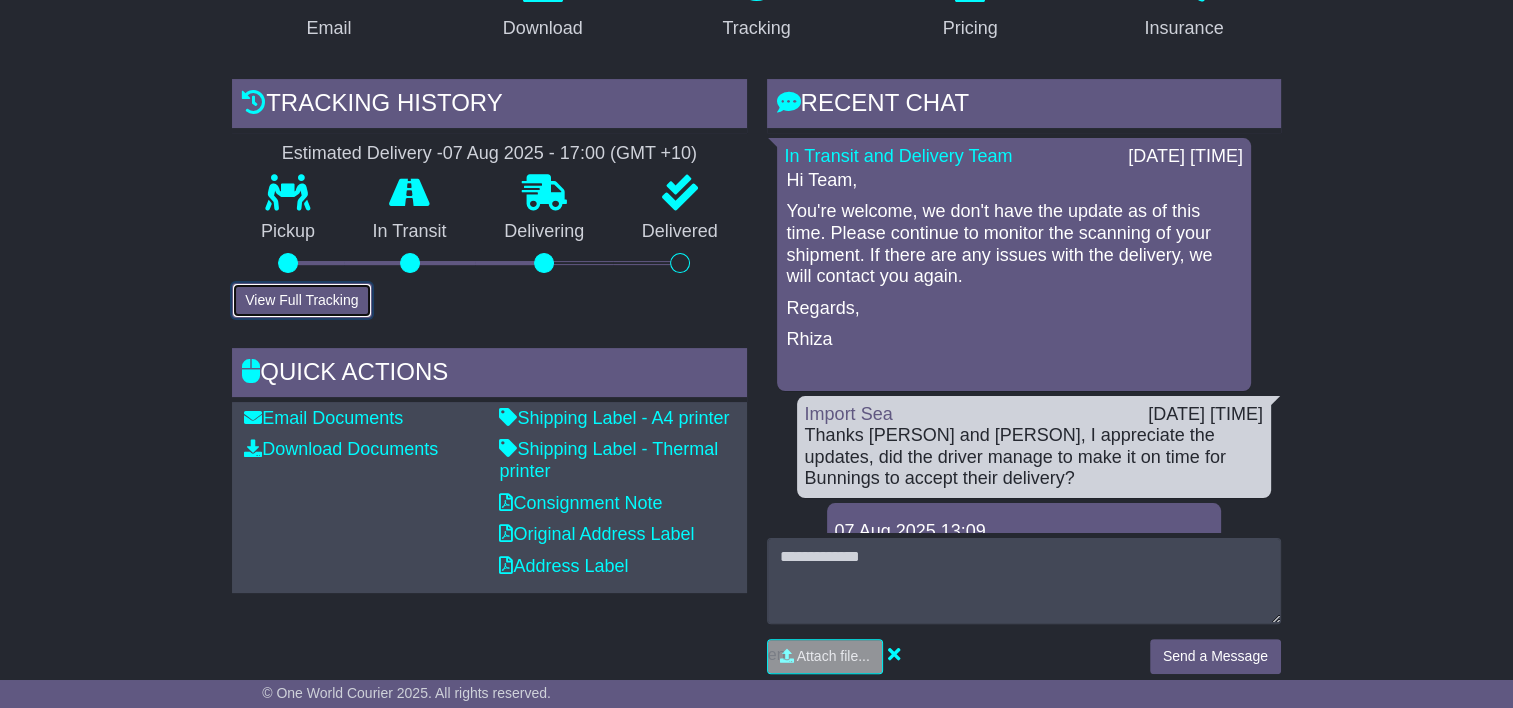 click on "View Full Tracking" at bounding box center [301, 300] 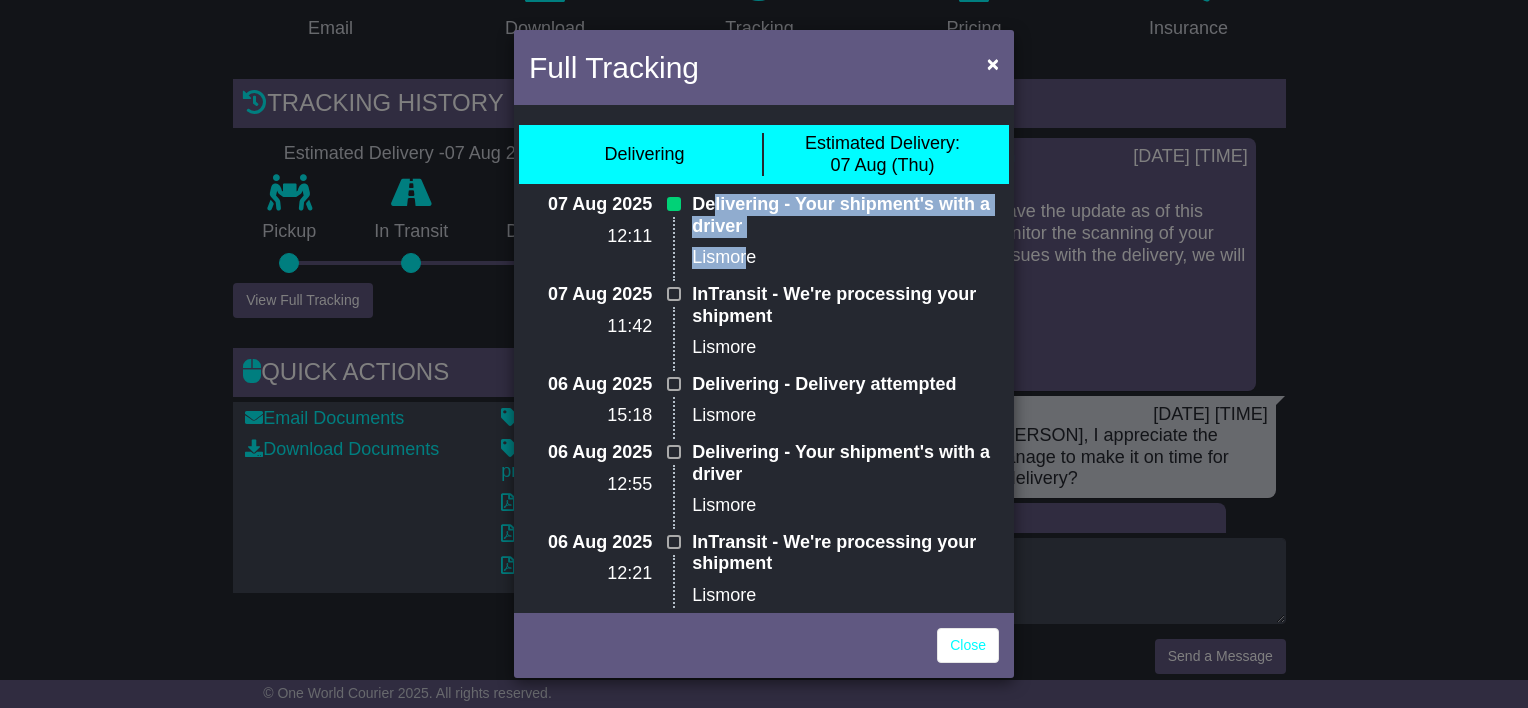 drag, startPoint x: 745, startPoint y: 238, endPoint x: 708, endPoint y: 208, distance: 47.63402 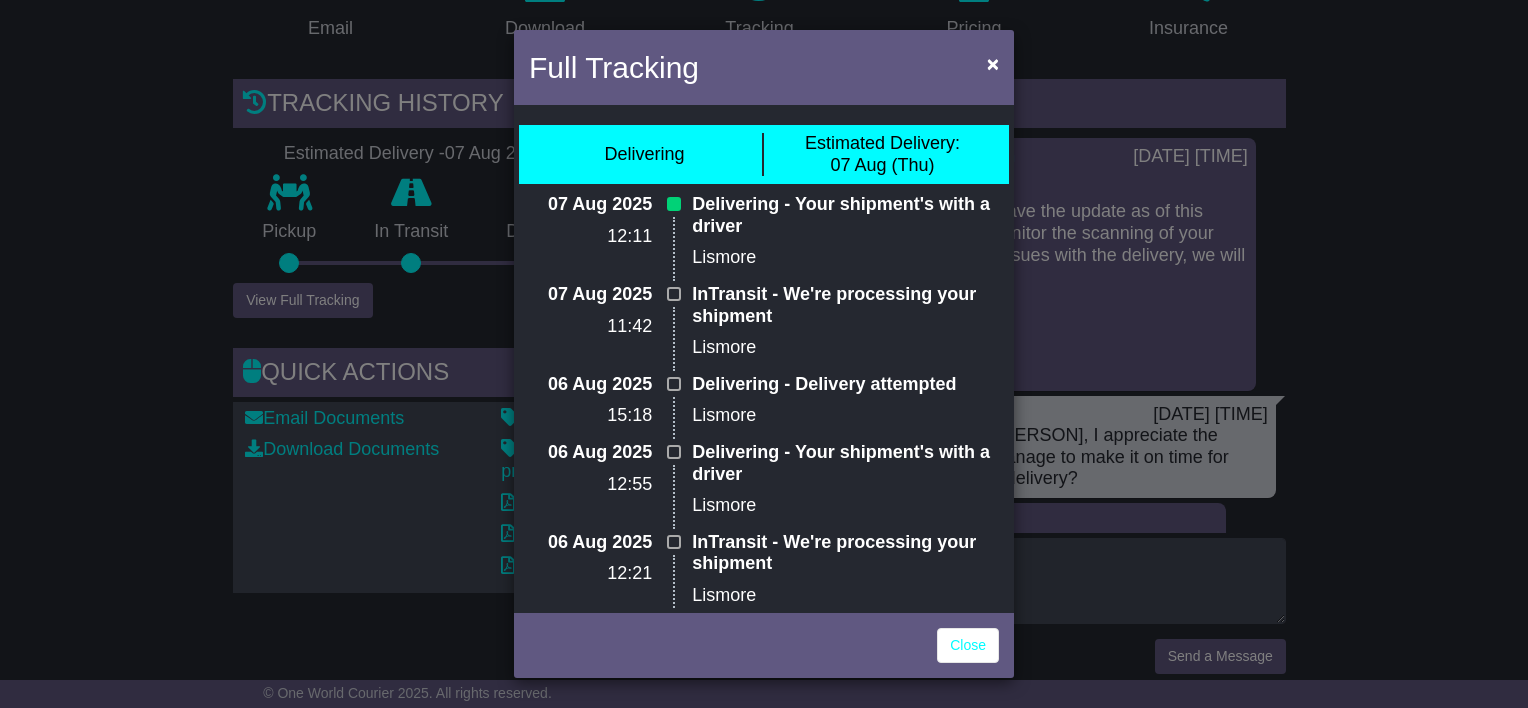 click on "Lismore" at bounding box center [845, 258] 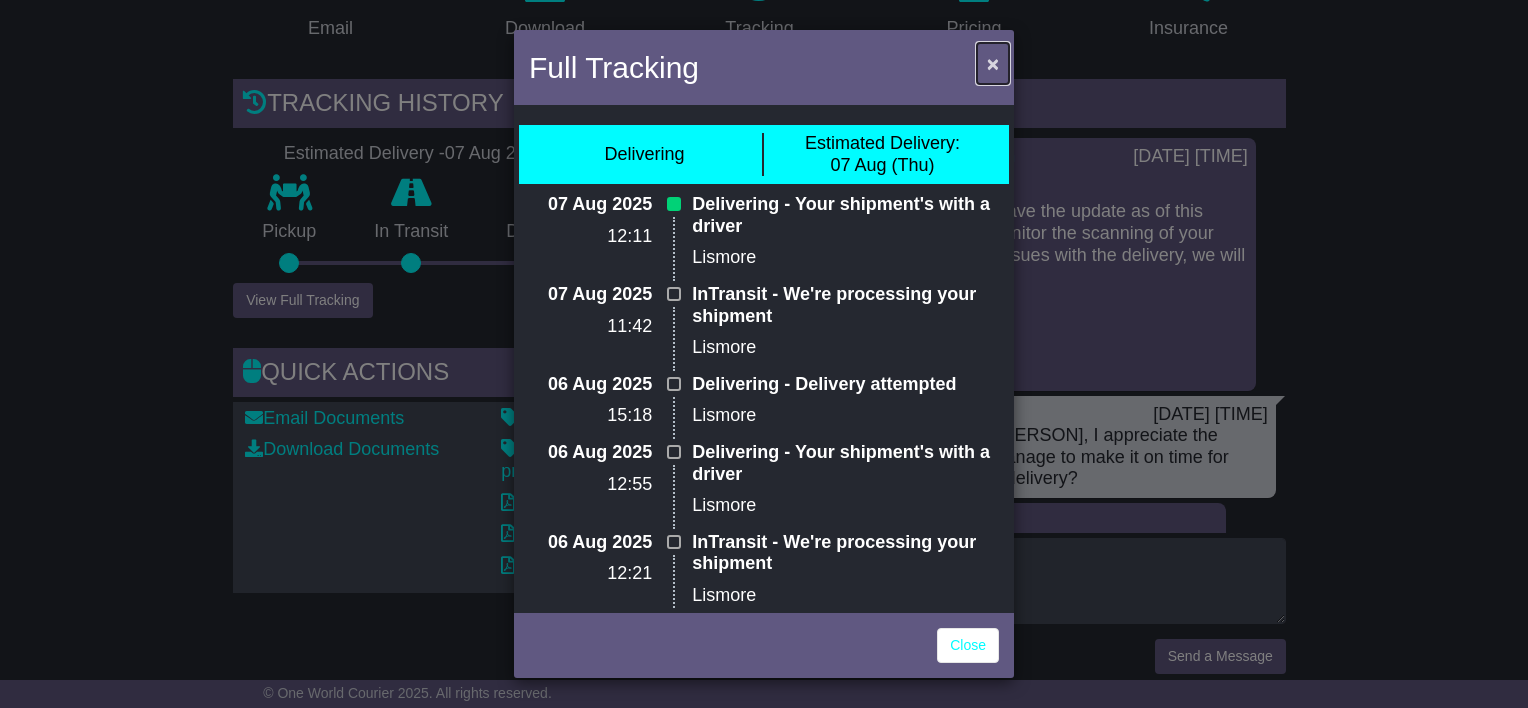 click on "×" at bounding box center (993, 63) 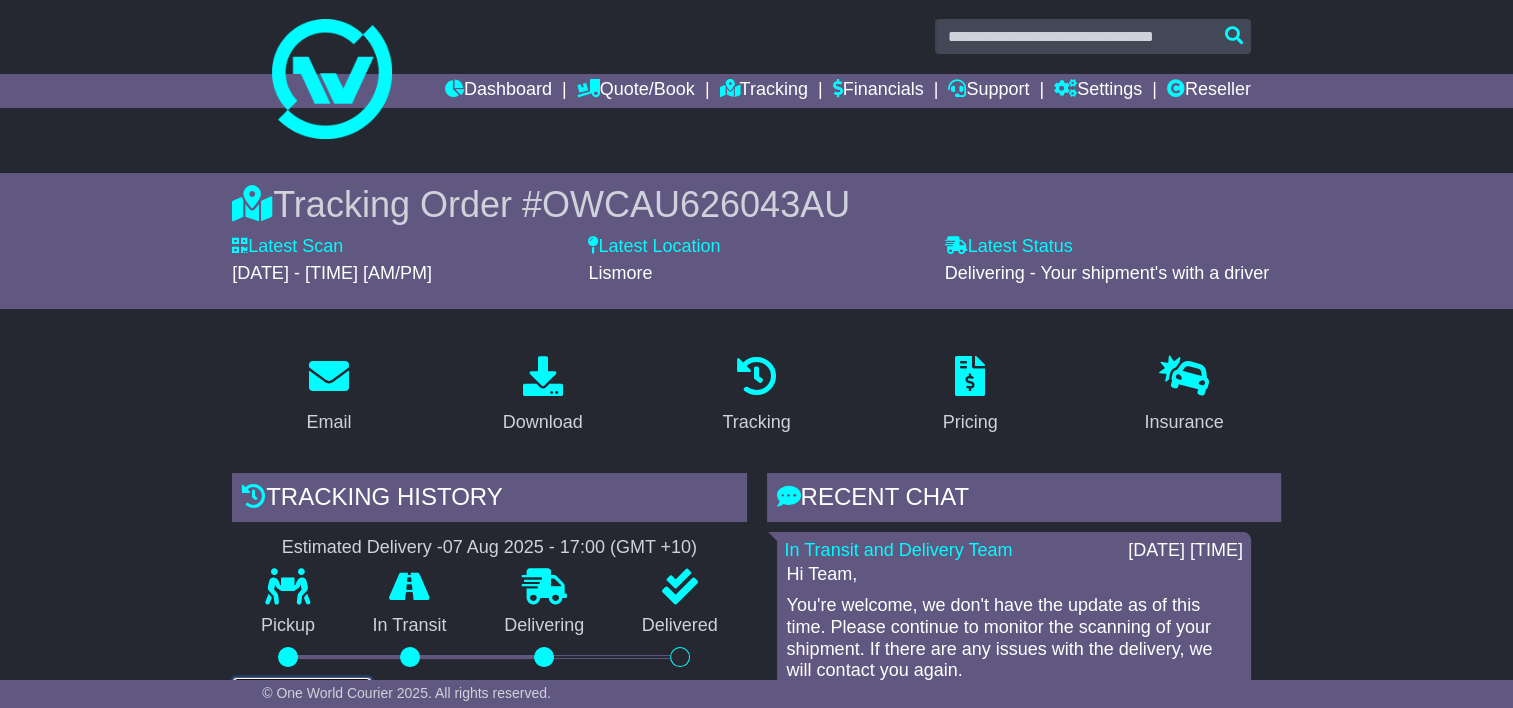scroll, scrollTop: 0, scrollLeft: 0, axis: both 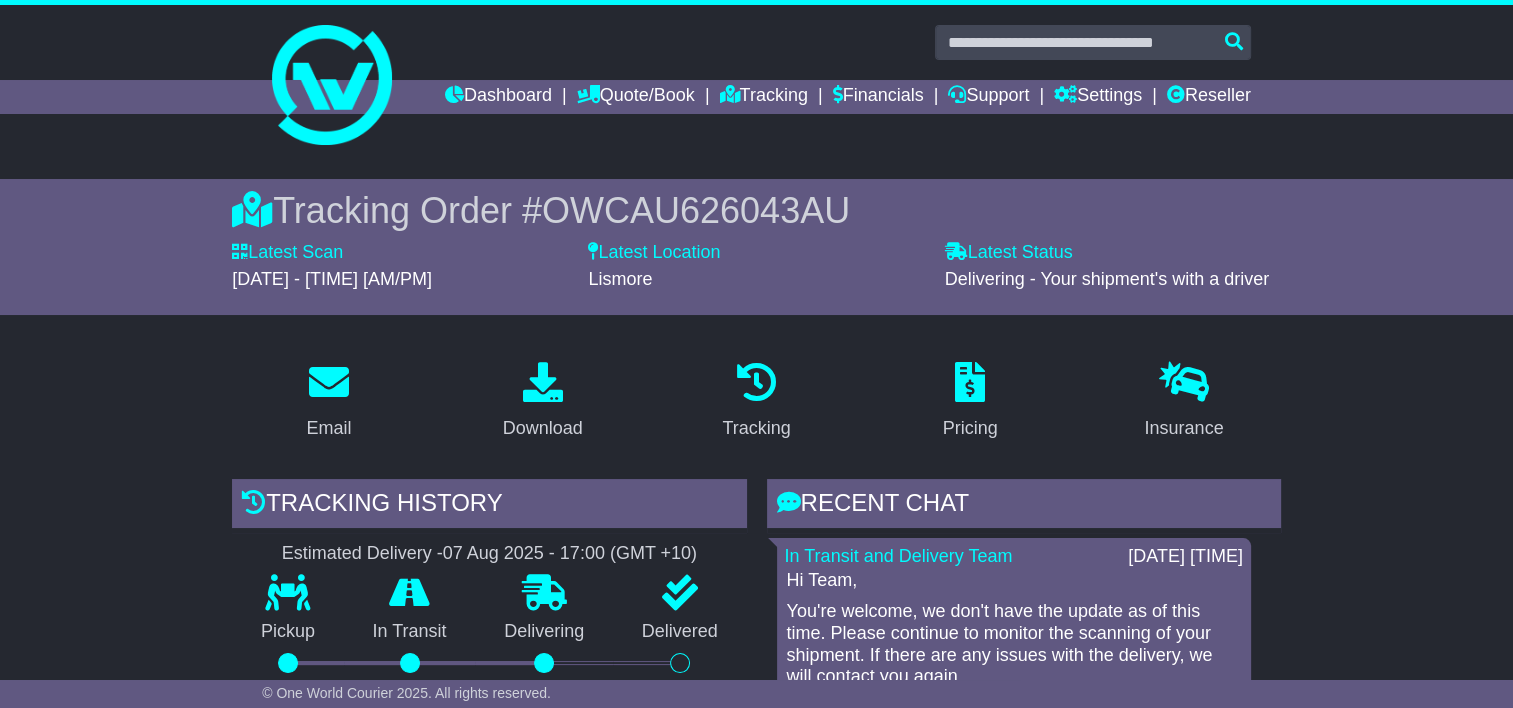 type 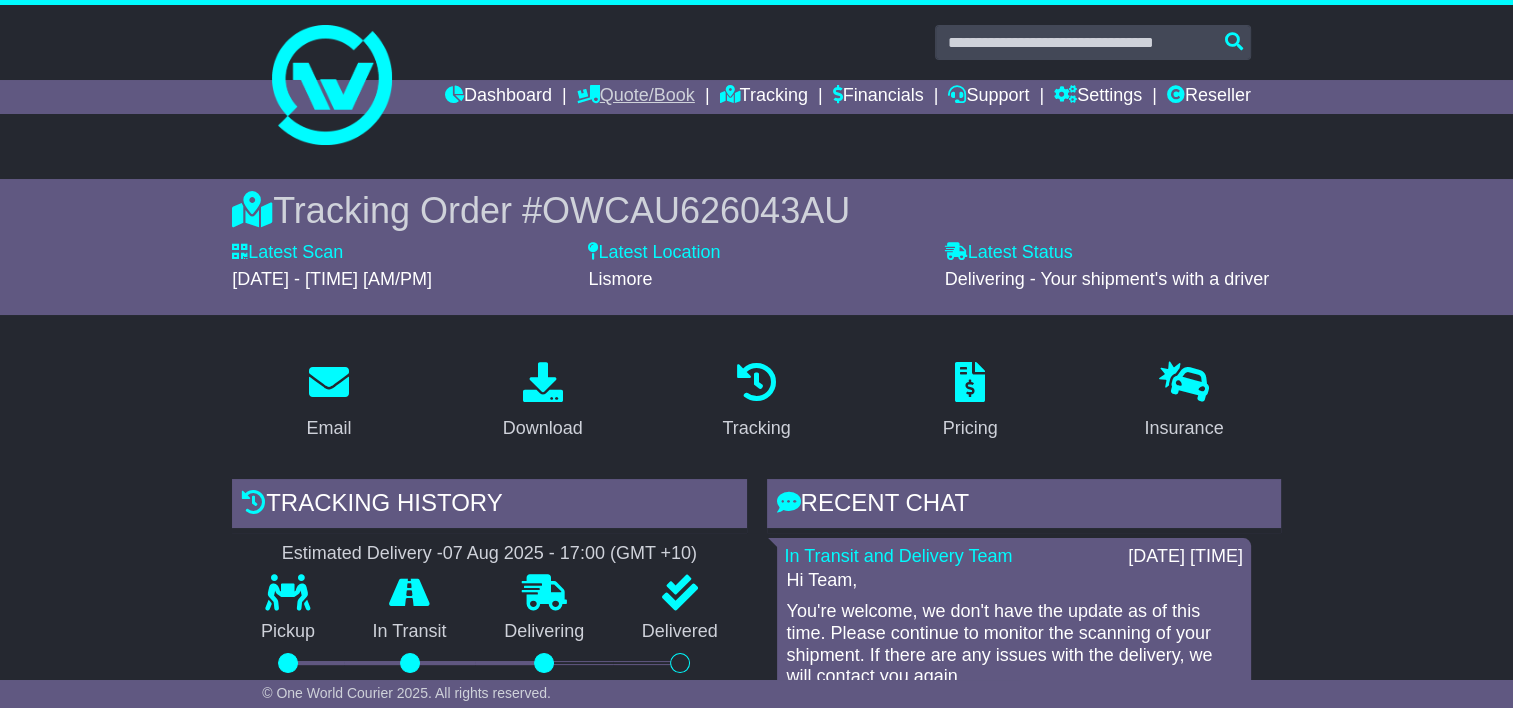 click on "Quote/Book" at bounding box center [636, 97] 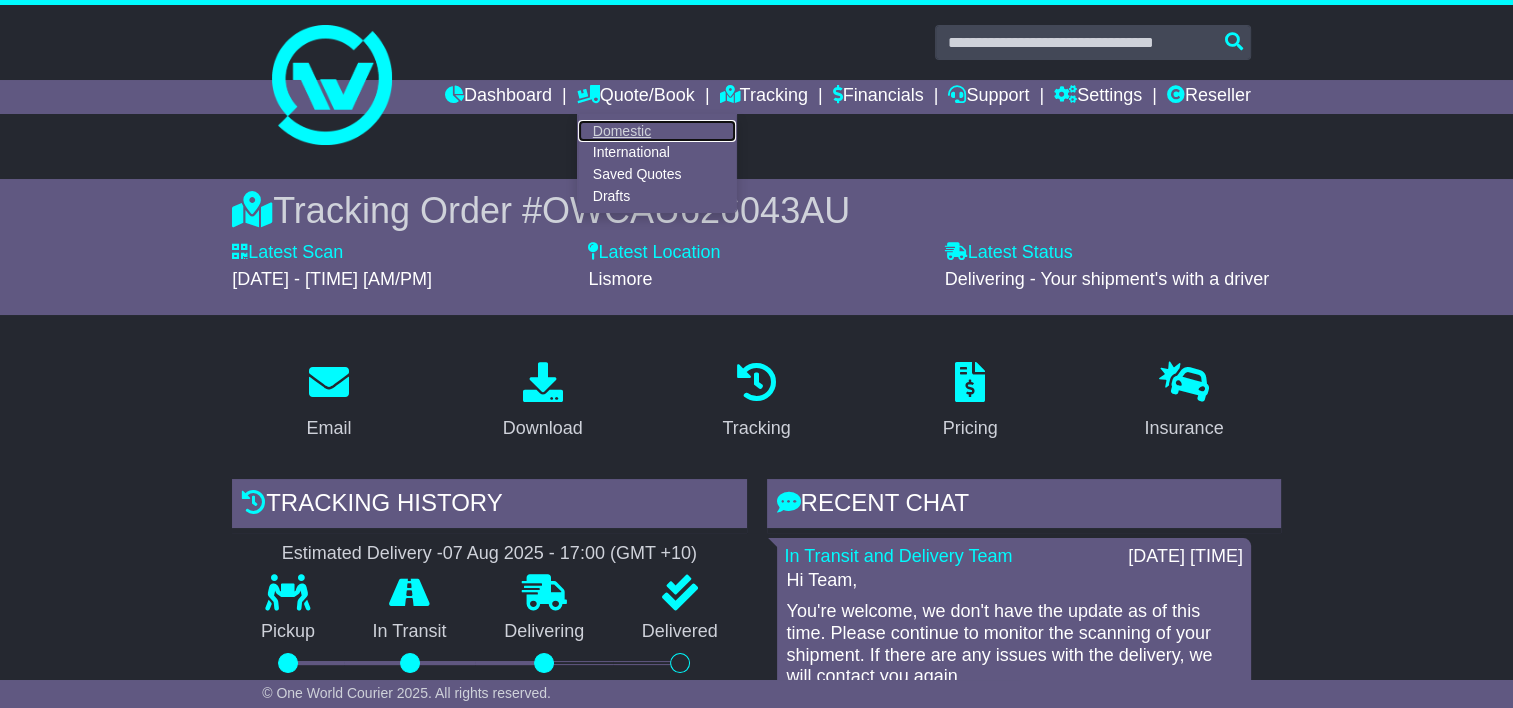 click on "Domestic" at bounding box center (657, 131) 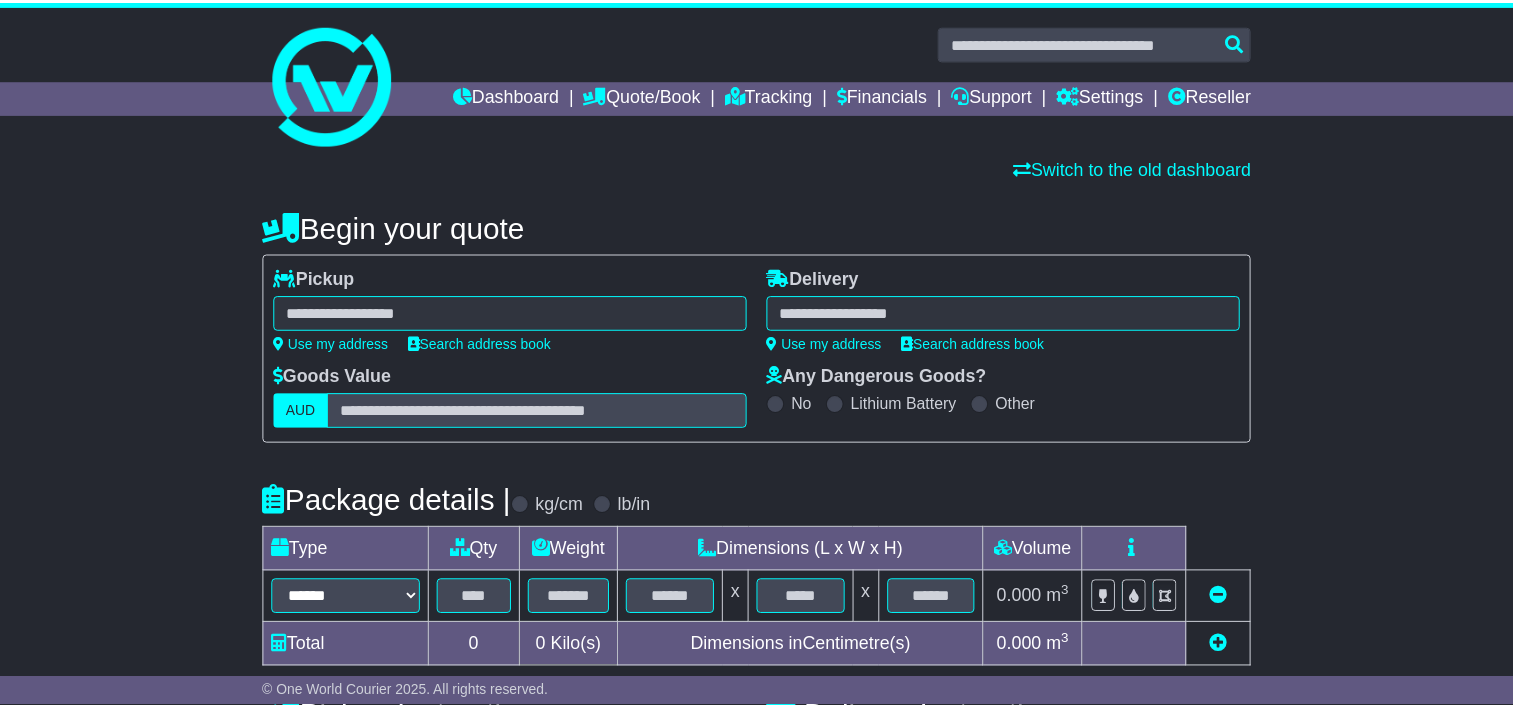 scroll, scrollTop: 0, scrollLeft: 0, axis: both 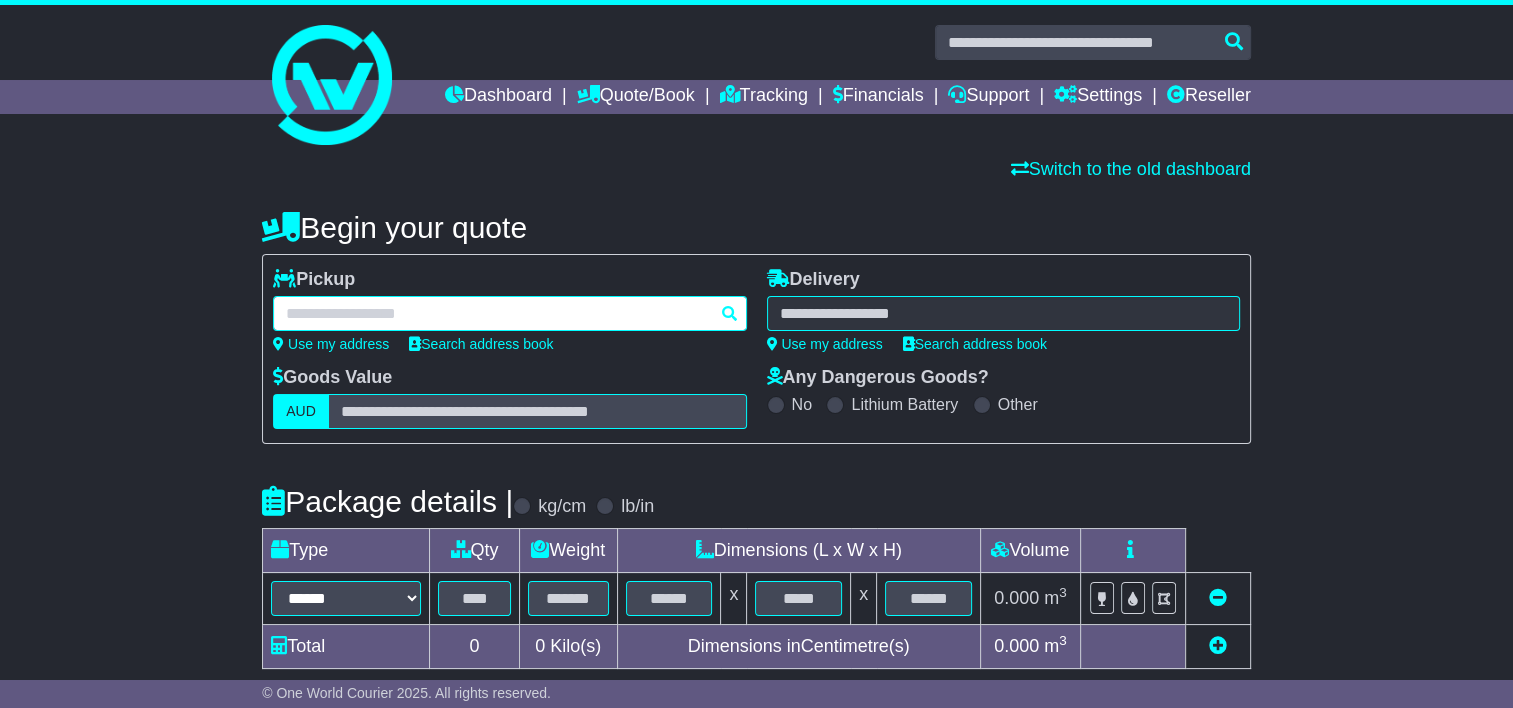click at bounding box center (509, 313) 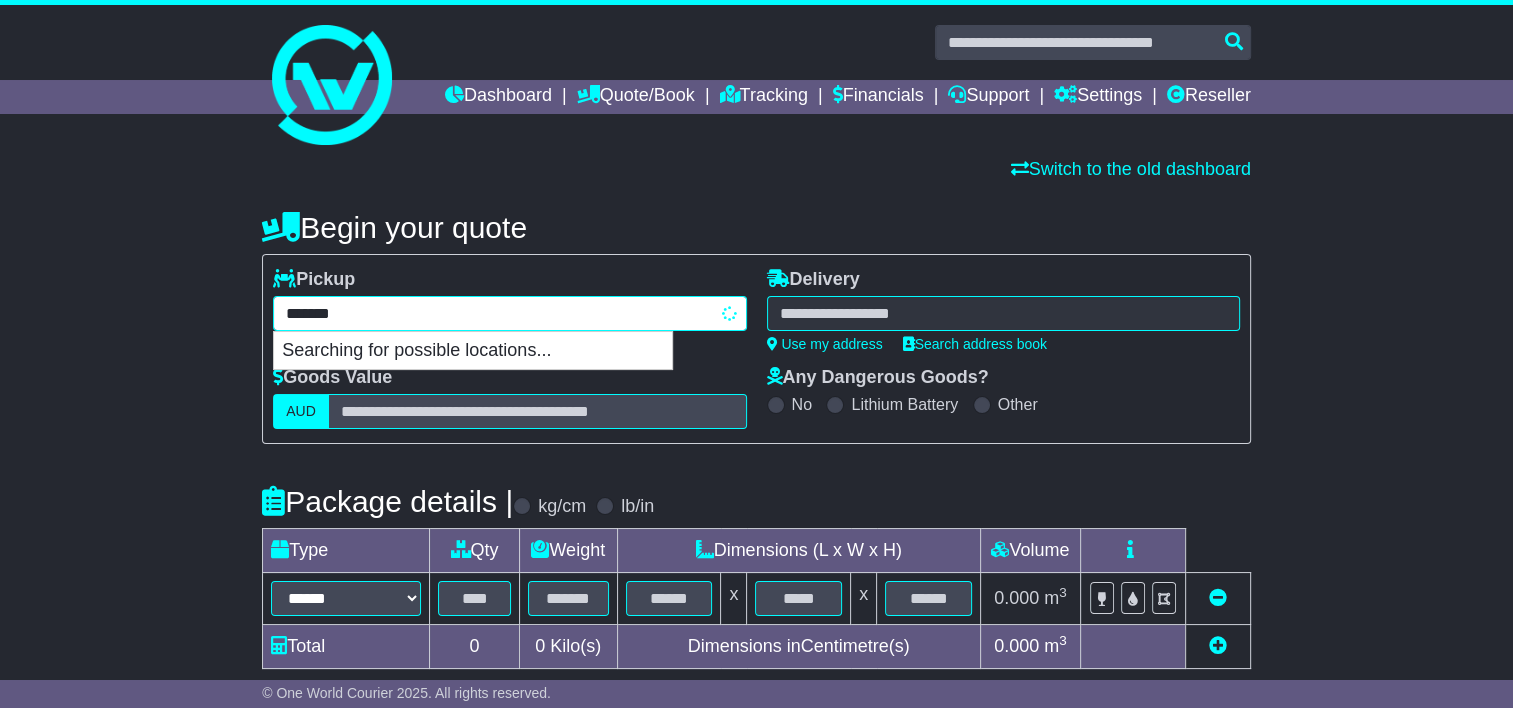 type on "********" 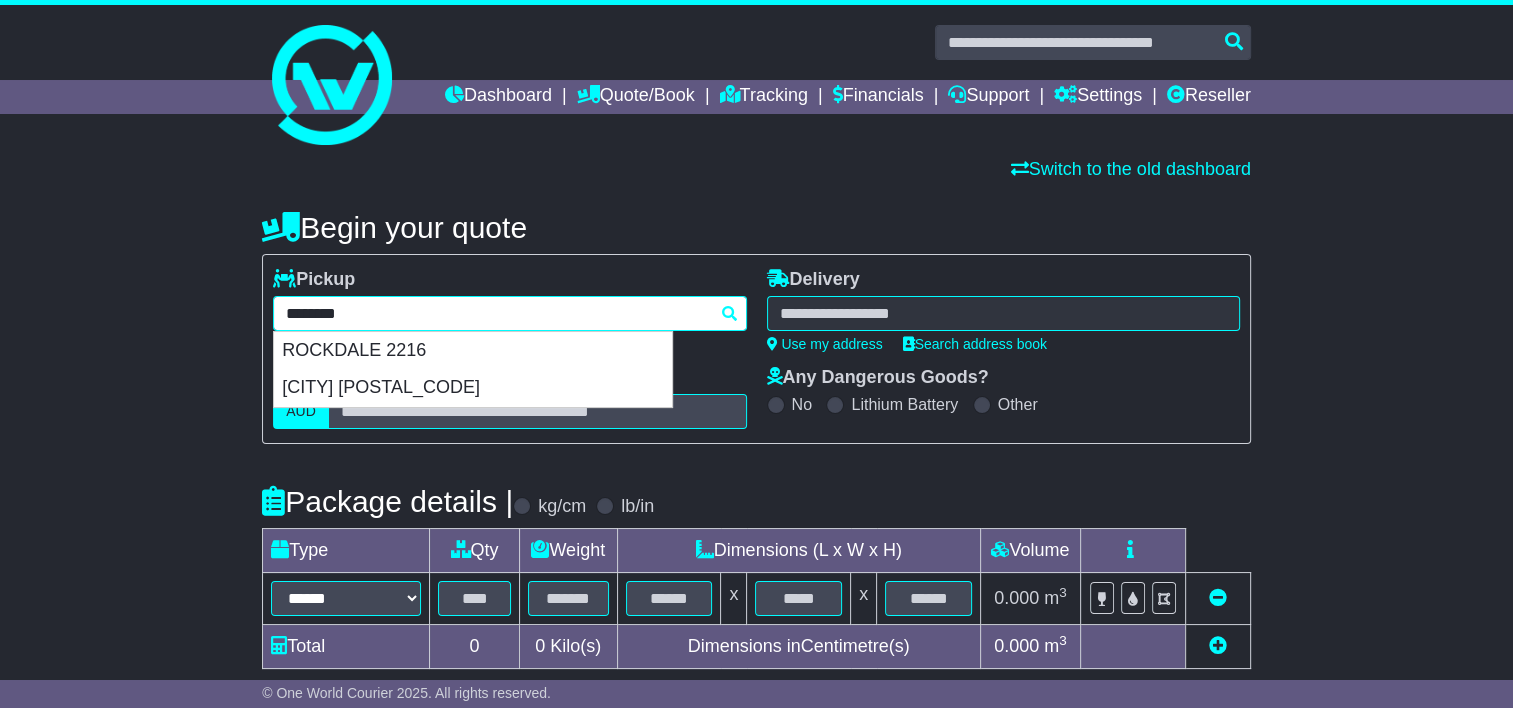 type 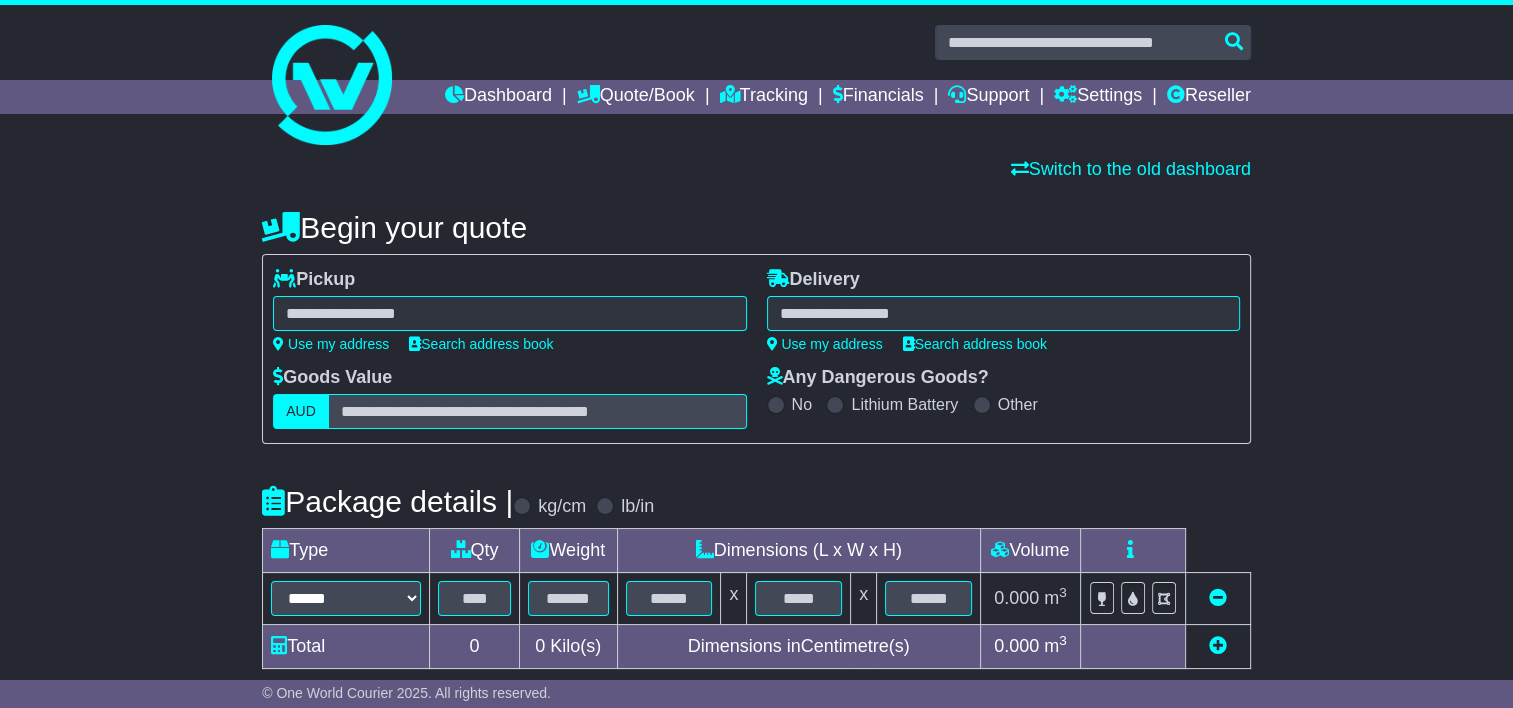 drag, startPoint x: 528, startPoint y: 224, endPoint x: 521, endPoint y: 252, distance: 28.86174 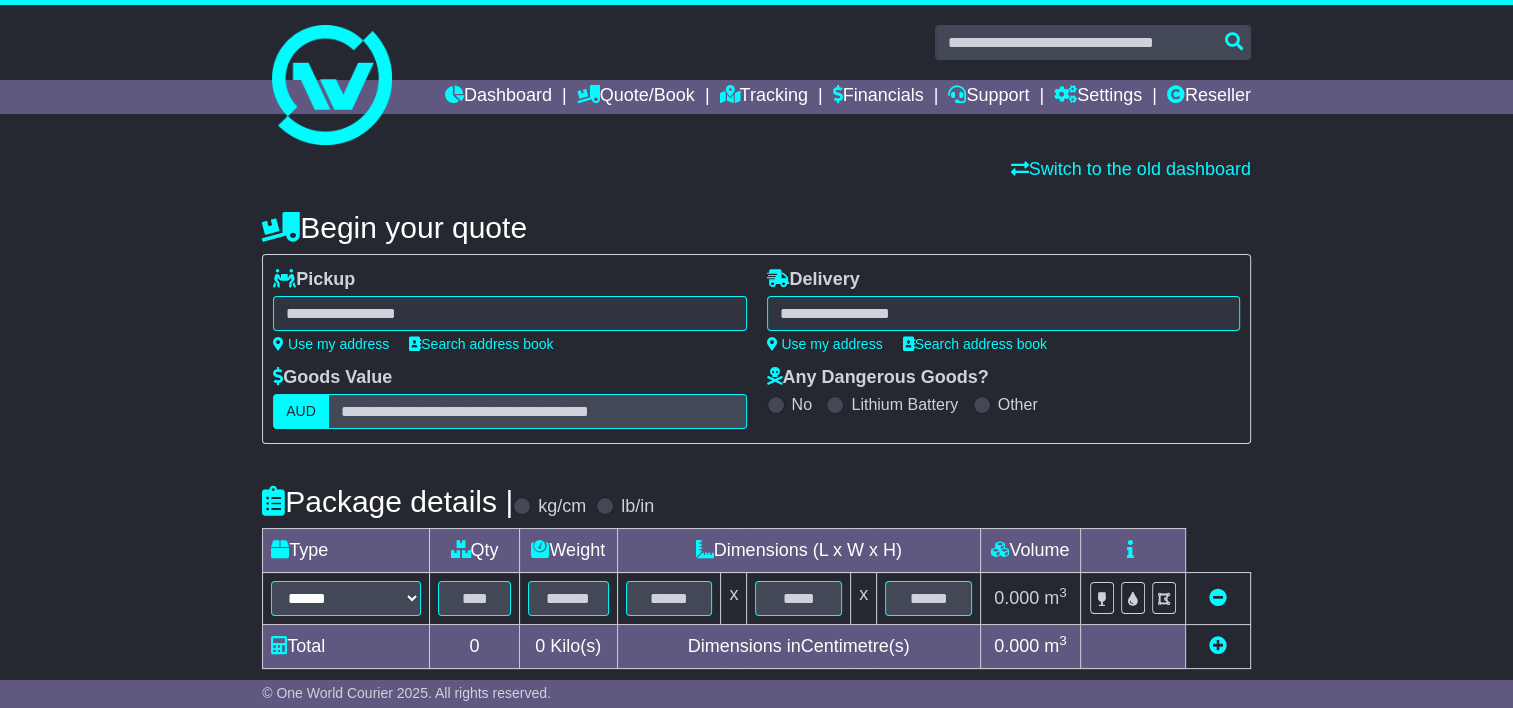 click on "Begin your quote" at bounding box center [756, 227] 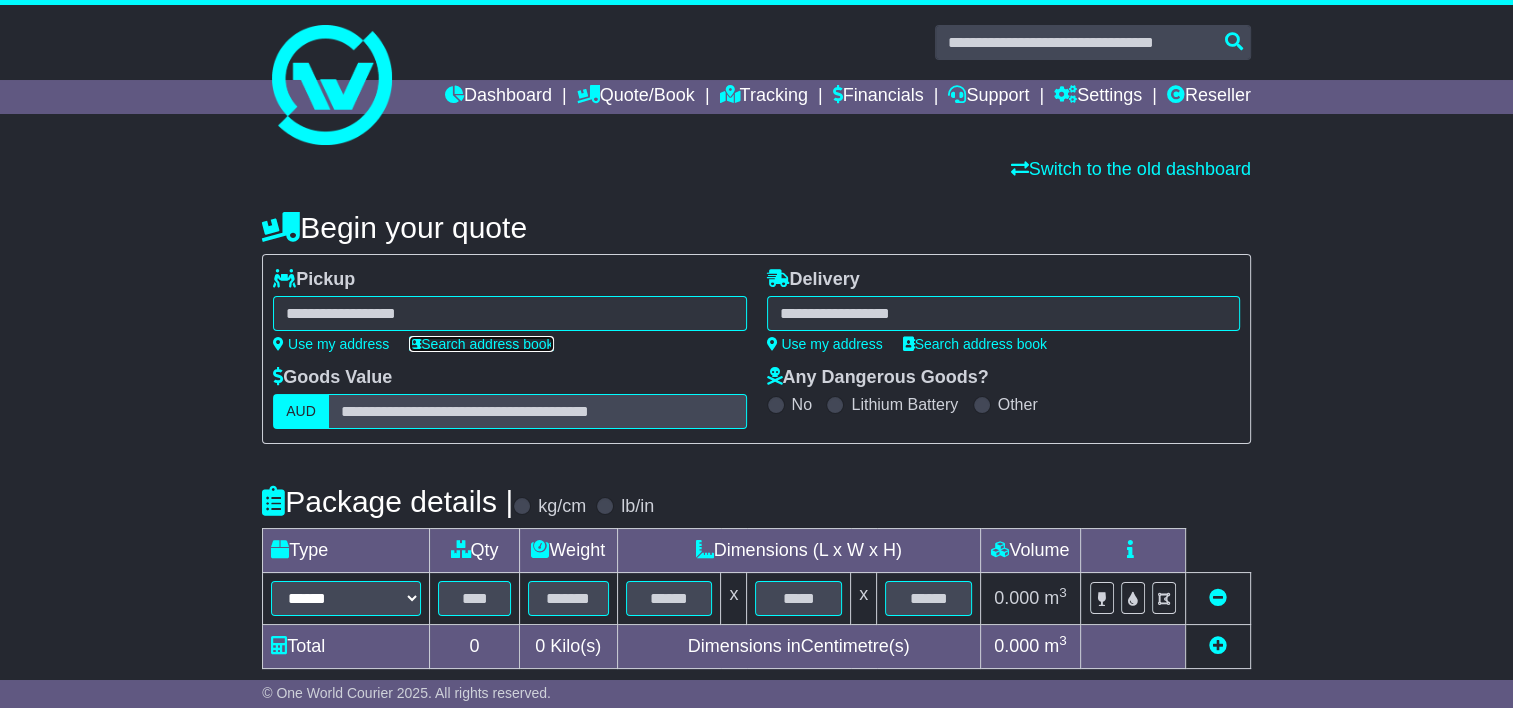 click on "Search address book" at bounding box center [481, 344] 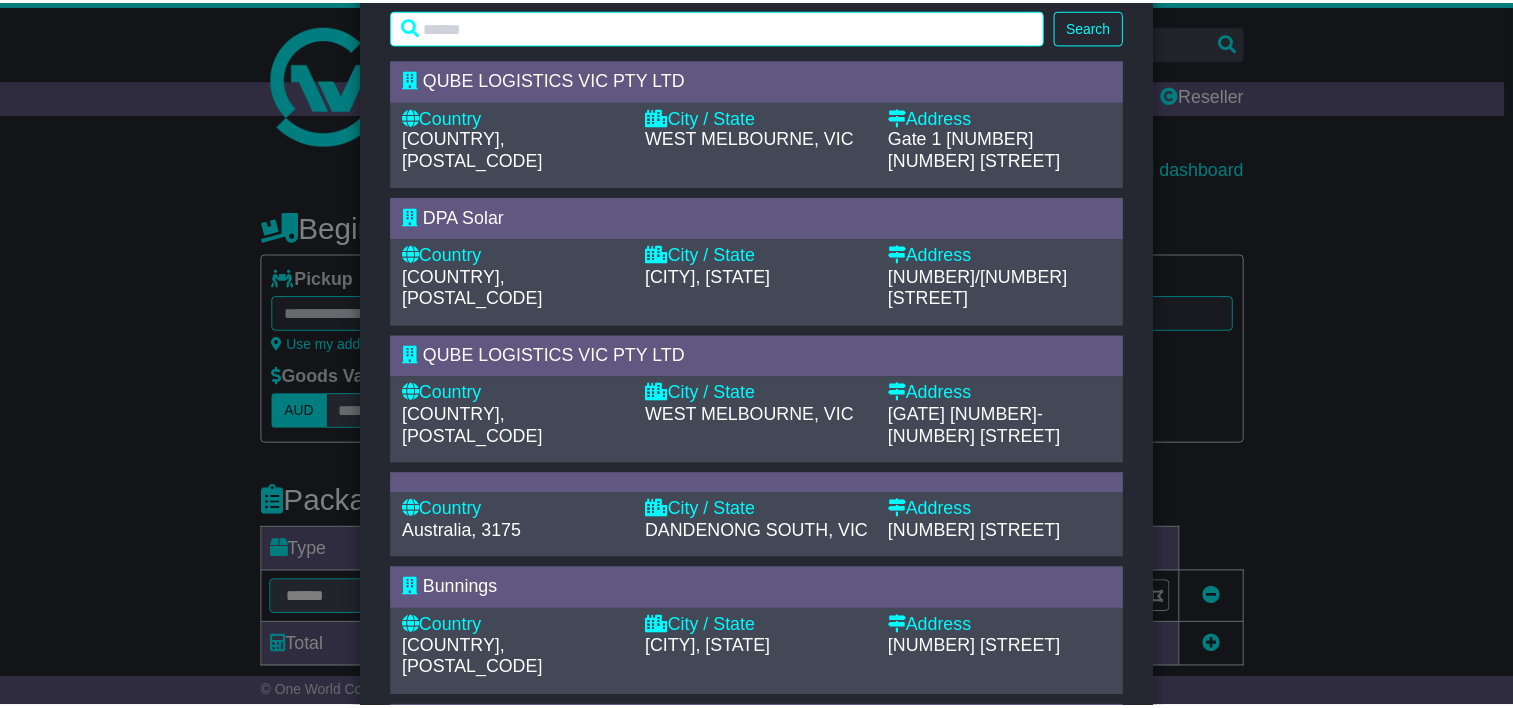 scroll, scrollTop: 0, scrollLeft: 0, axis: both 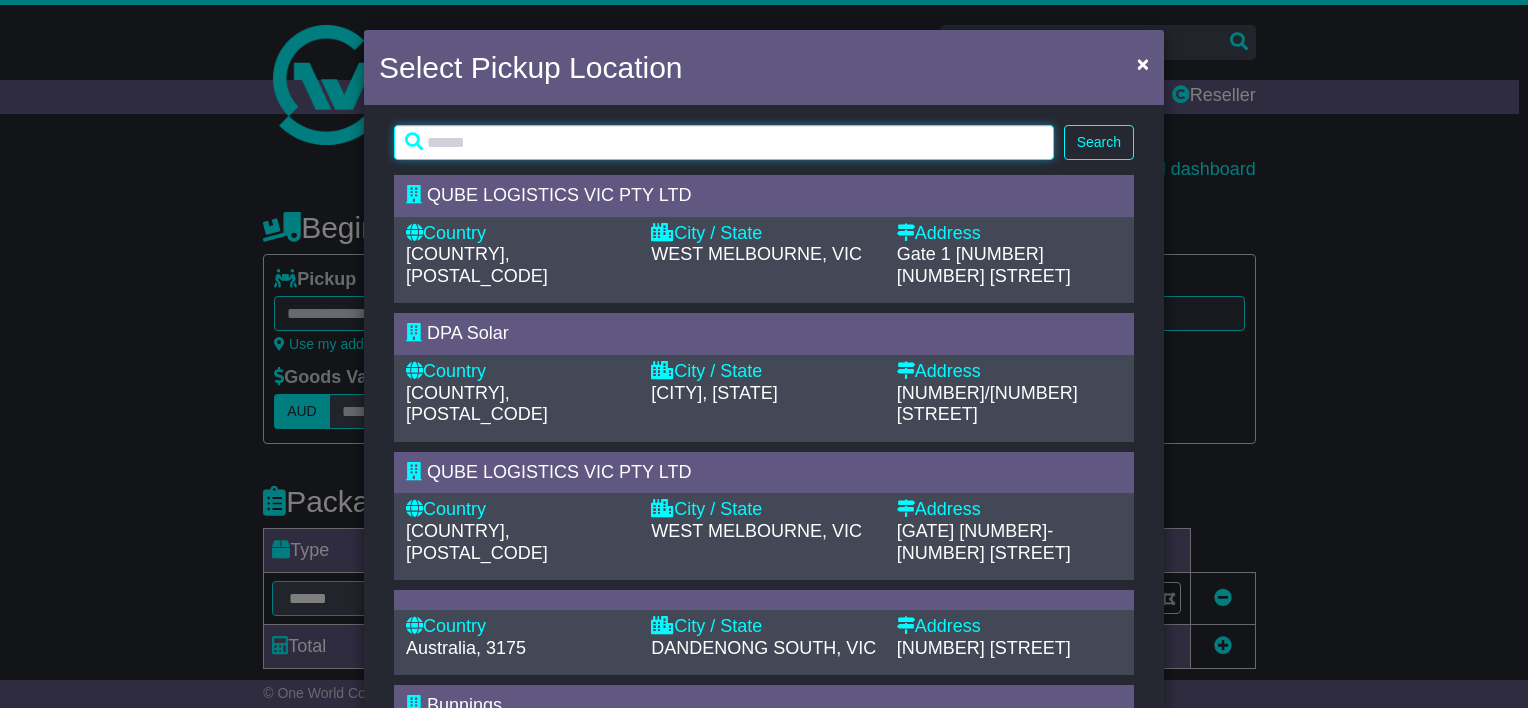 click at bounding box center (724, 142) 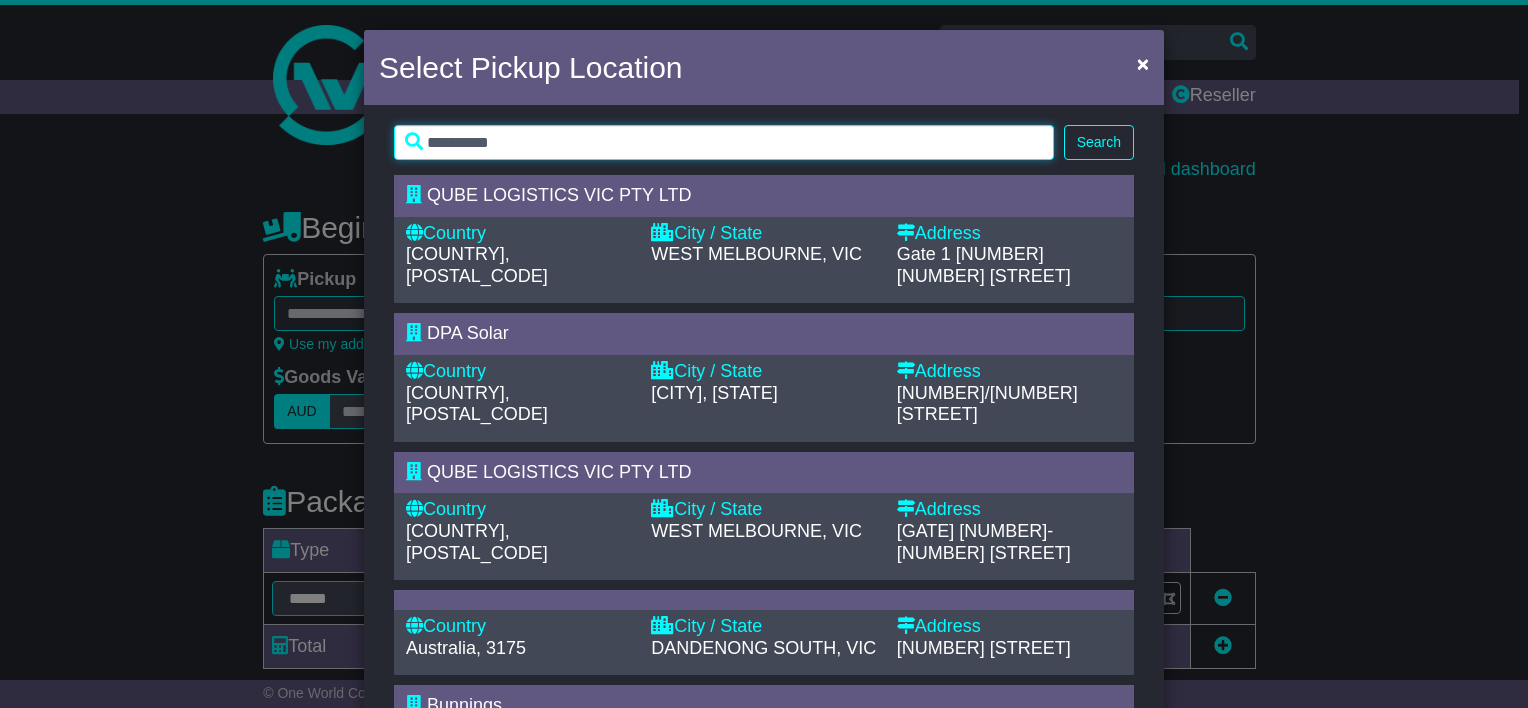 type on "**********" 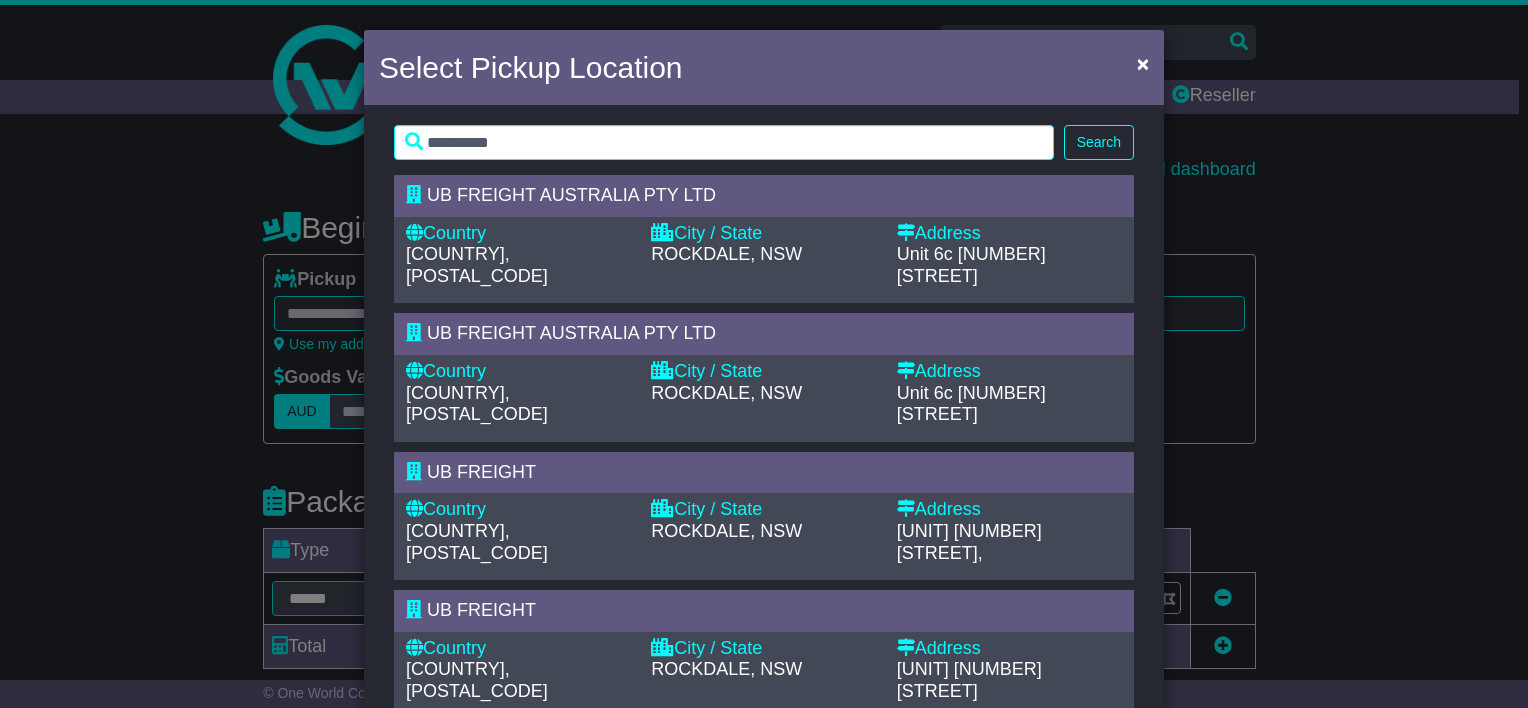 click on "UB FREIGHT AUSTRALIA PTY LTD" at bounding box center [571, 195] 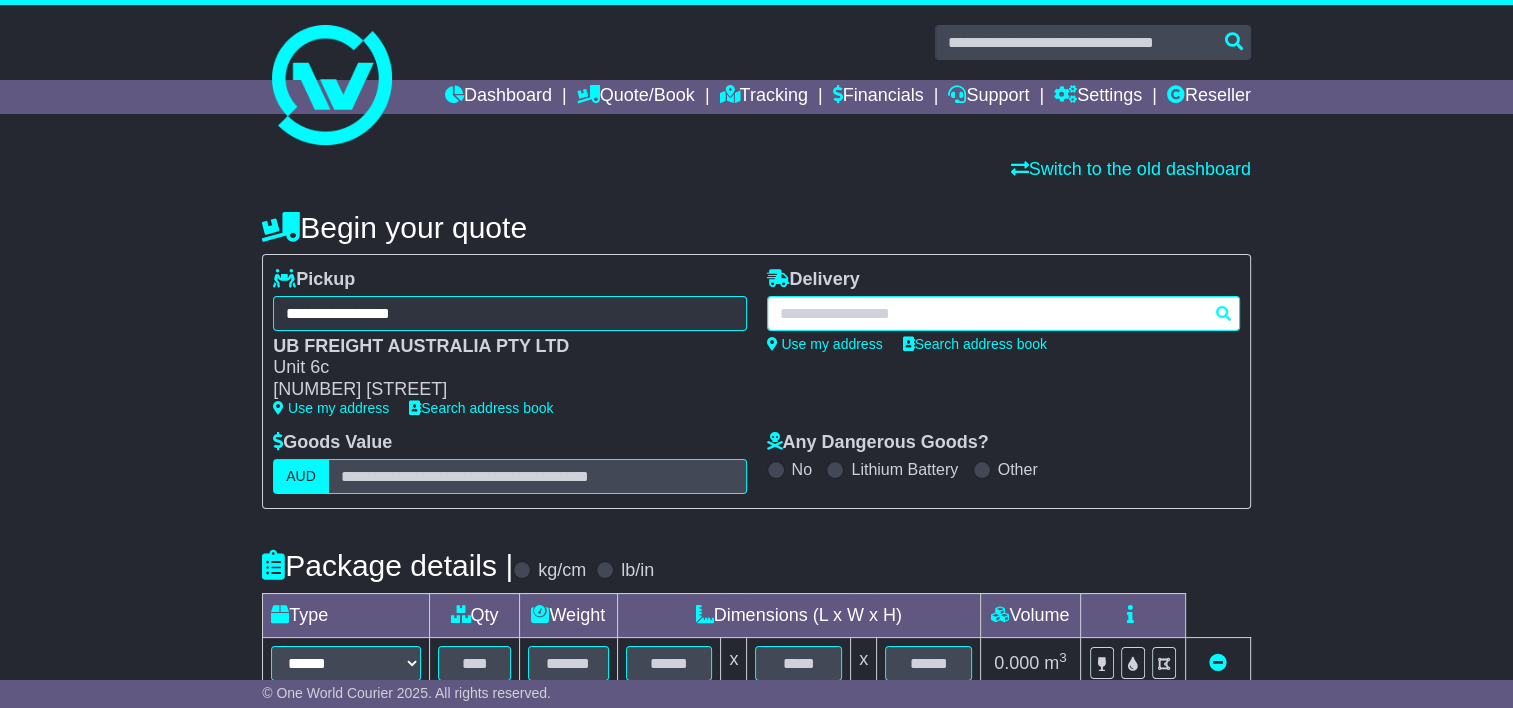 click at bounding box center (1003, 313) 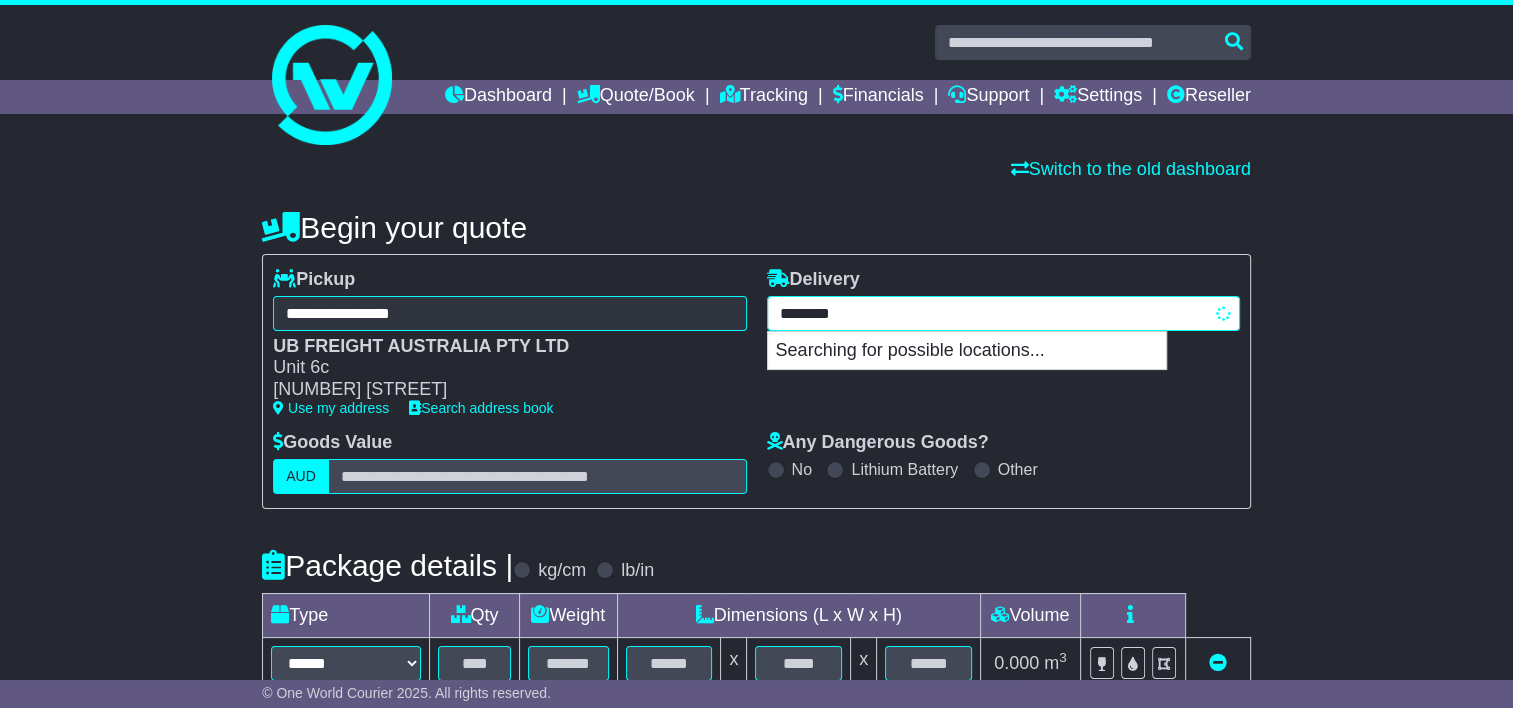 type on "*********" 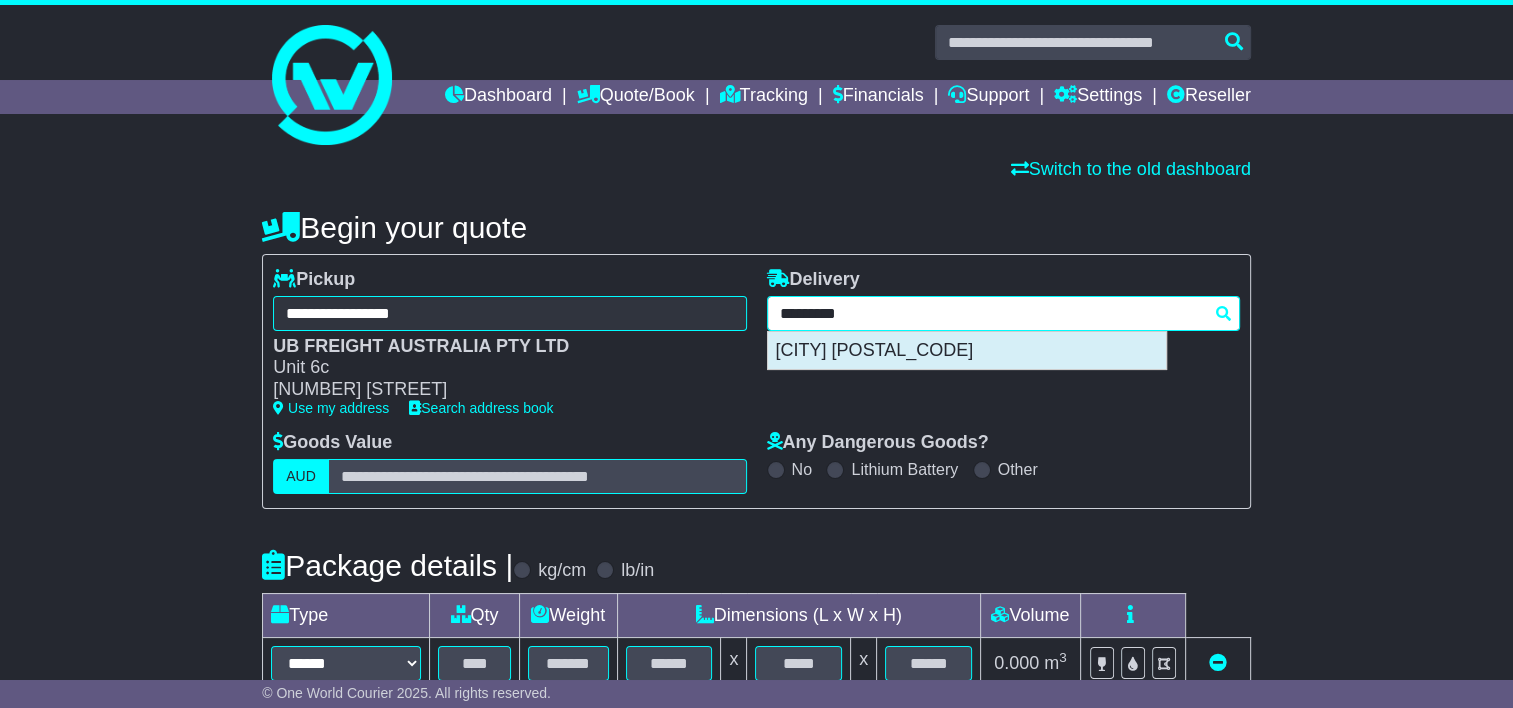 click on "KENT TOWN 5067" at bounding box center [967, 351] 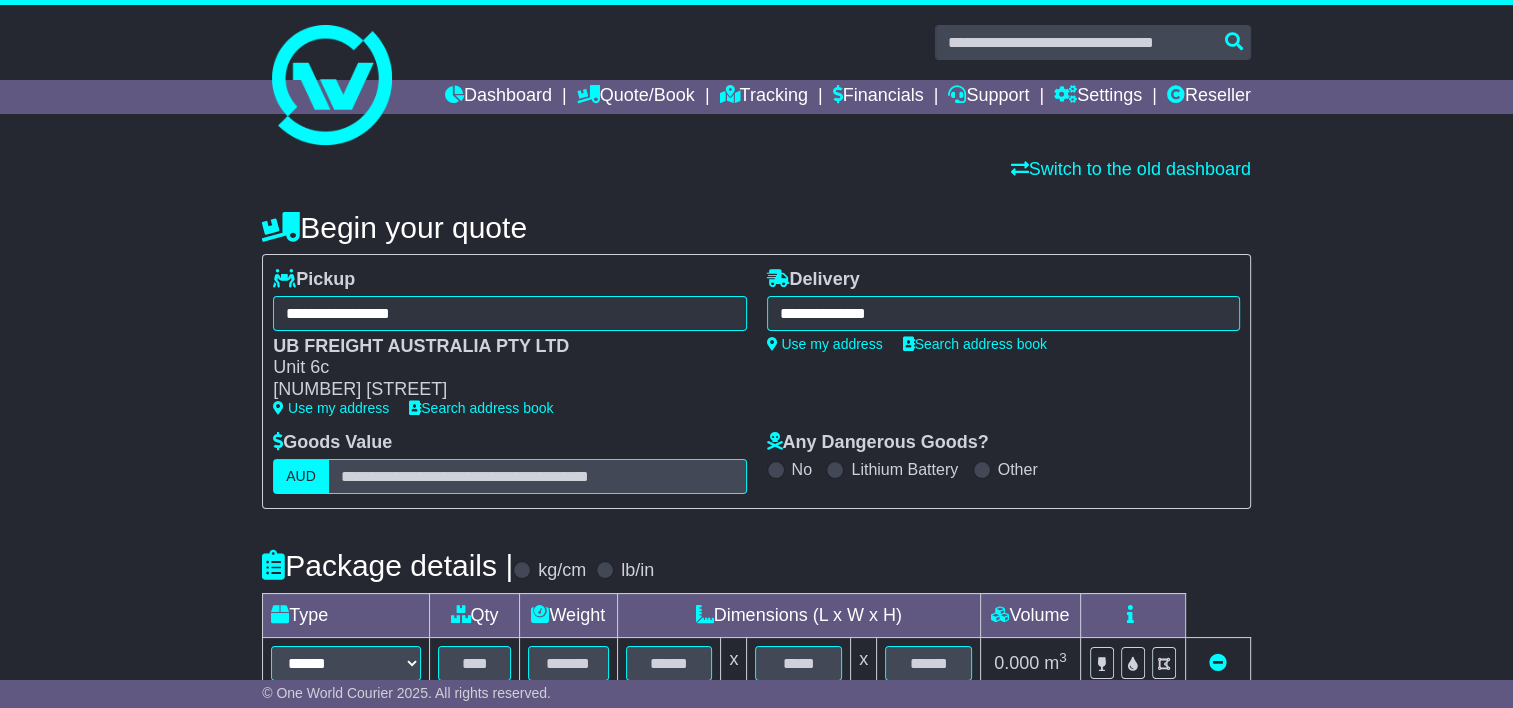 type on "**********" 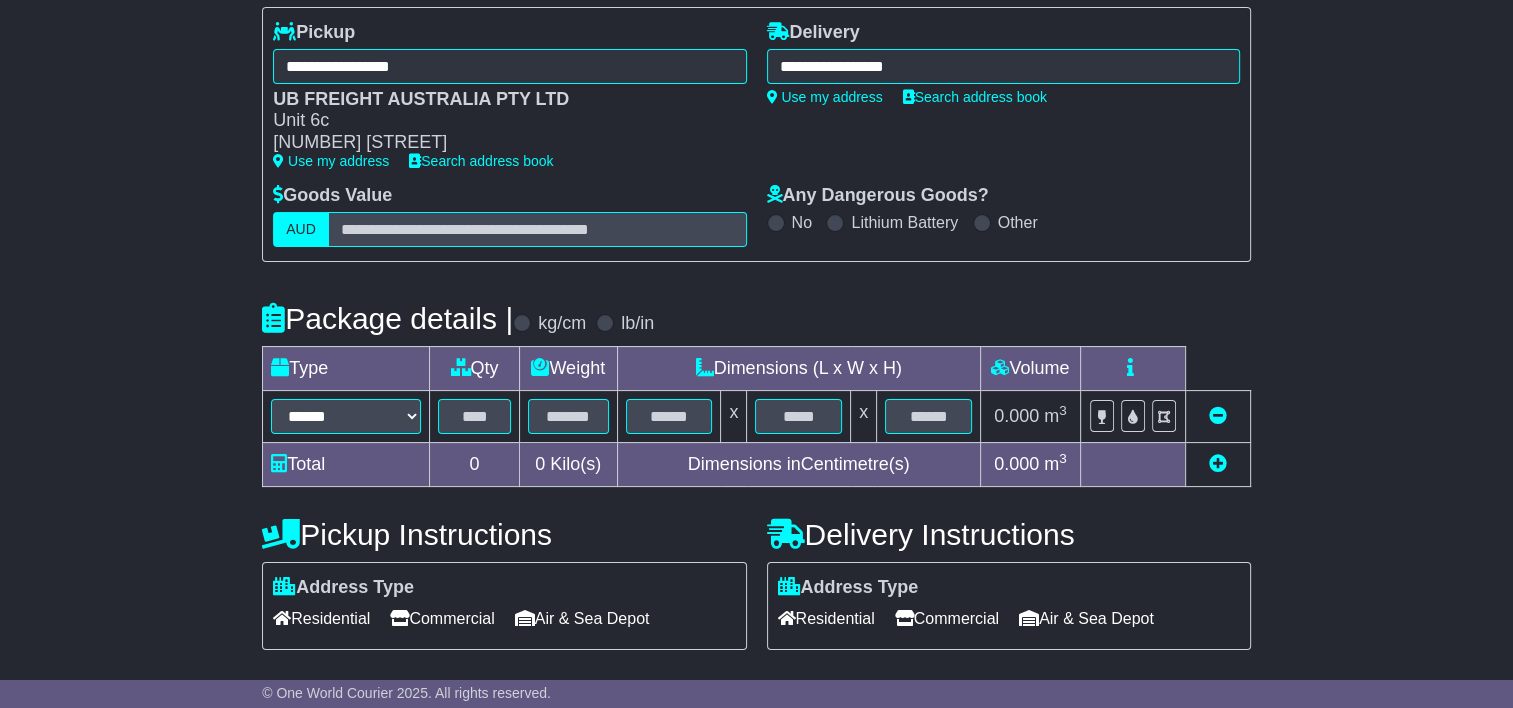 scroll, scrollTop: 300, scrollLeft: 0, axis: vertical 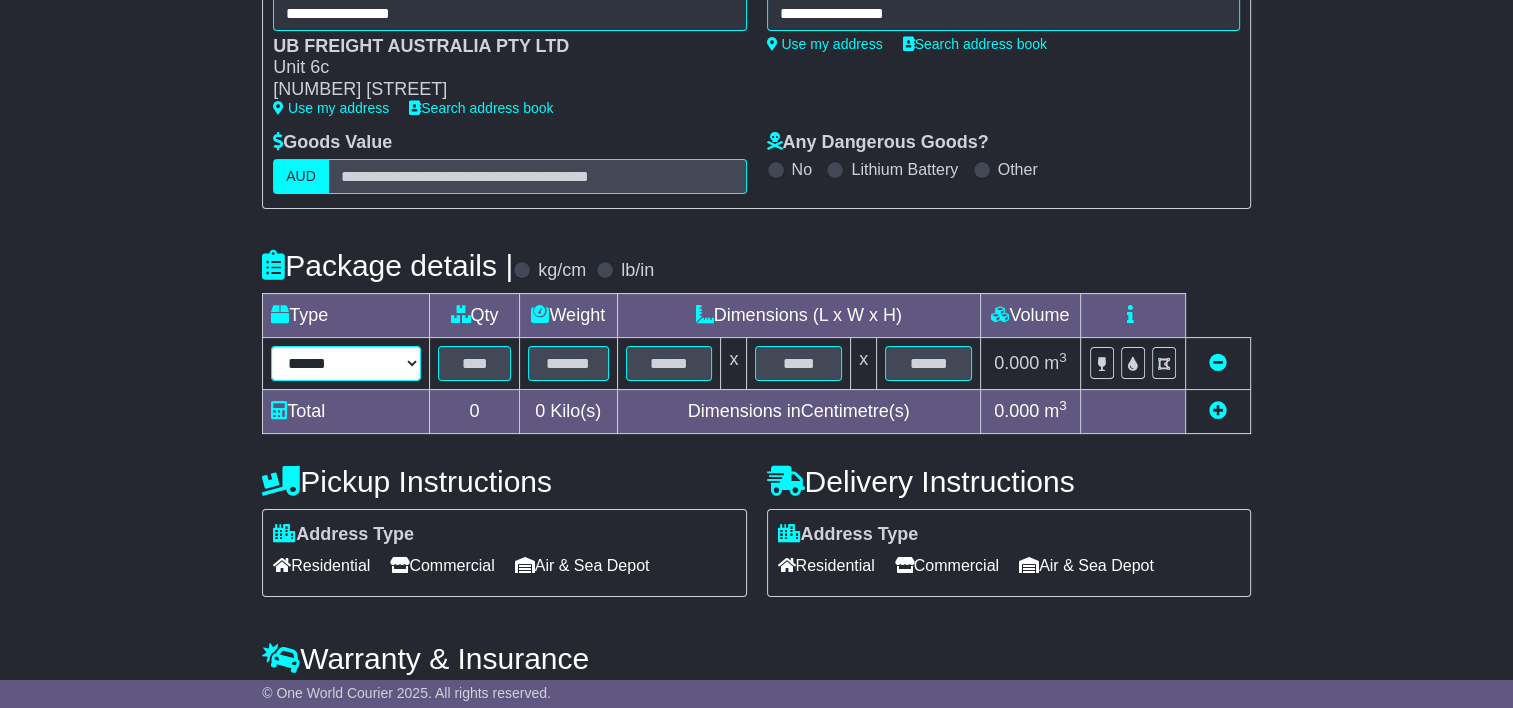 click on "****** ****** *** ******** ***** **** **** ****** *** *******" at bounding box center (346, 363) 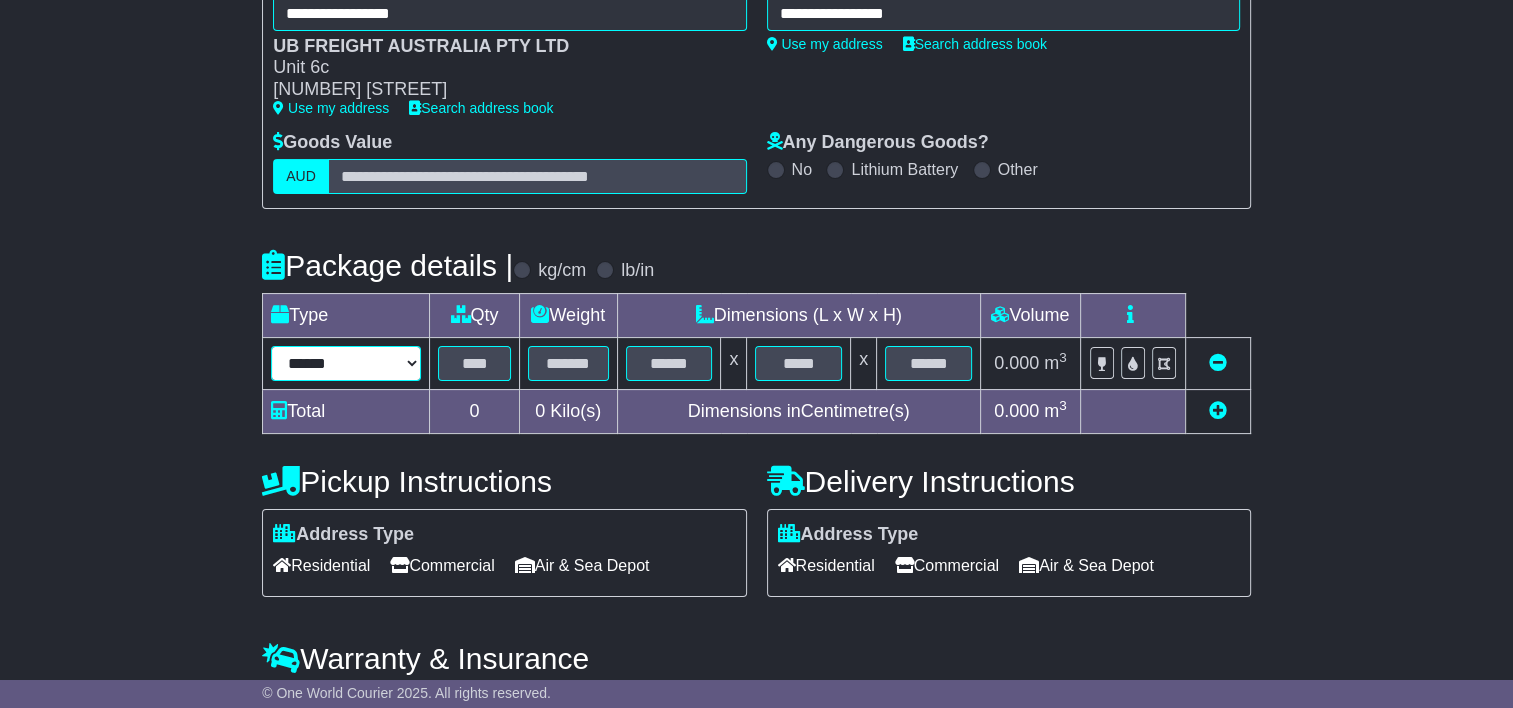 select on "*****" 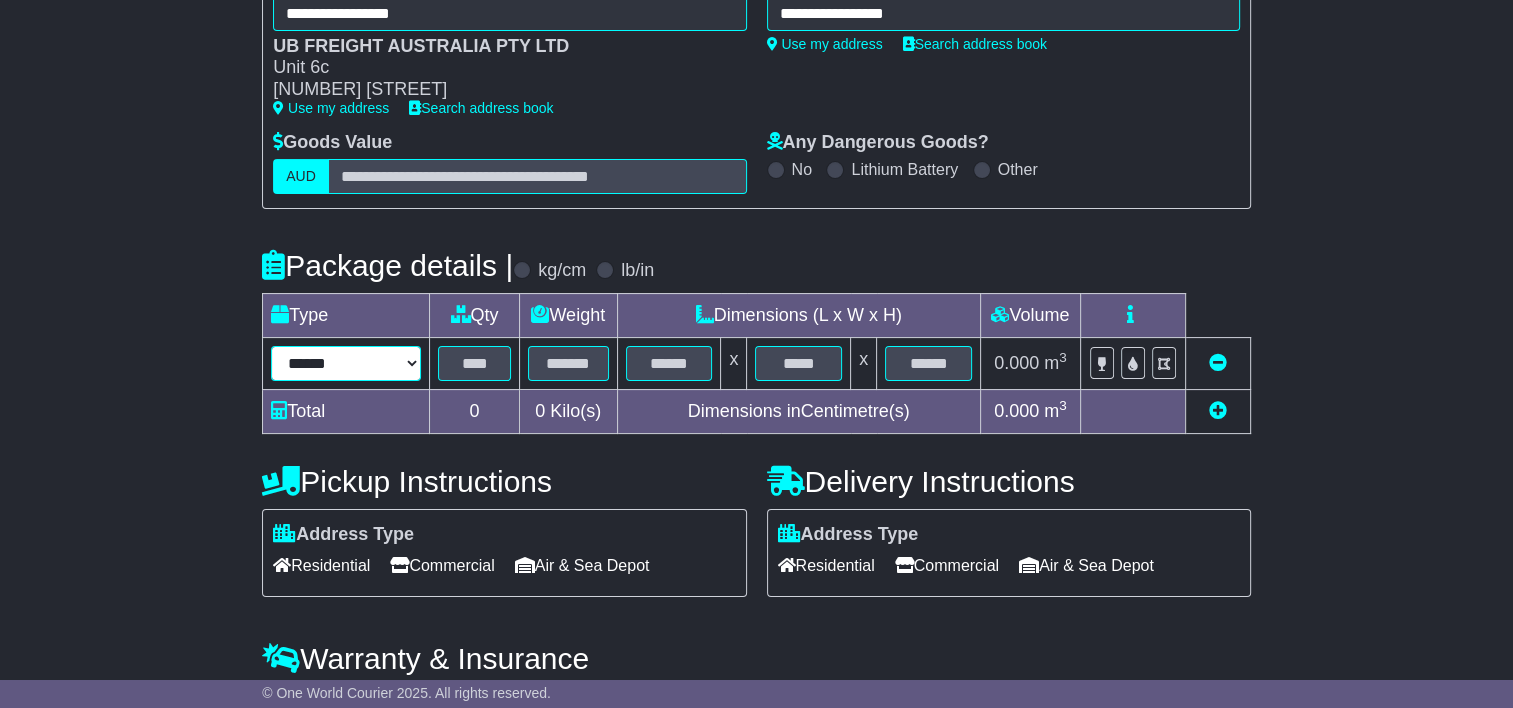 click on "****** ****** *** ******** ***** **** **** ****** *** *******" at bounding box center [346, 363] 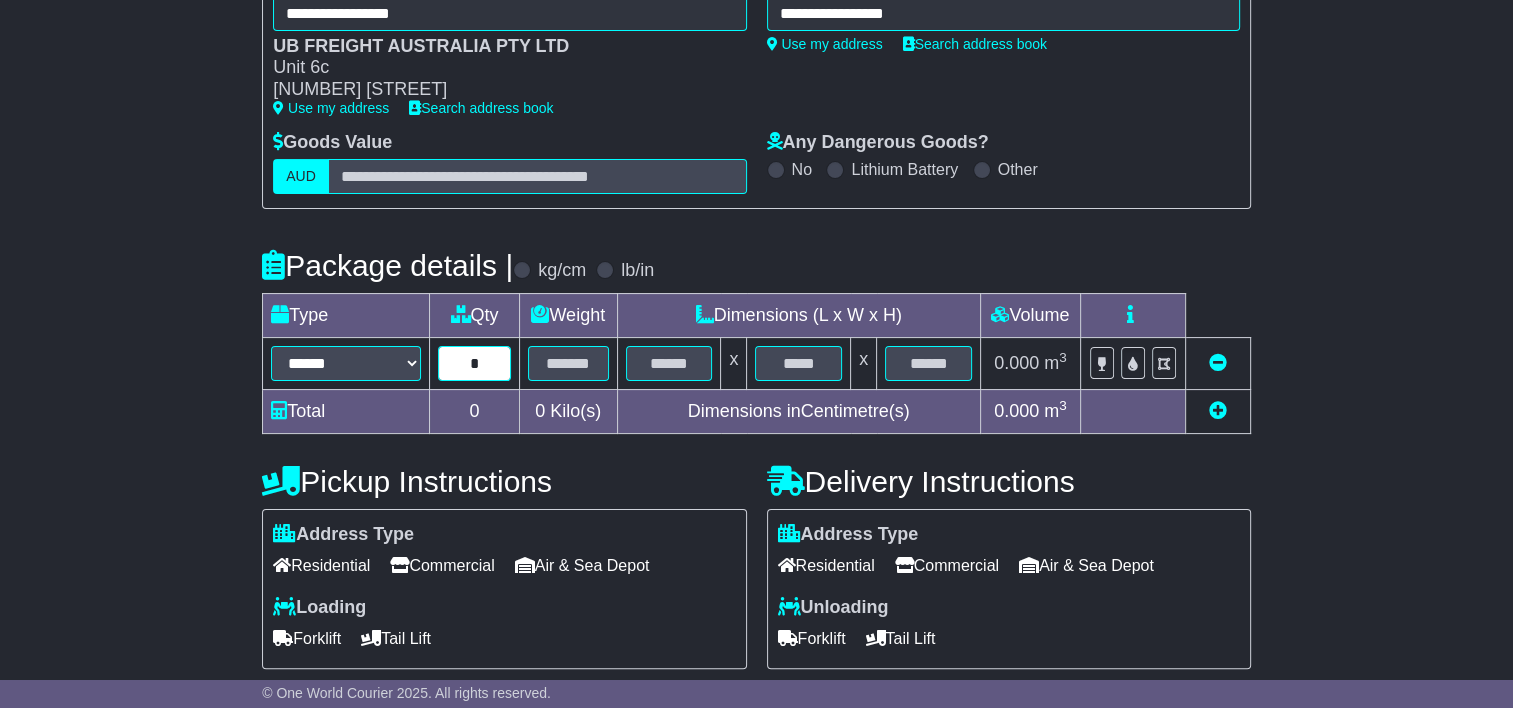 type on "*" 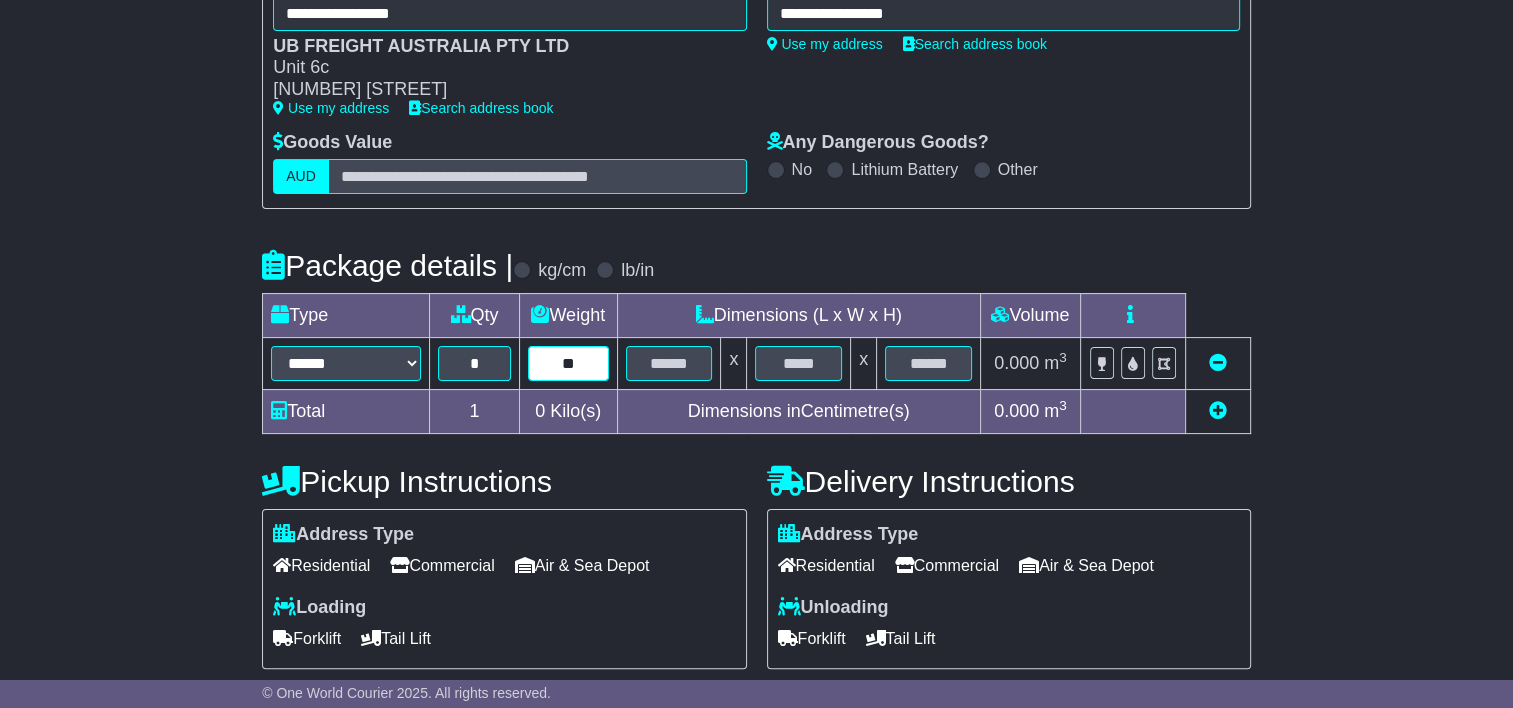 type on "**" 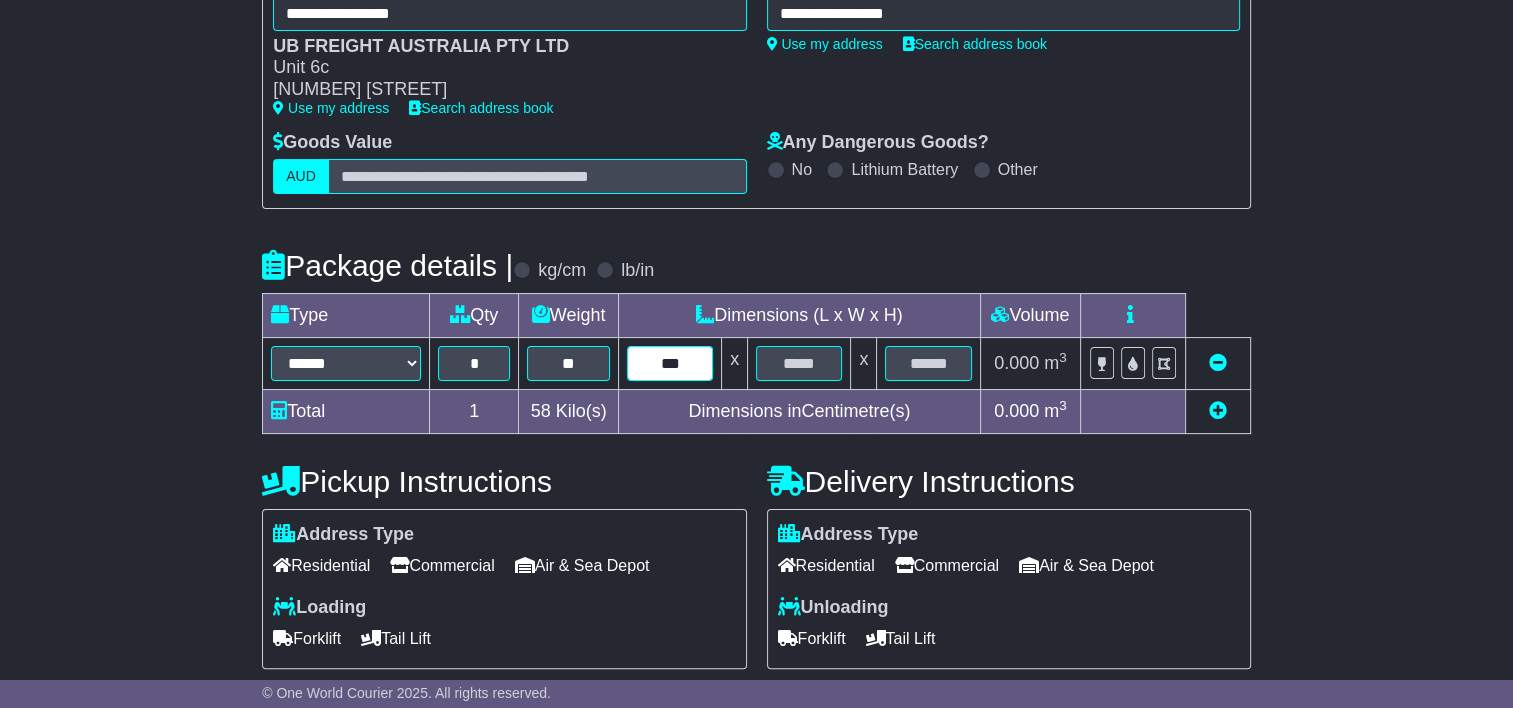 type on "***" 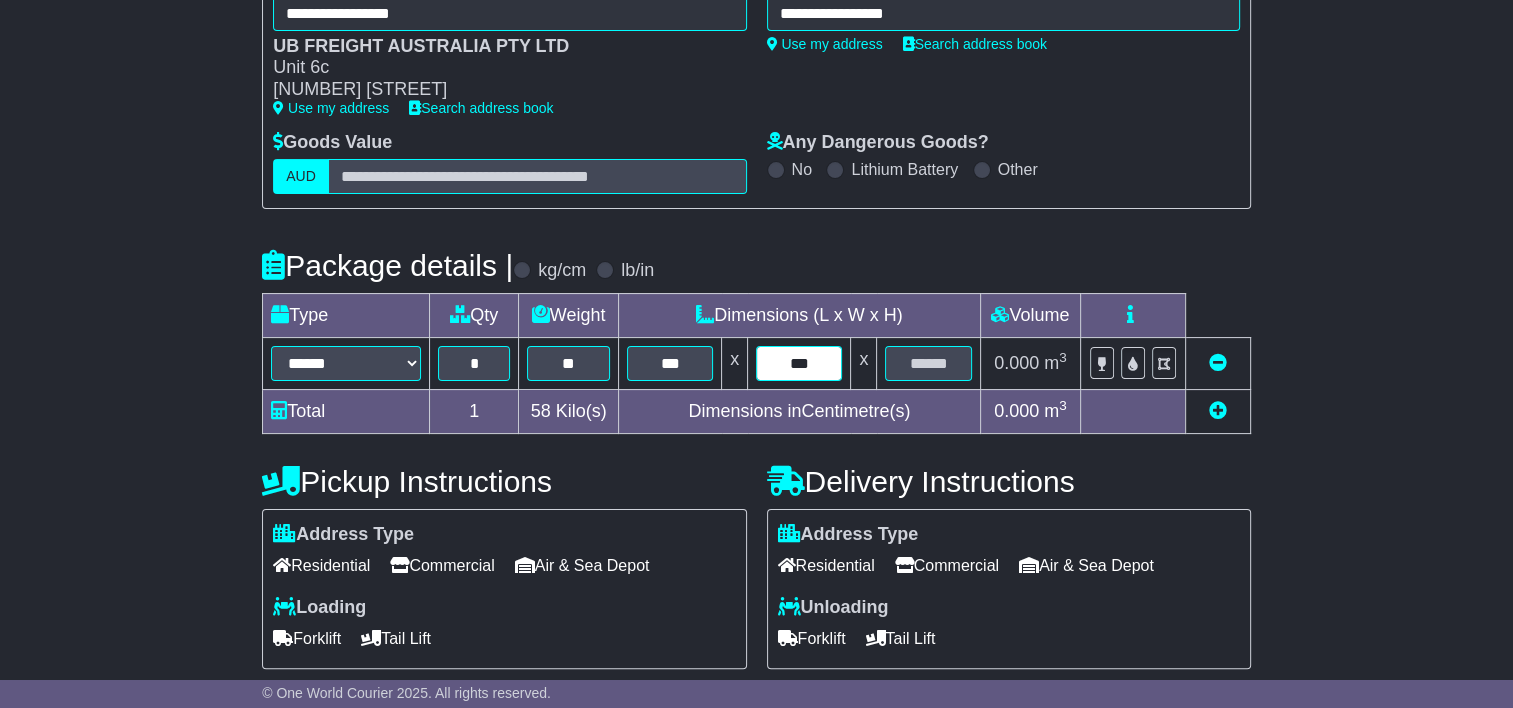 type on "***" 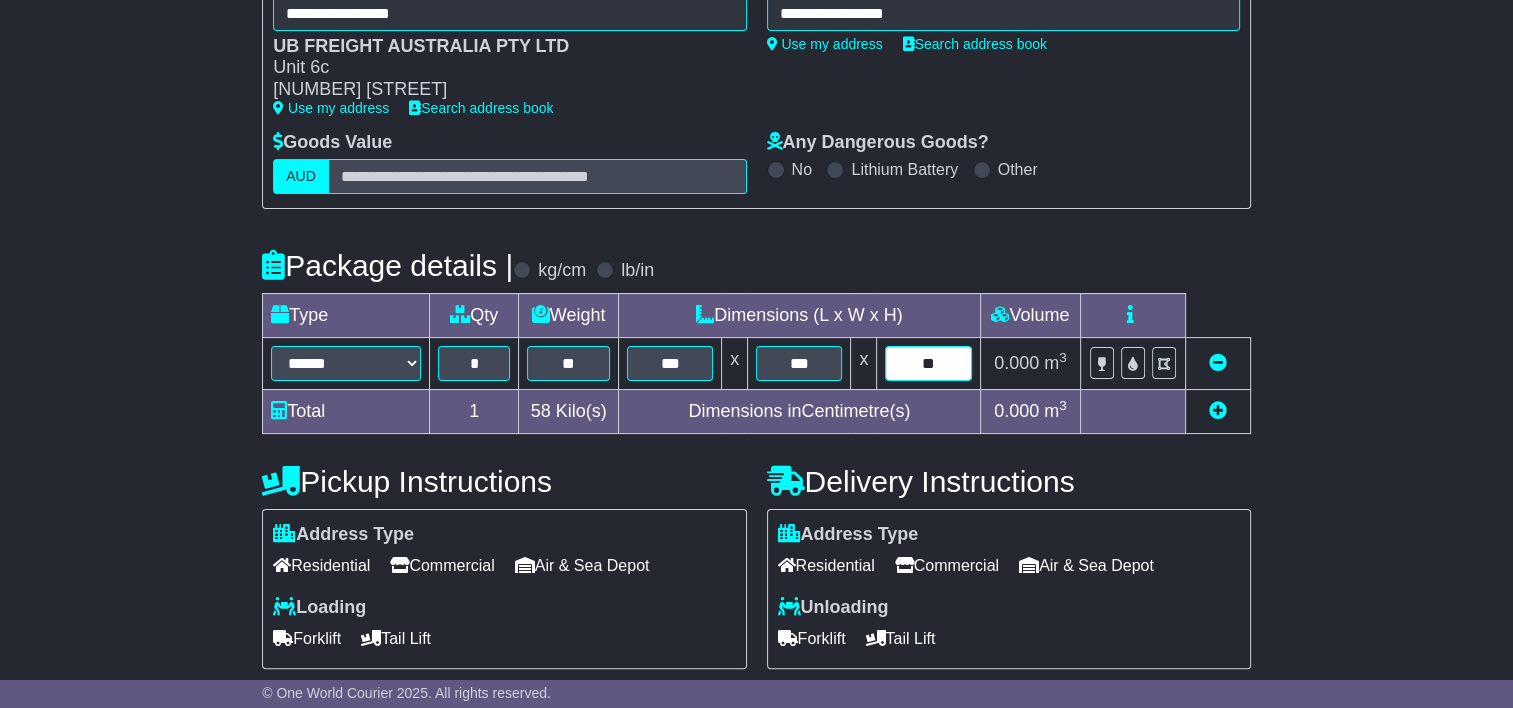 type on "**" 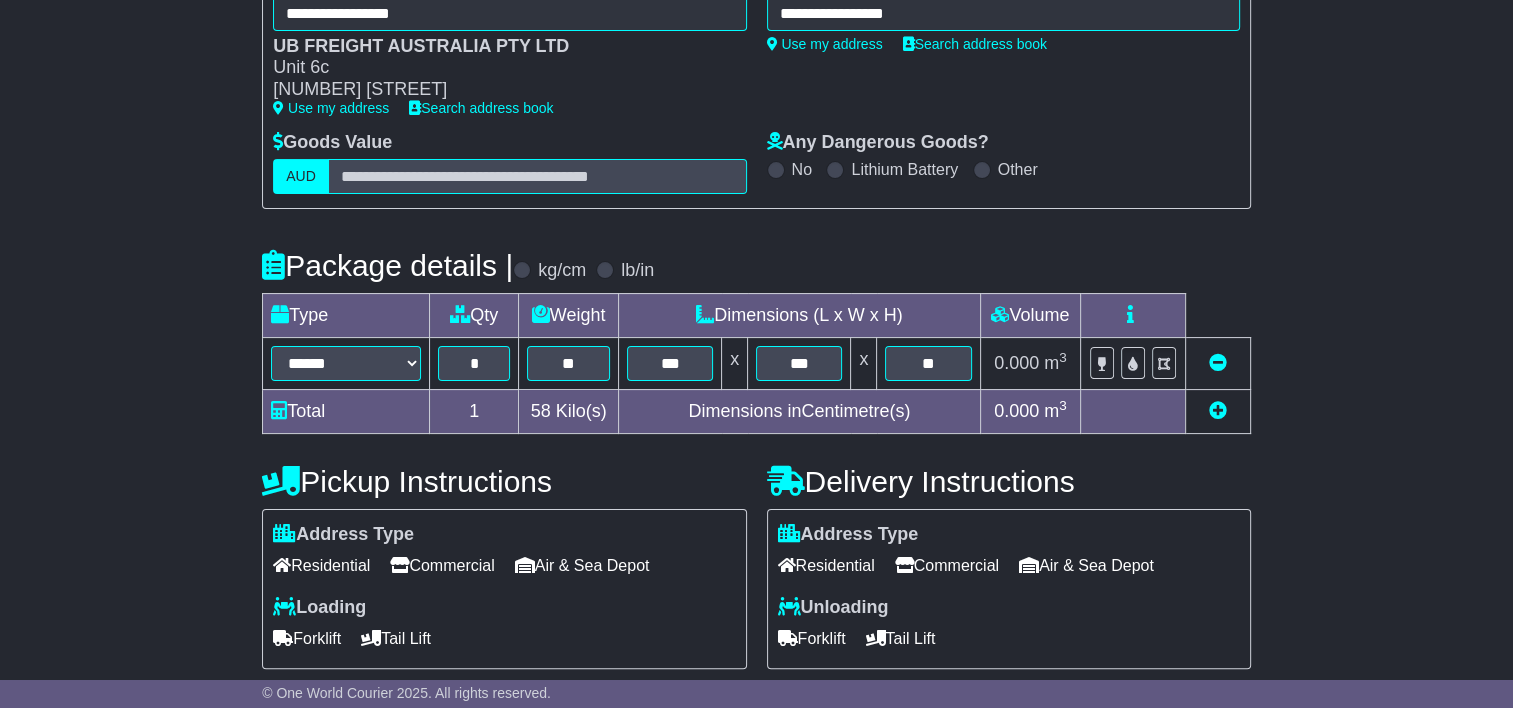 type 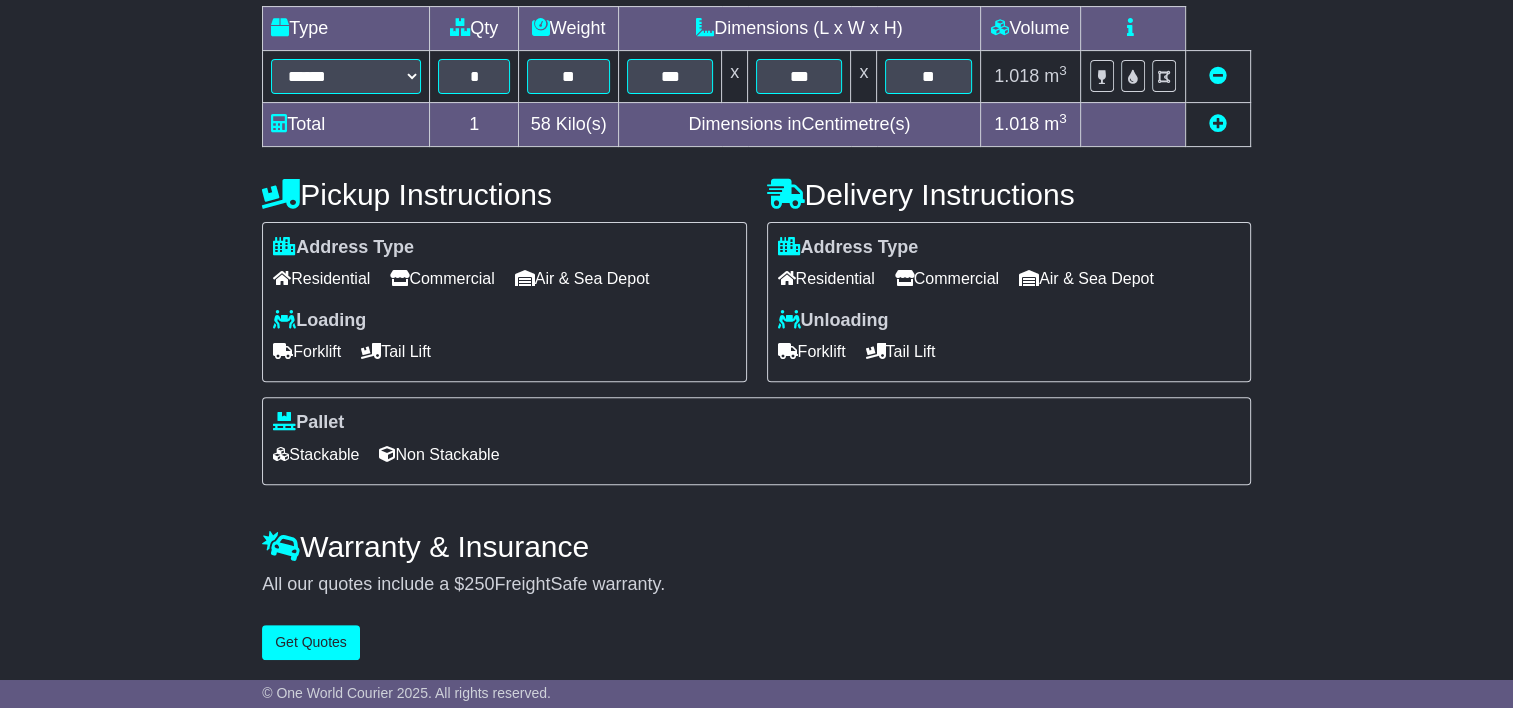click on "Commercial" at bounding box center (947, 278) 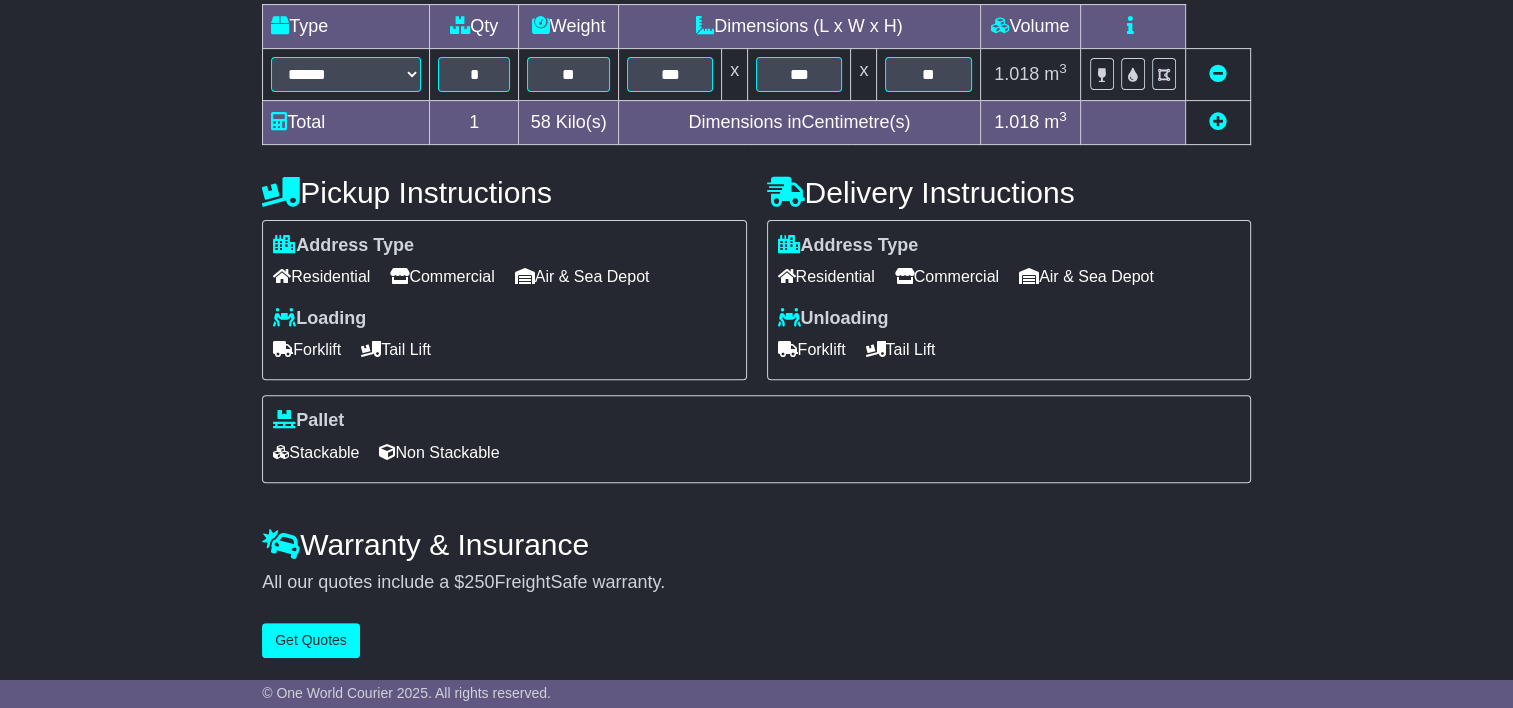 scroll, scrollTop: 592, scrollLeft: 0, axis: vertical 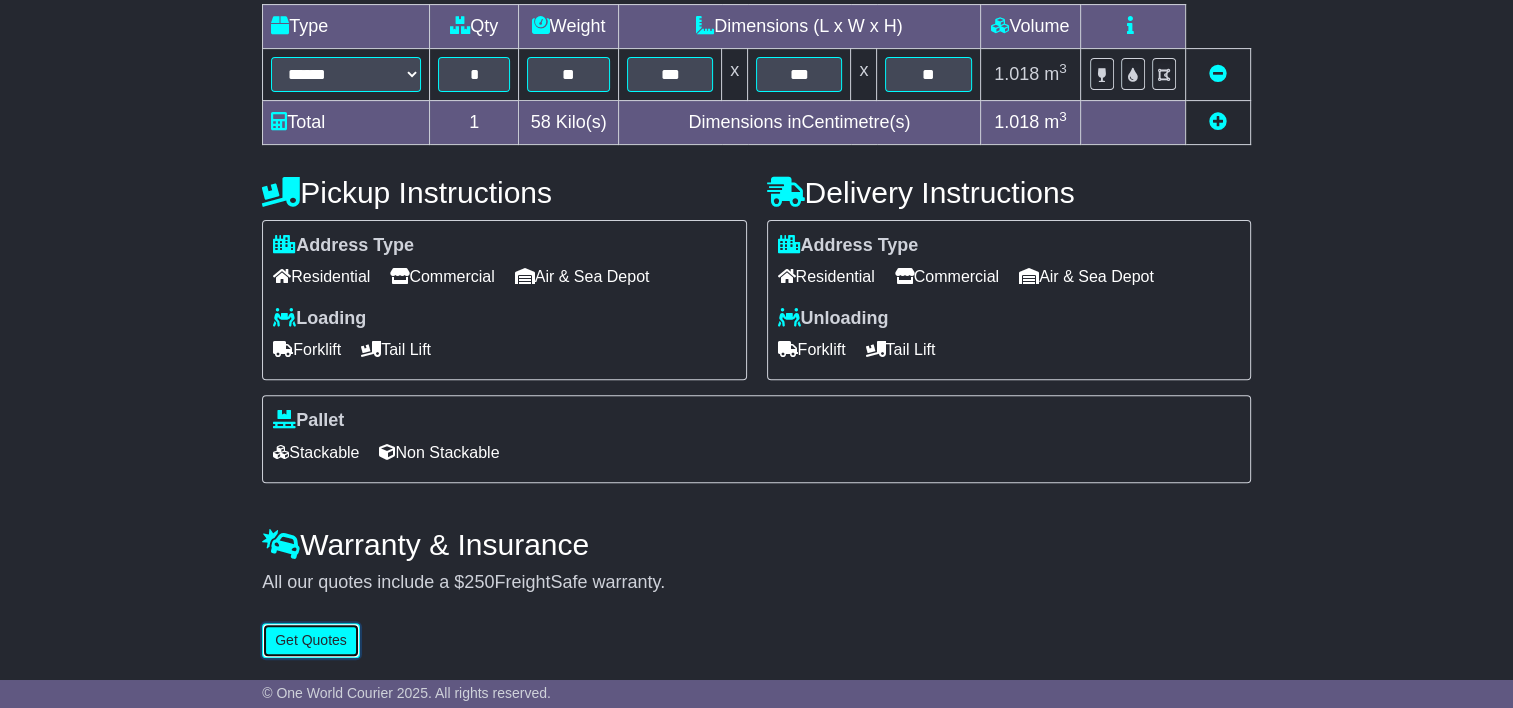 click on "Get Quotes" at bounding box center [311, 640] 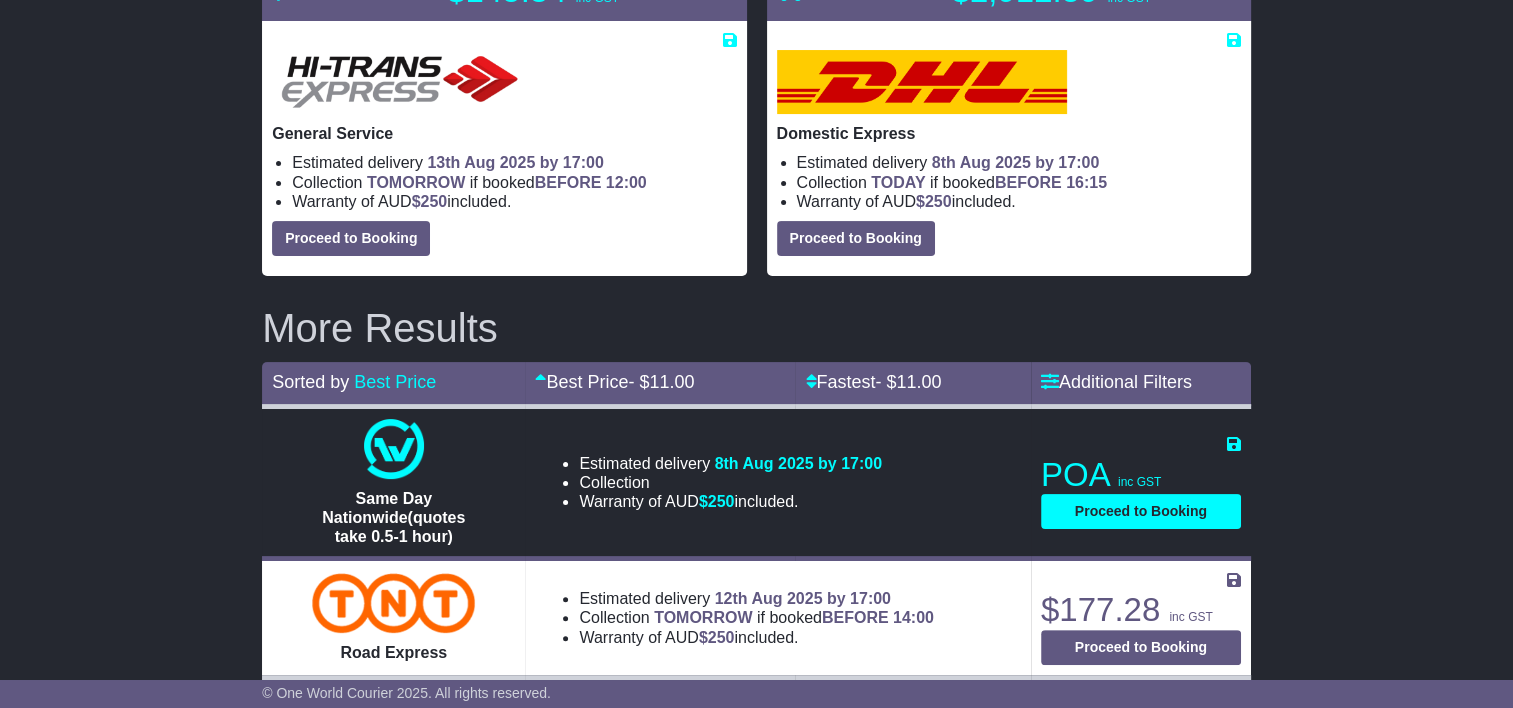 scroll, scrollTop: 508, scrollLeft: 0, axis: vertical 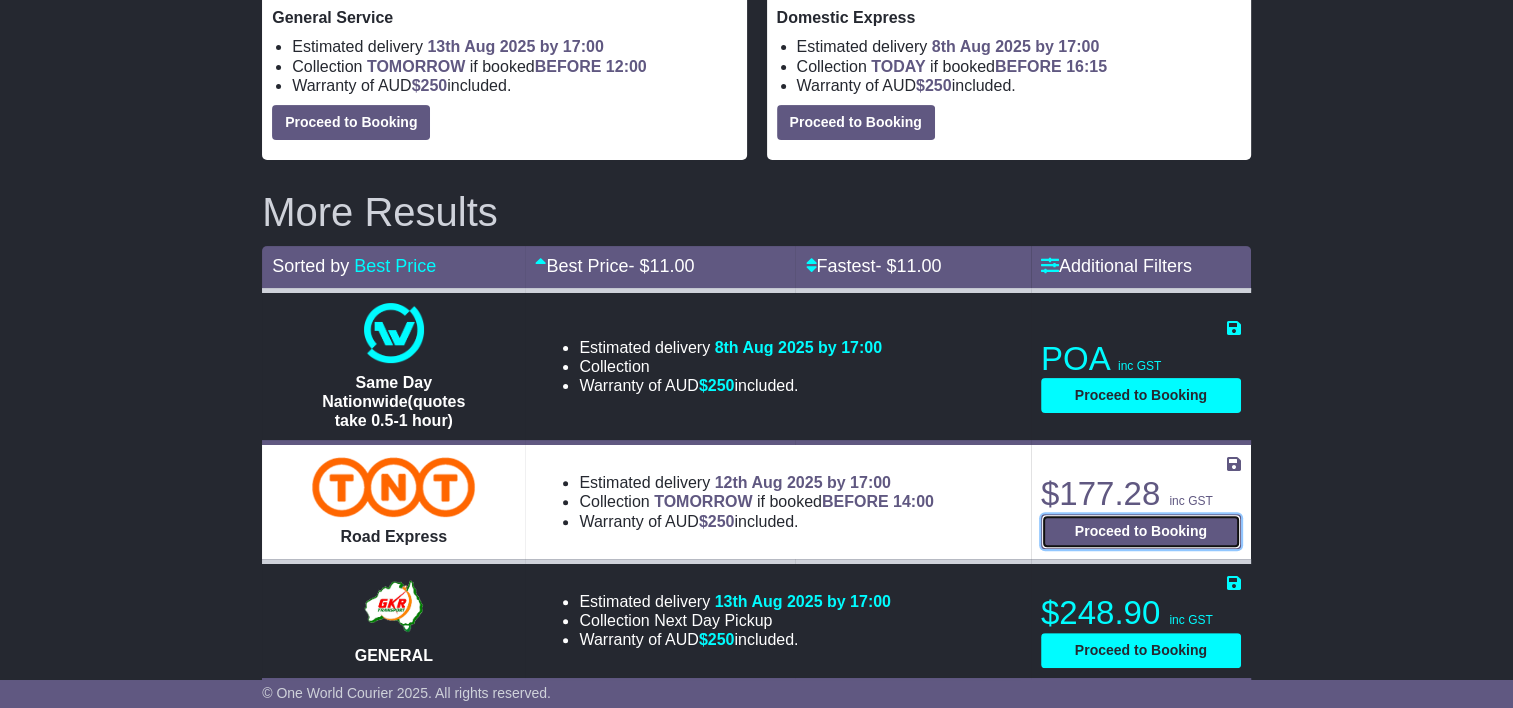 click on "Proceed to Booking" at bounding box center [1141, 531] 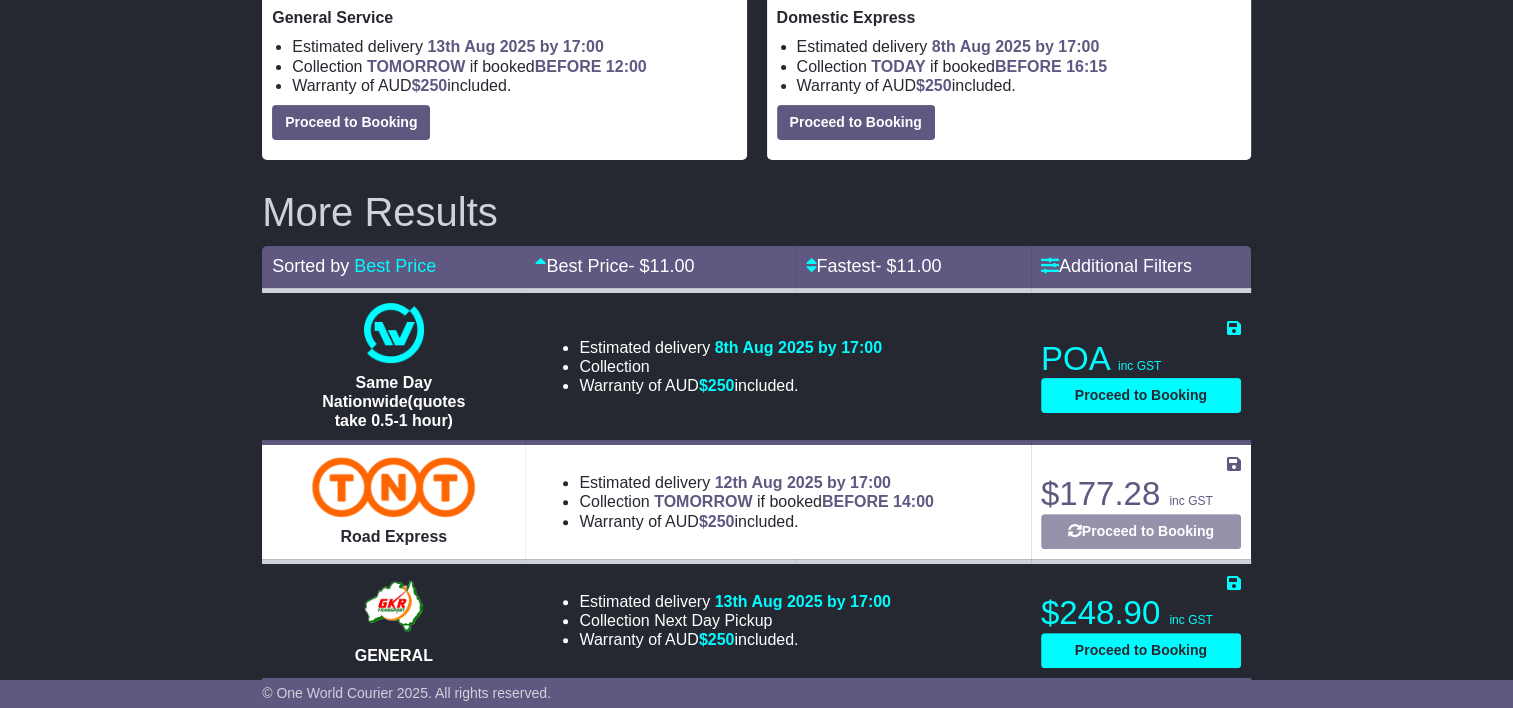 select on "*****" 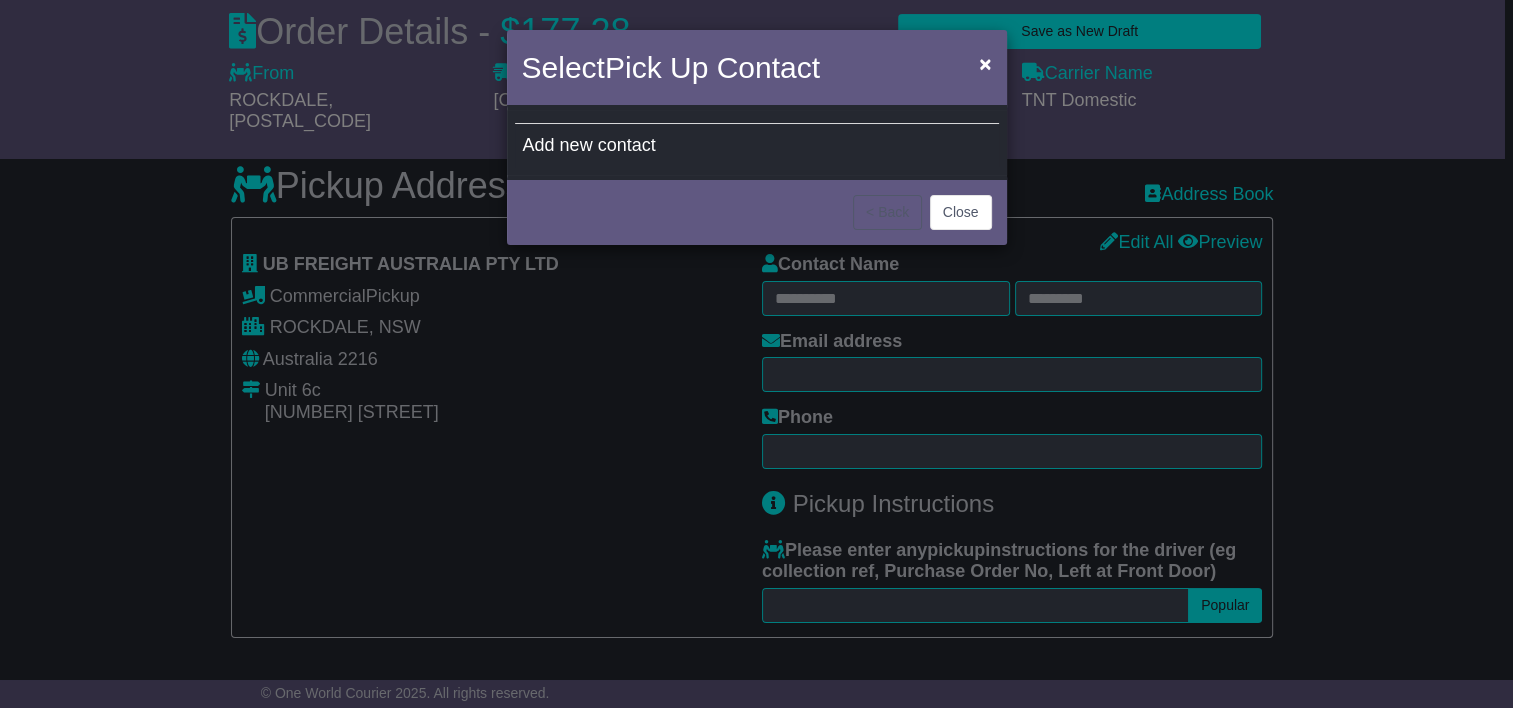 scroll, scrollTop: 0, scrollLeft: 0, axis: both 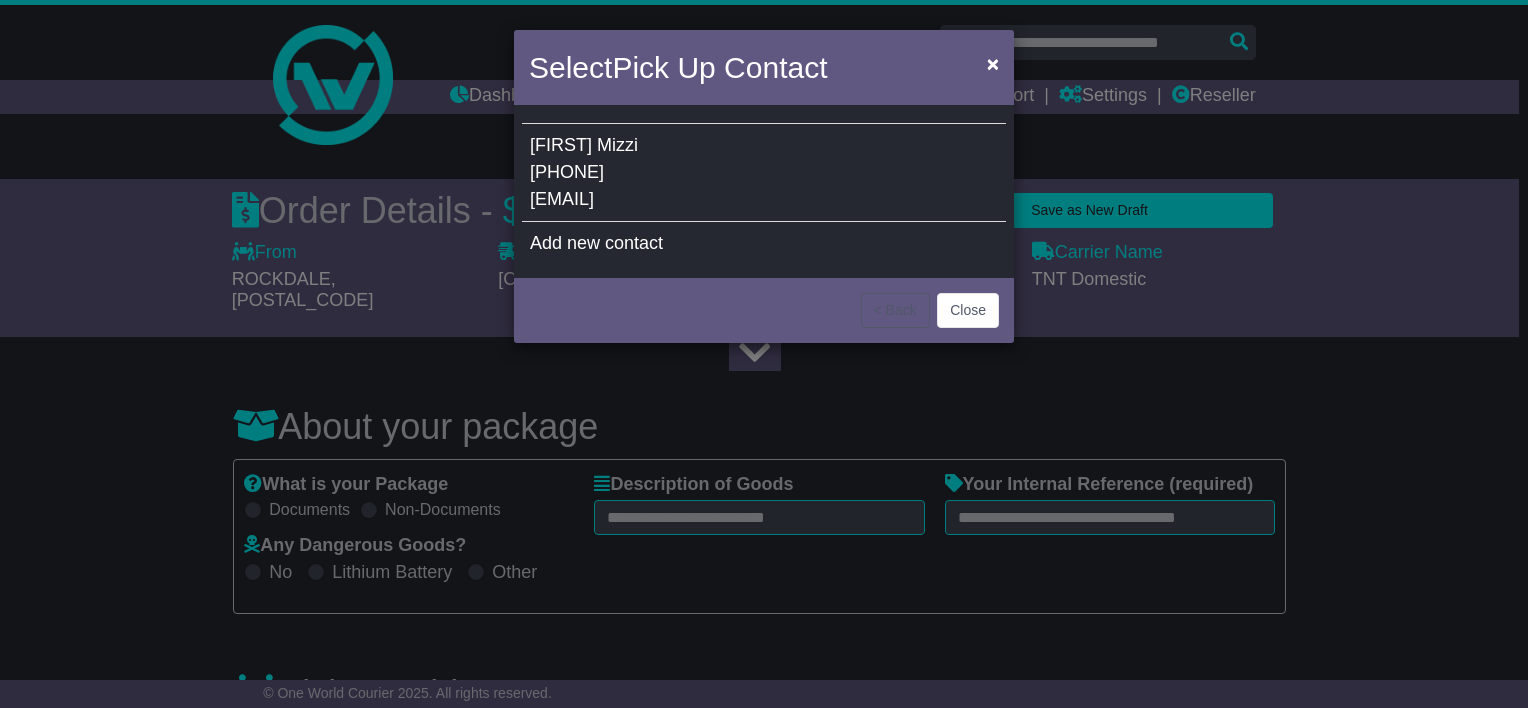 click on "Debrah   Mizzi
0296691774
debrahm@ubfreight.com" at bounding box center [764, 173] 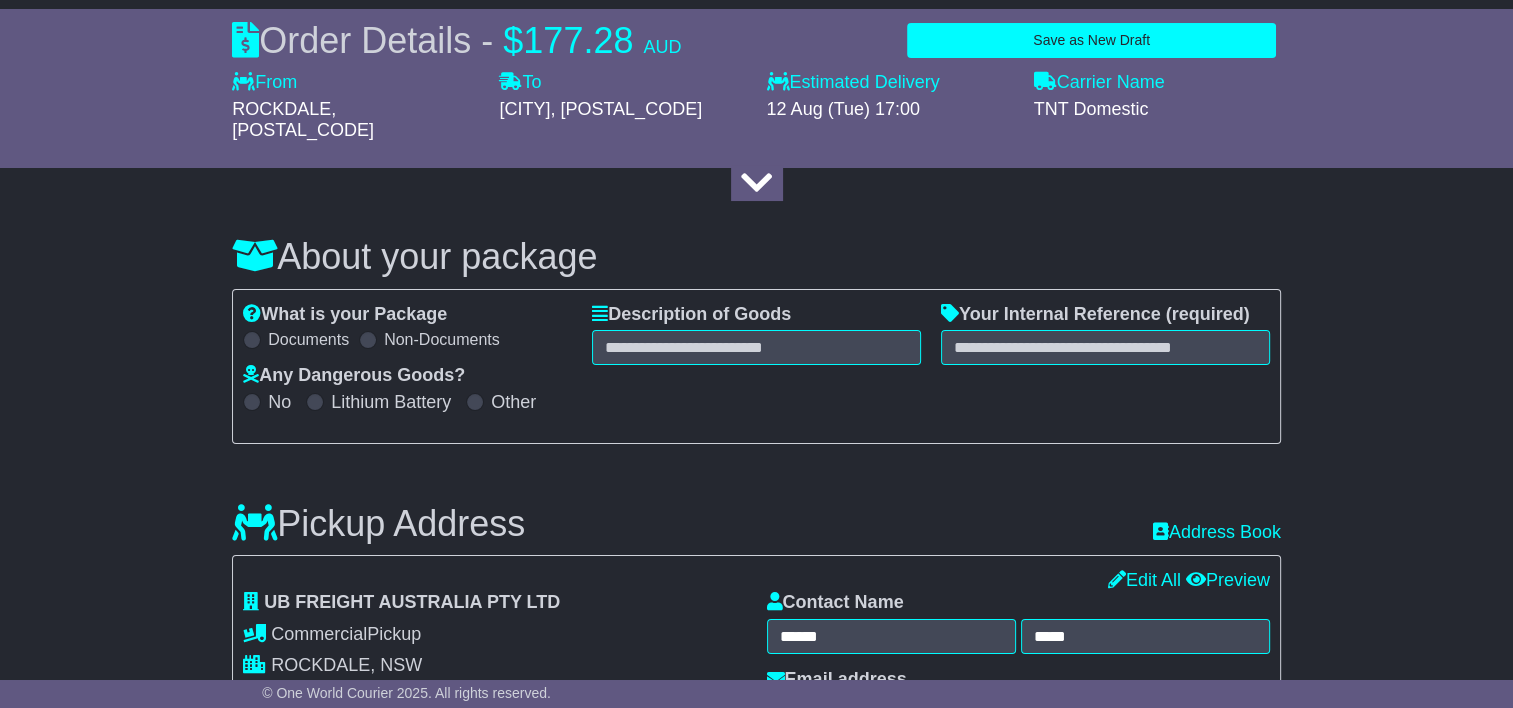 scroll, scrollTop: 200, scrollLeft: 0, axis: vertical 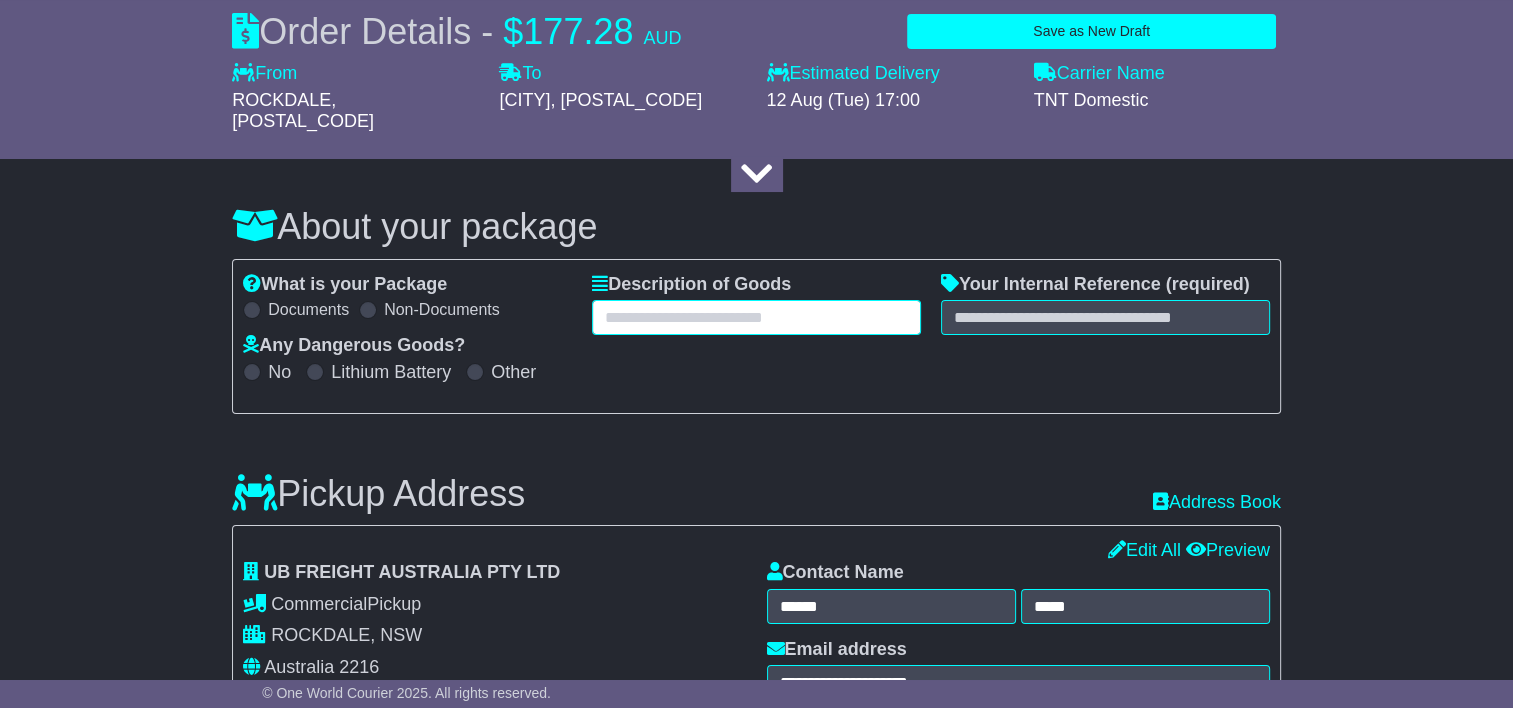 click at bounding box center (756, 317) 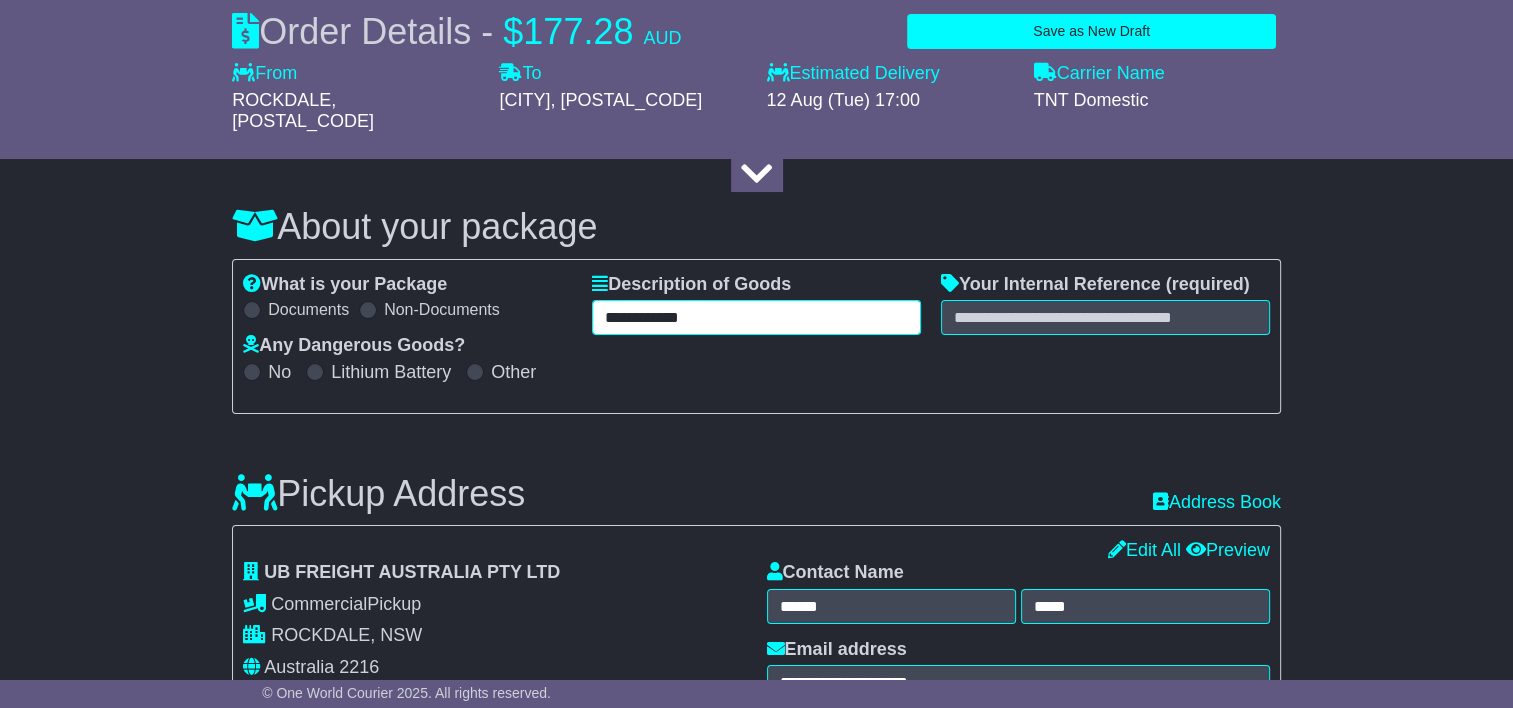 type on "**********" 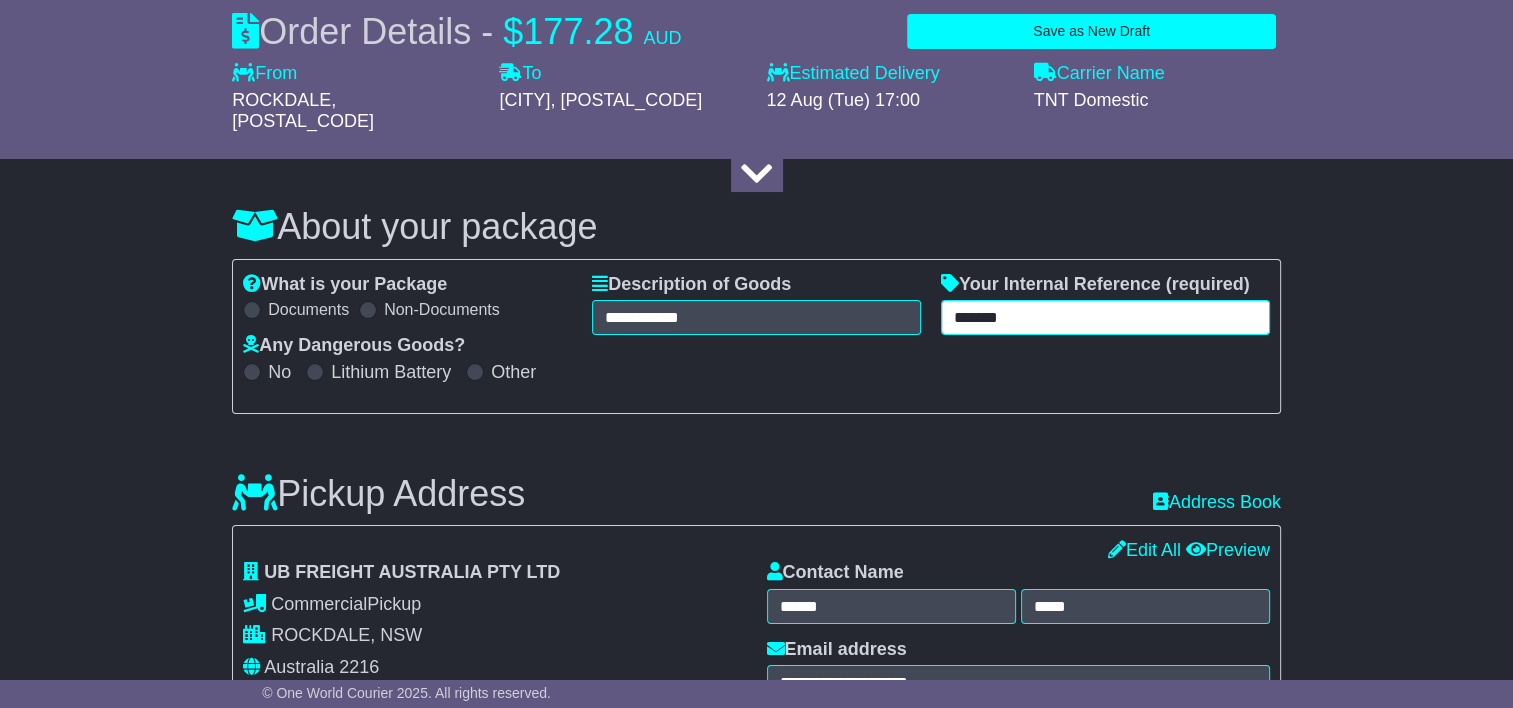 type on "*******" 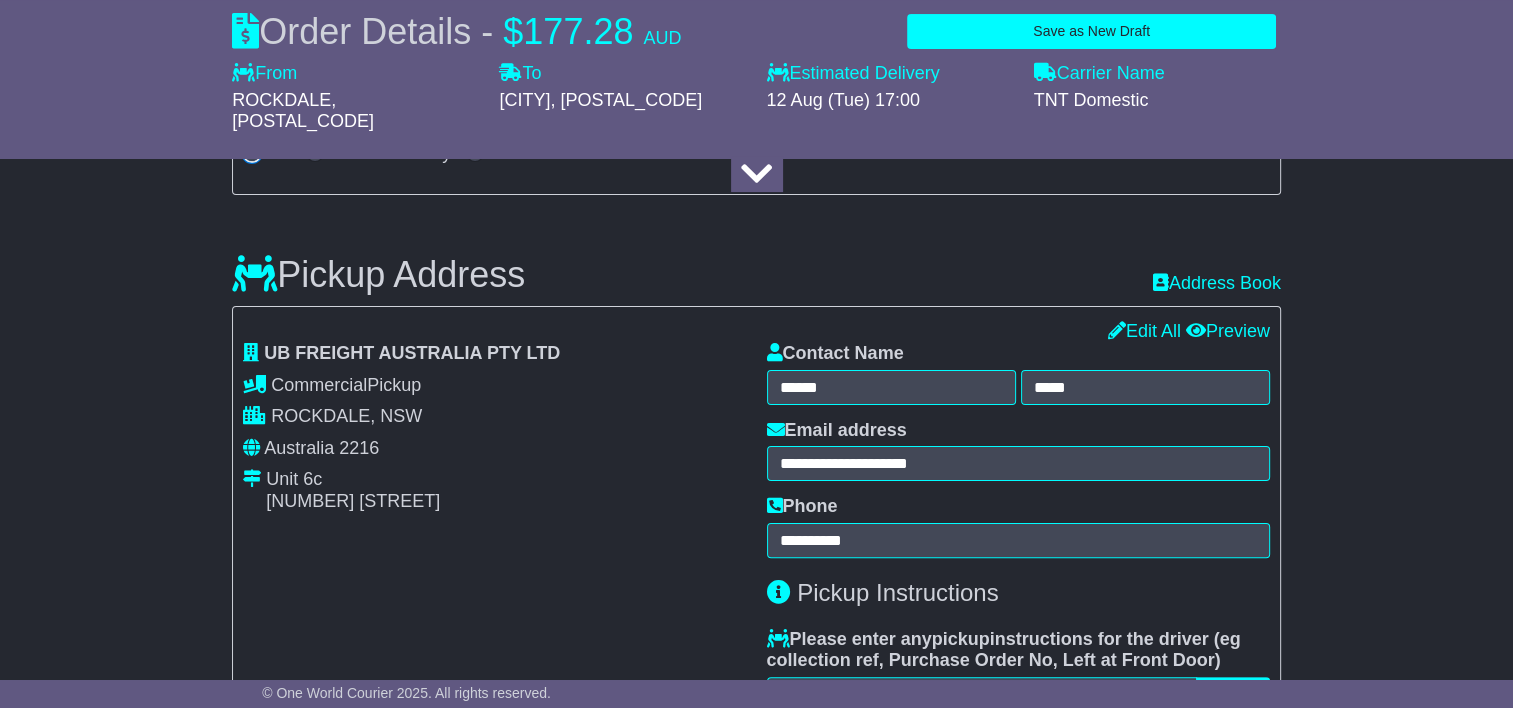 scroll, scrollTop: 500, scrollLeft: 0, axis: vertical 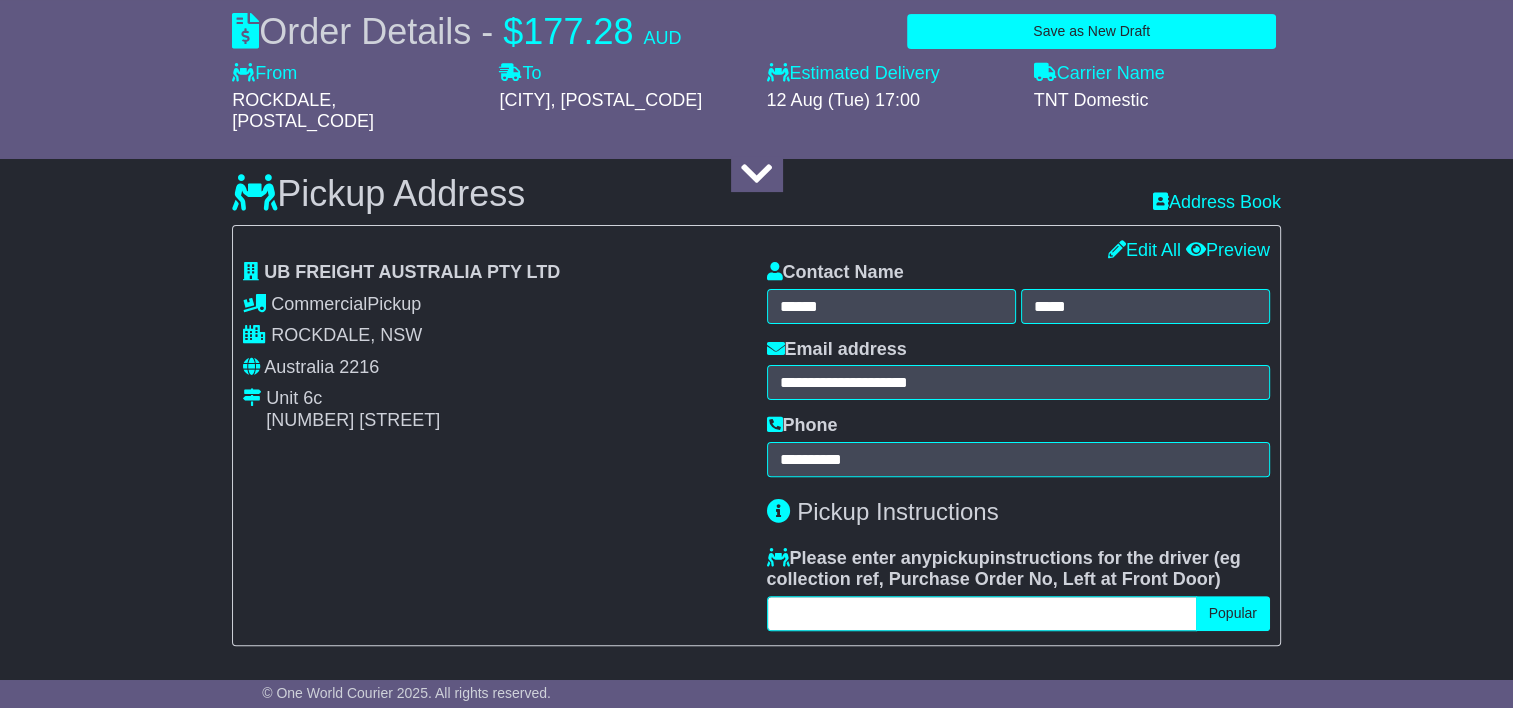 click at bounding box center (982, 613) 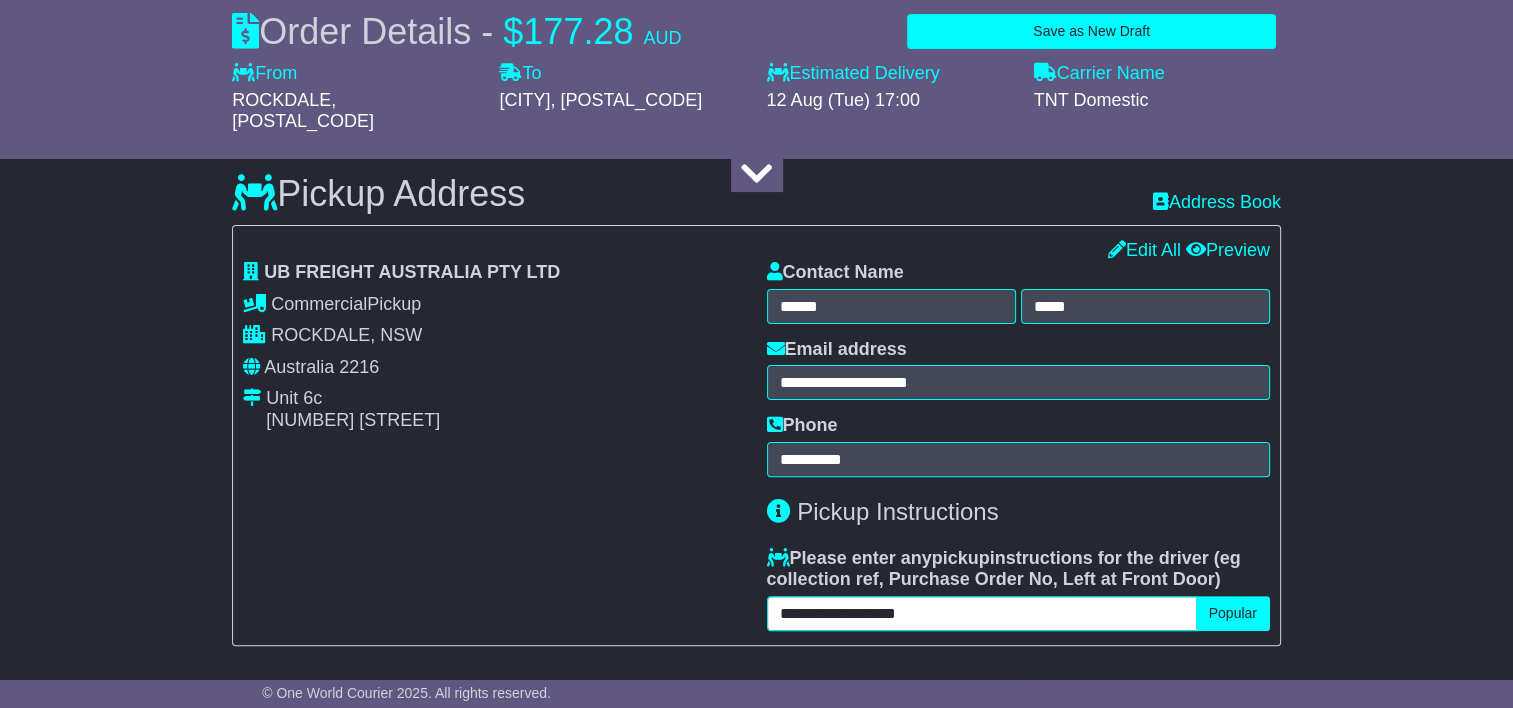 type on "**********" 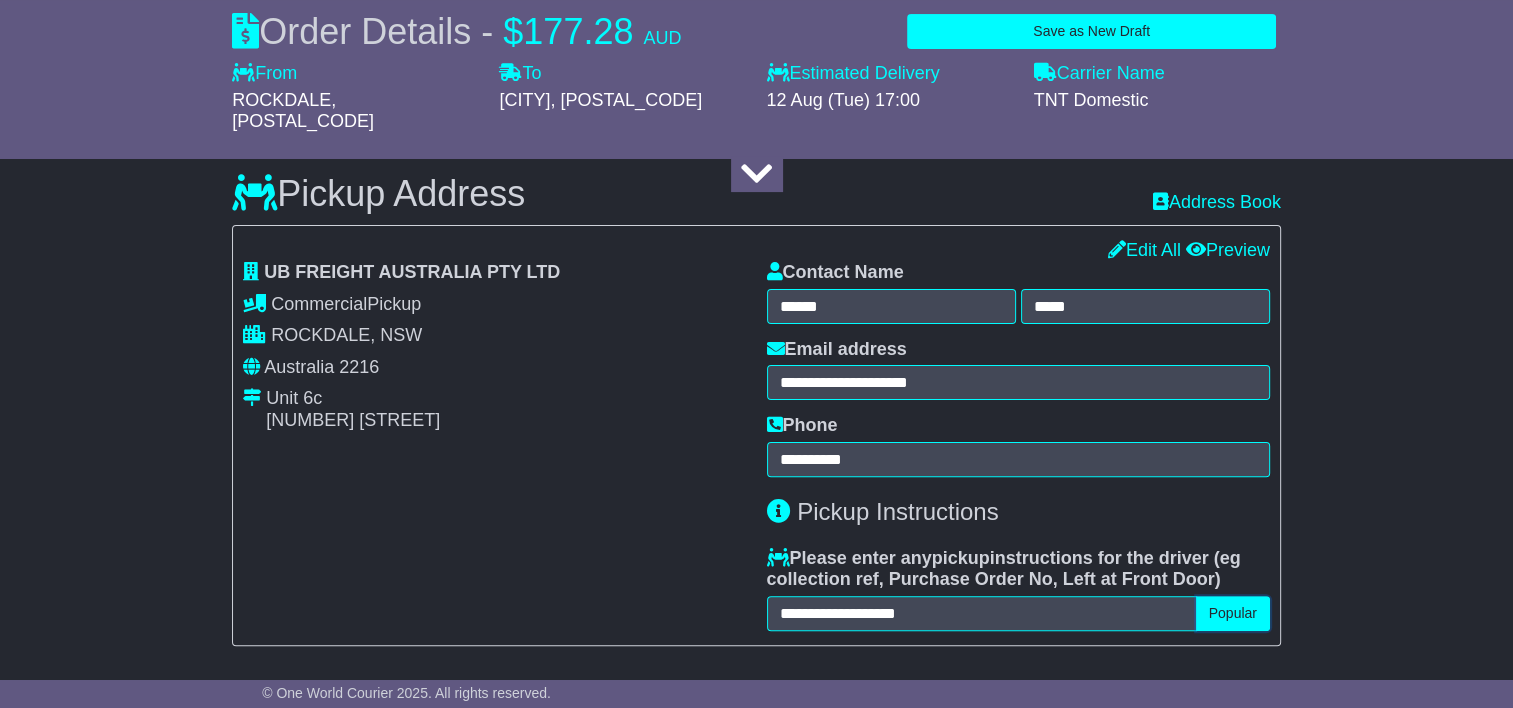 type 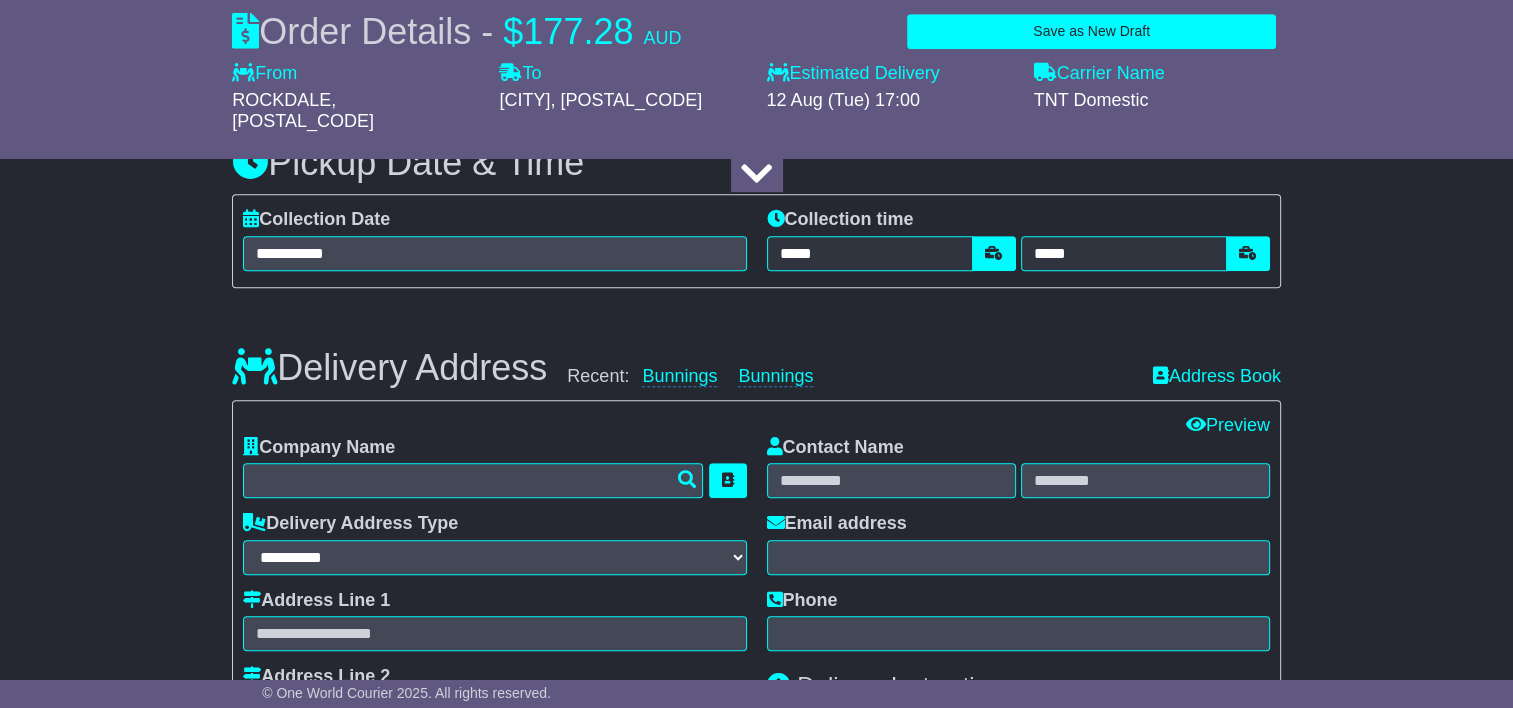 scroll, scrollTop: 1200, scrollLeft: 0, axis: vertical 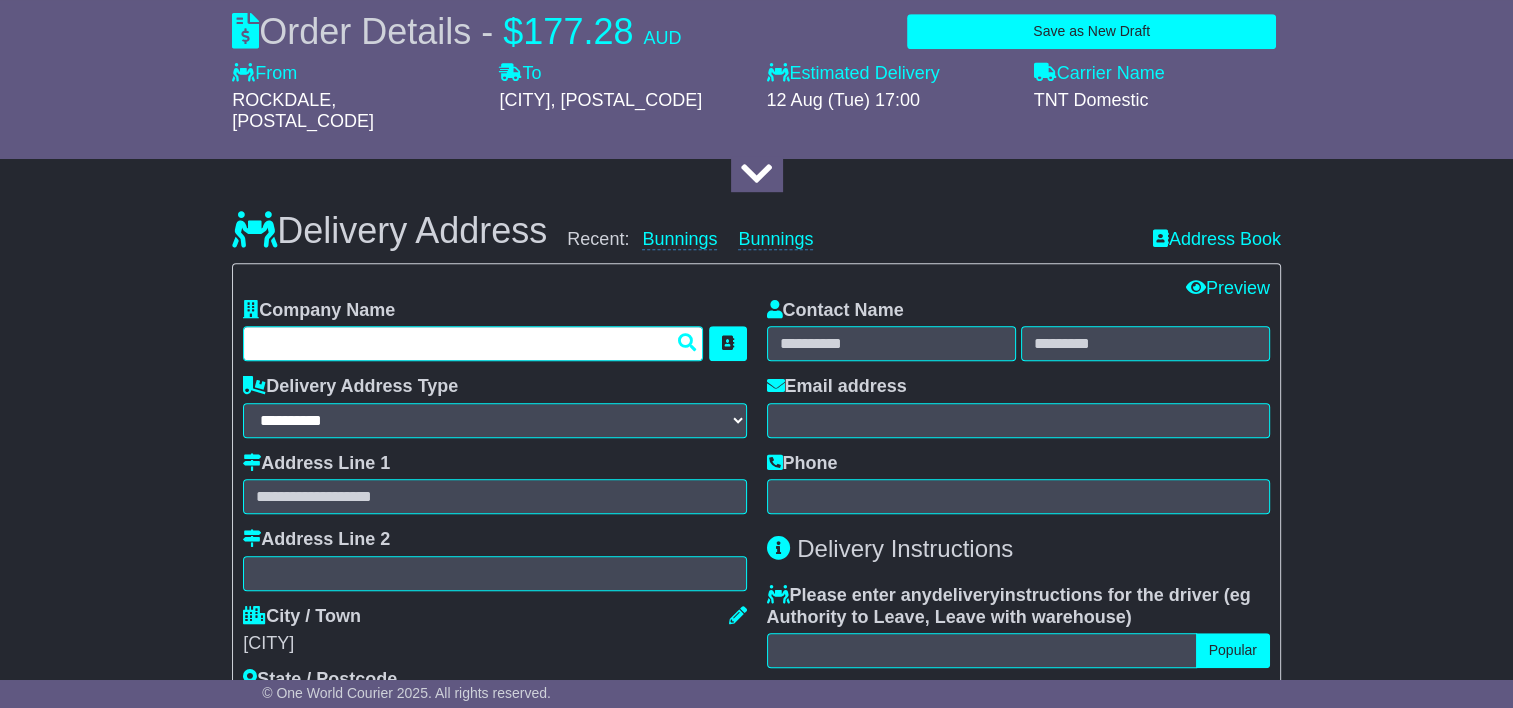 click at bounding box center (473, 343) 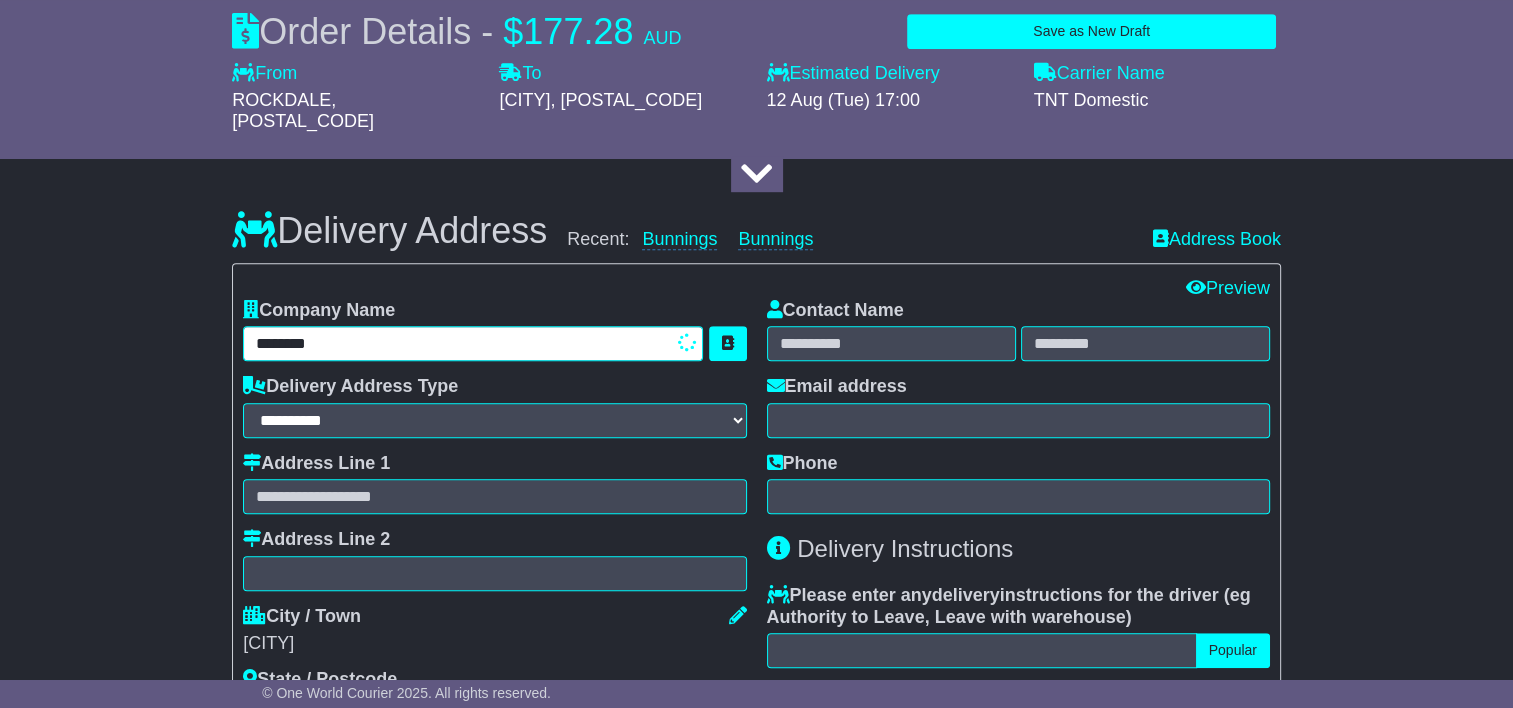 type on "********" 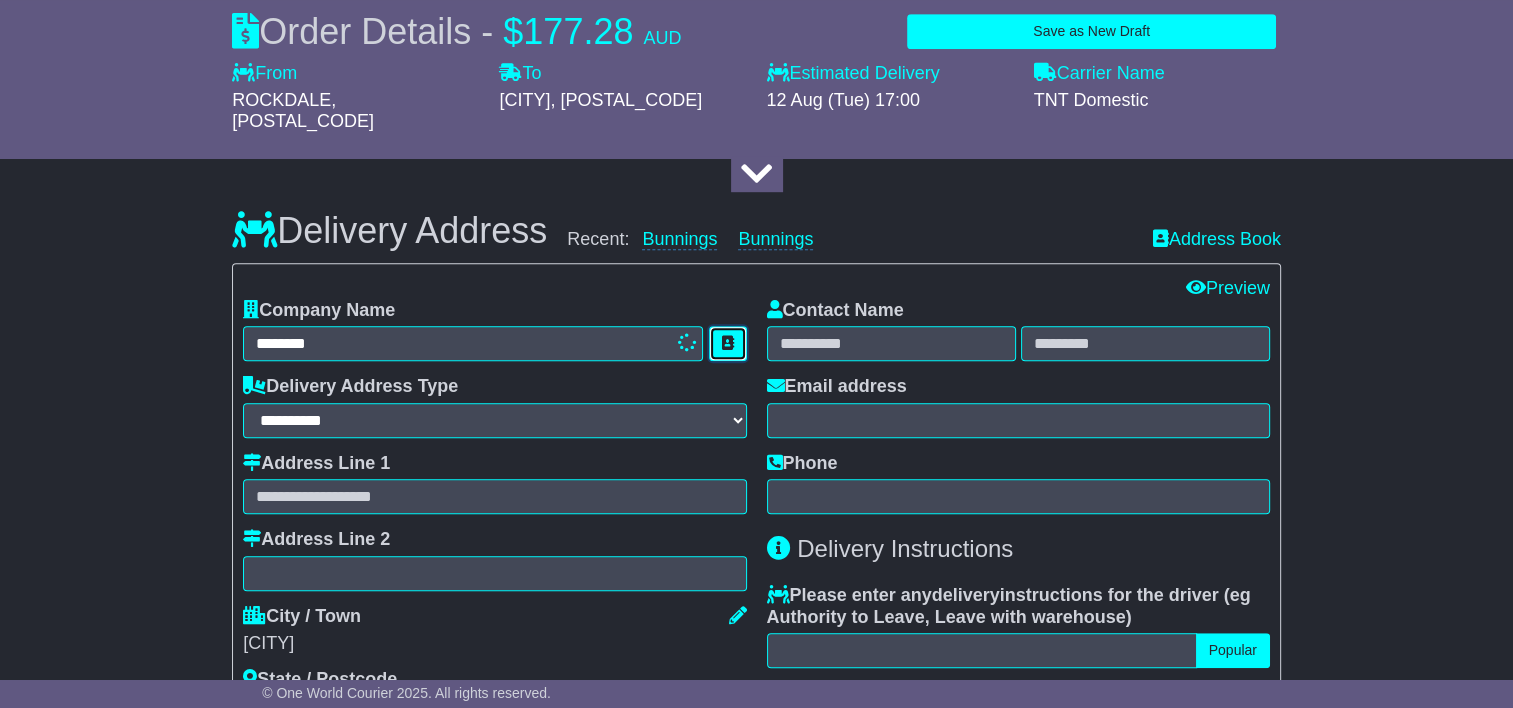 type 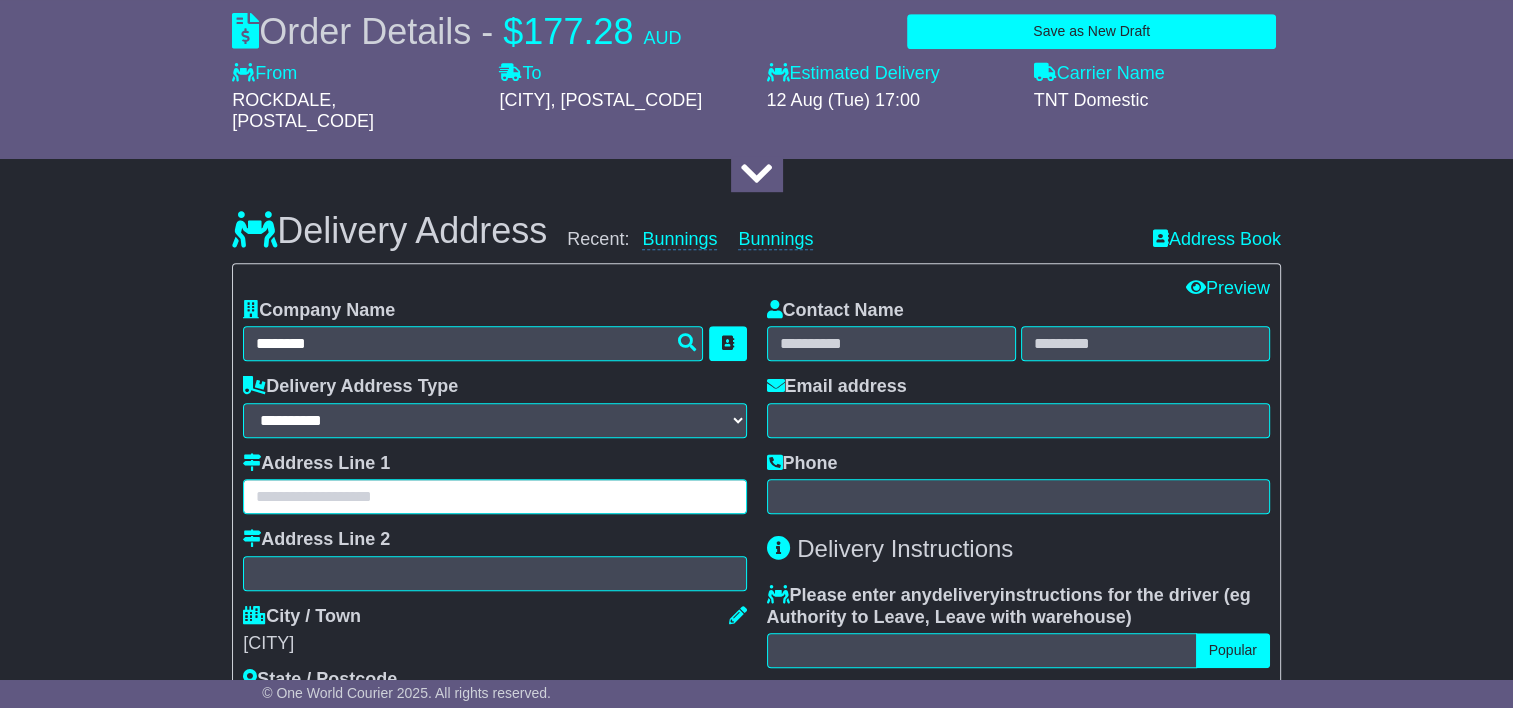 click at bounding box center (494, 496) 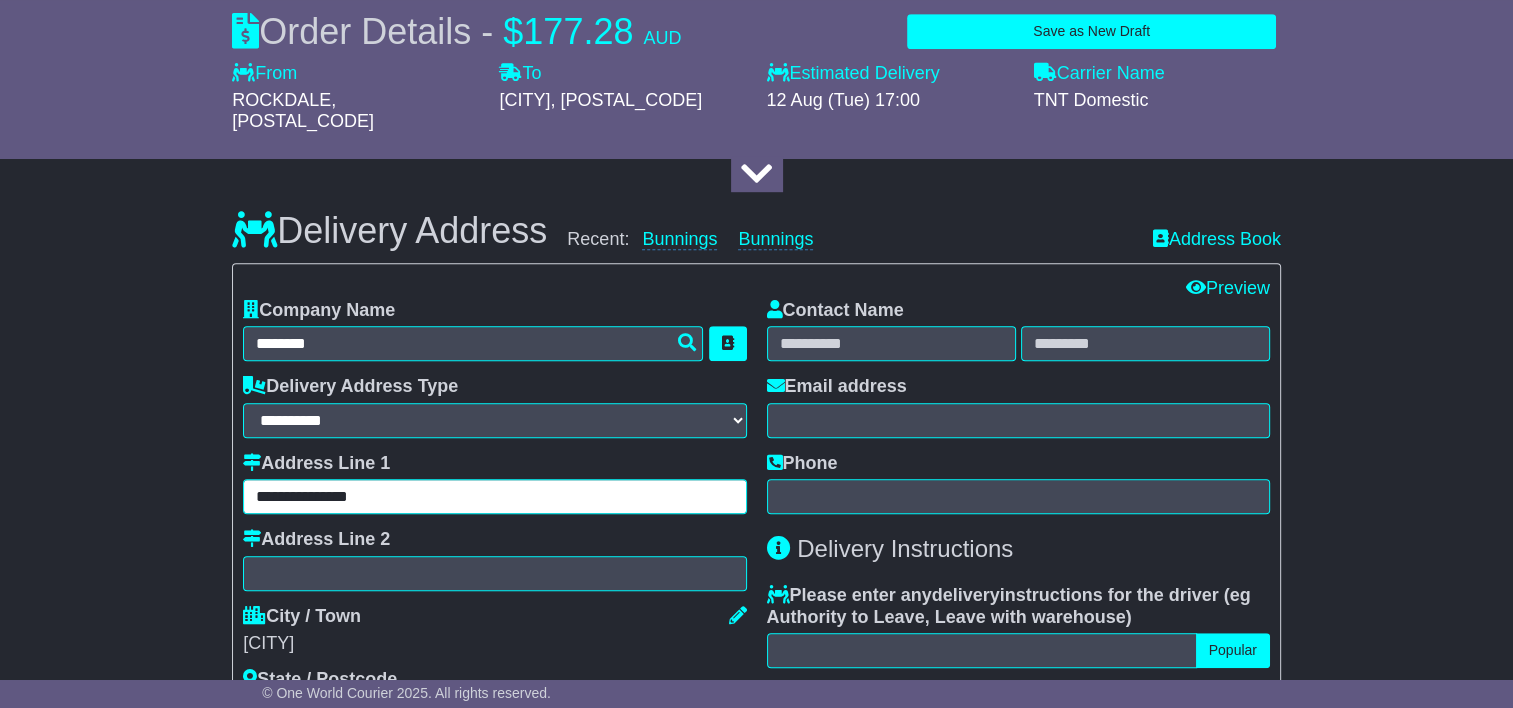 type on "**********" 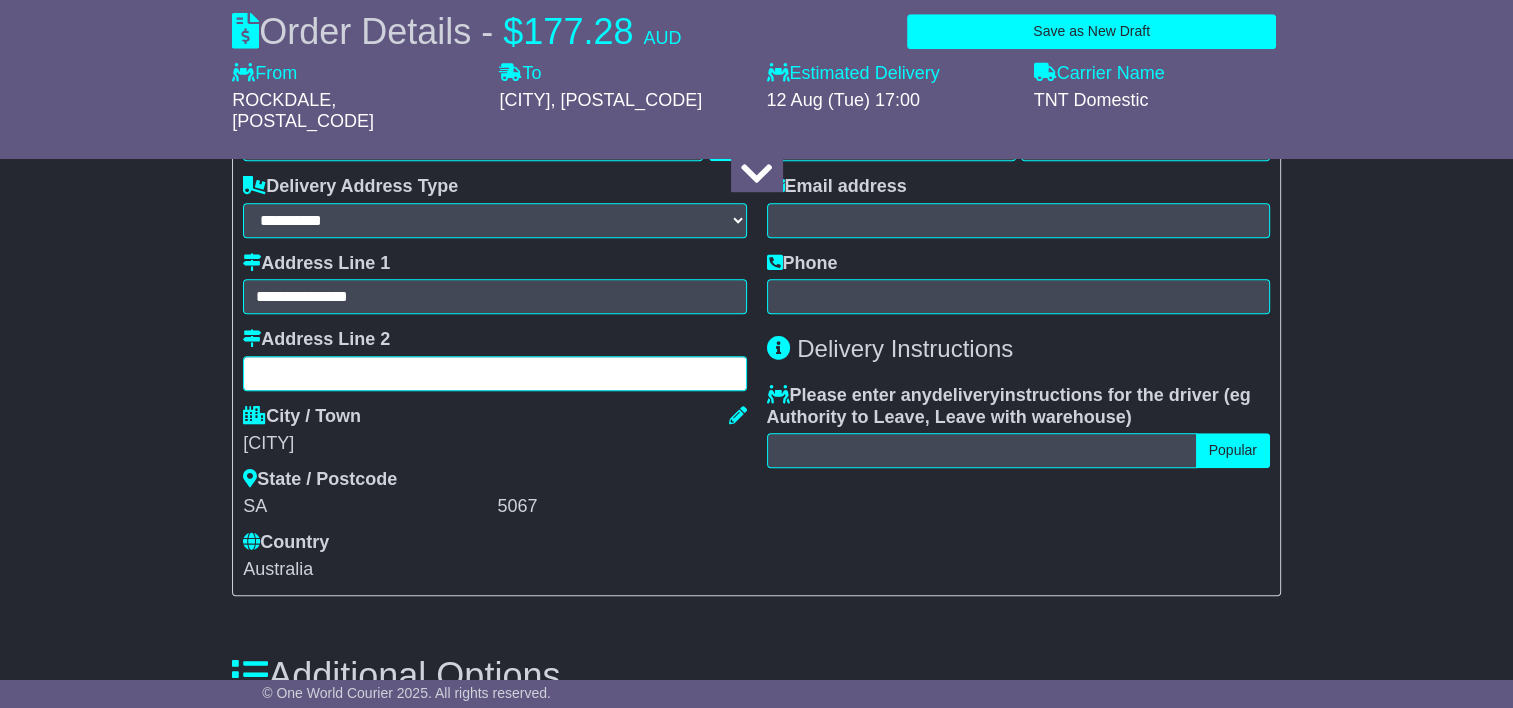 scroll, scrollTop: 1200, scrollLeft: 0, axis: vertical 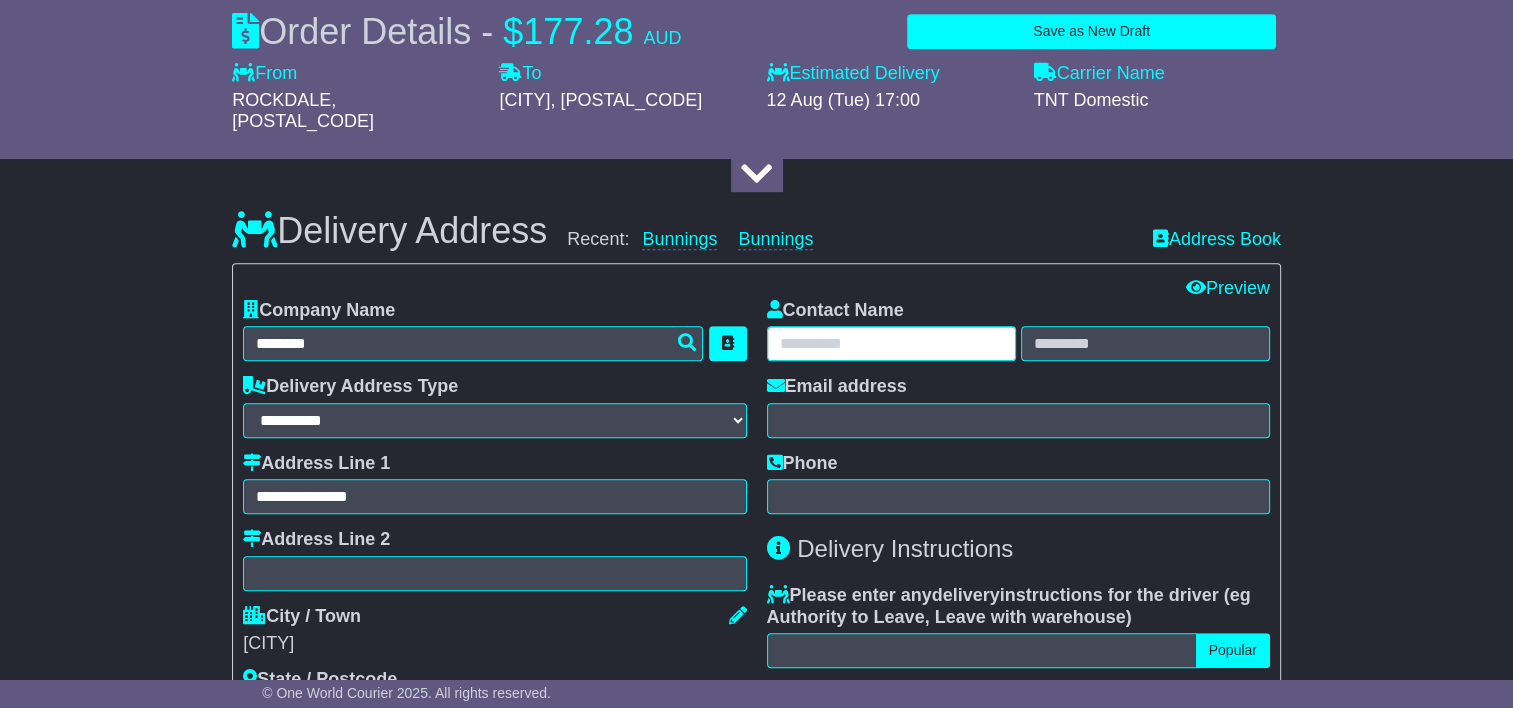 click at bounding box center [891, 343] 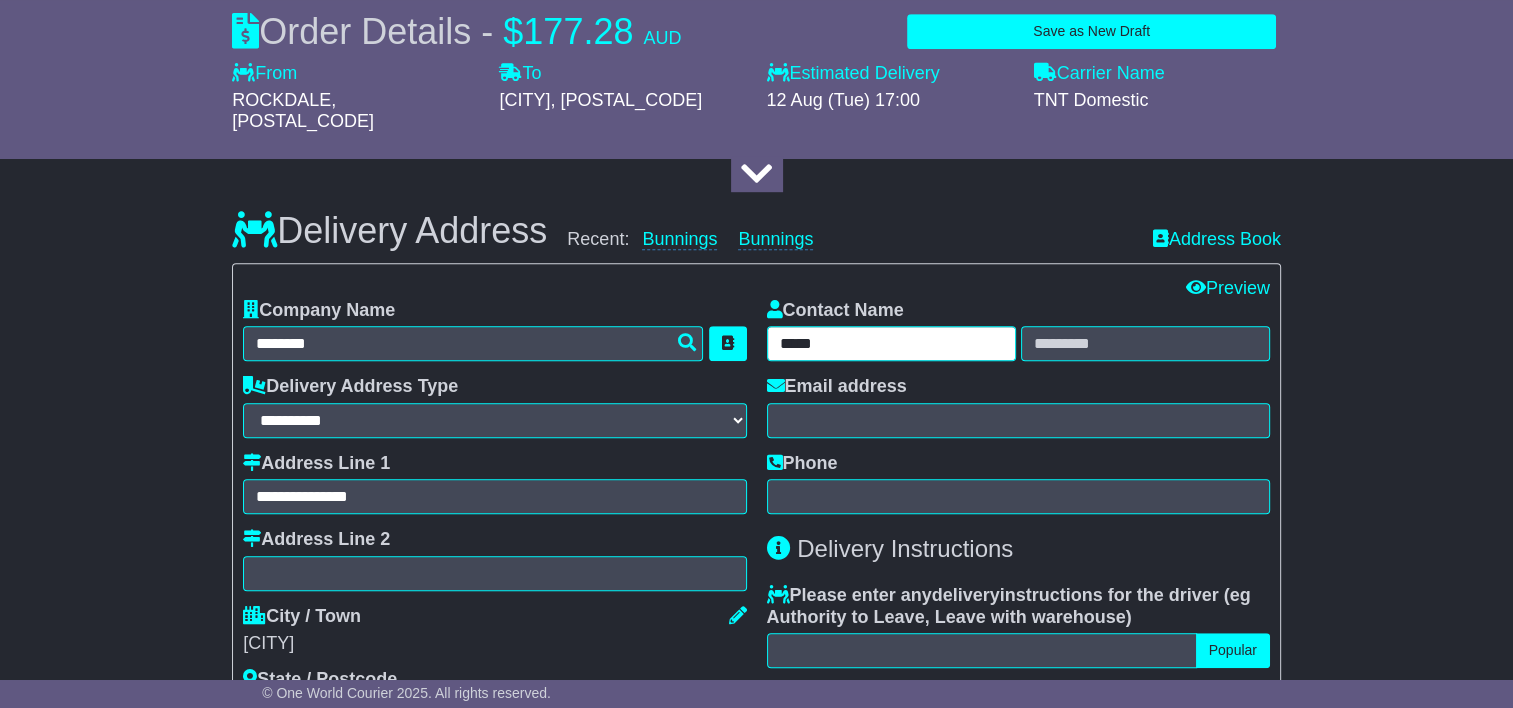 type on "*****" 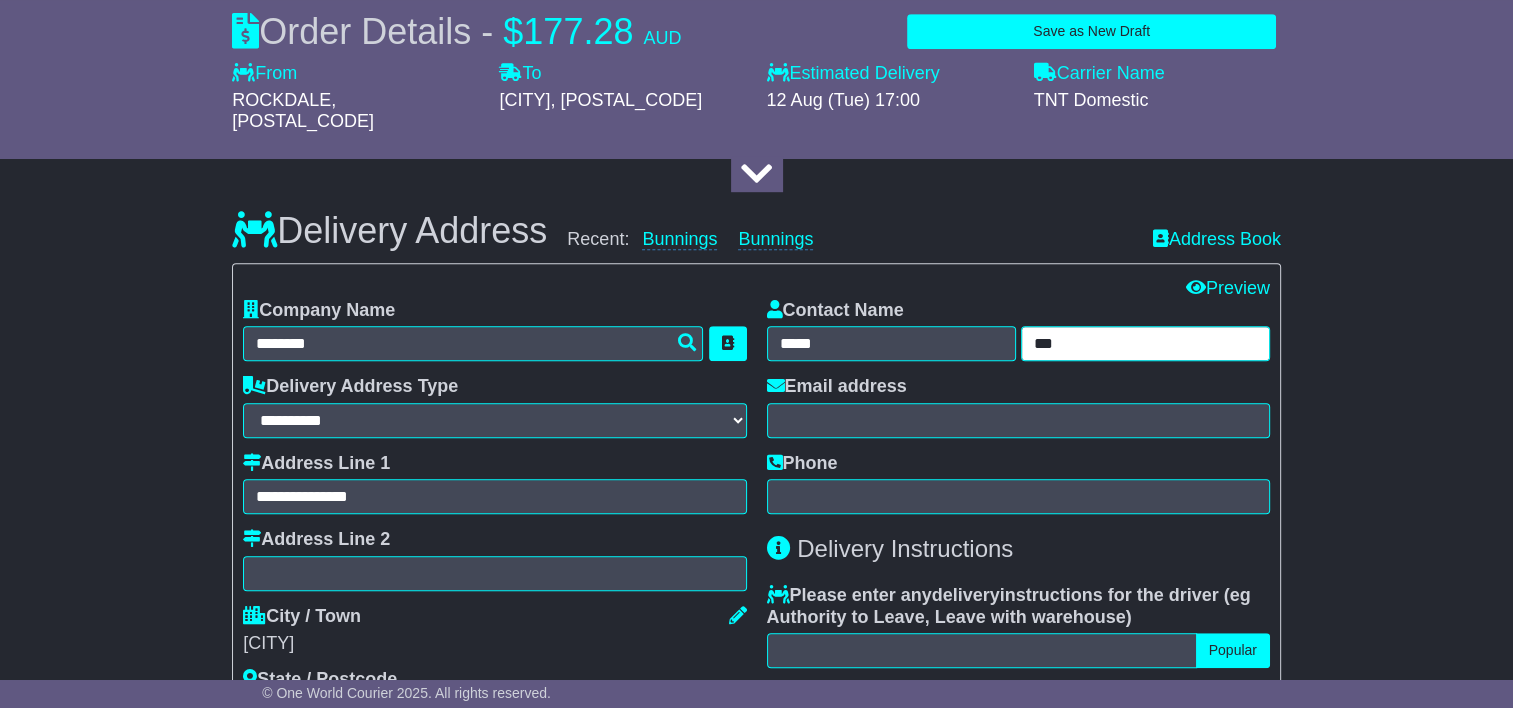 type on "***" 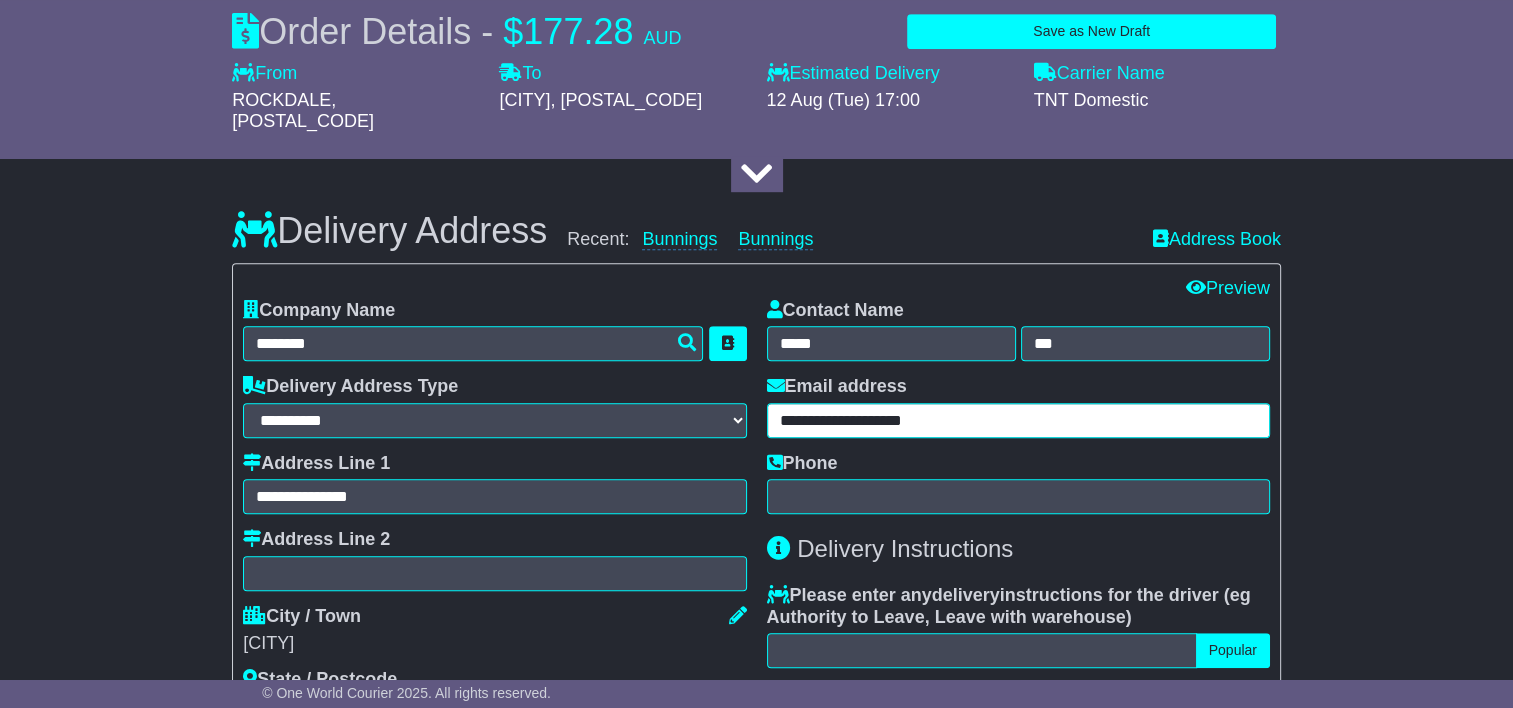 type on "**********" 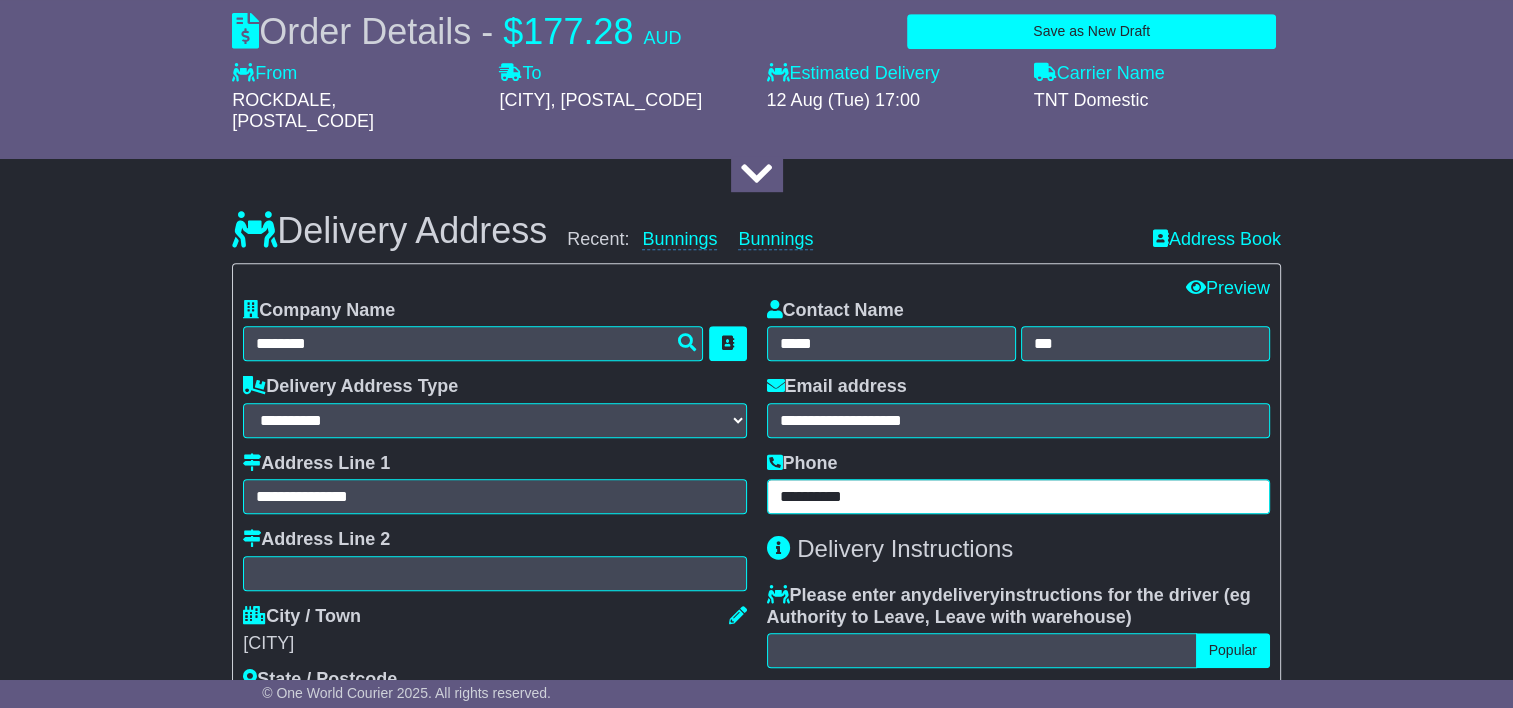 type on "**********" 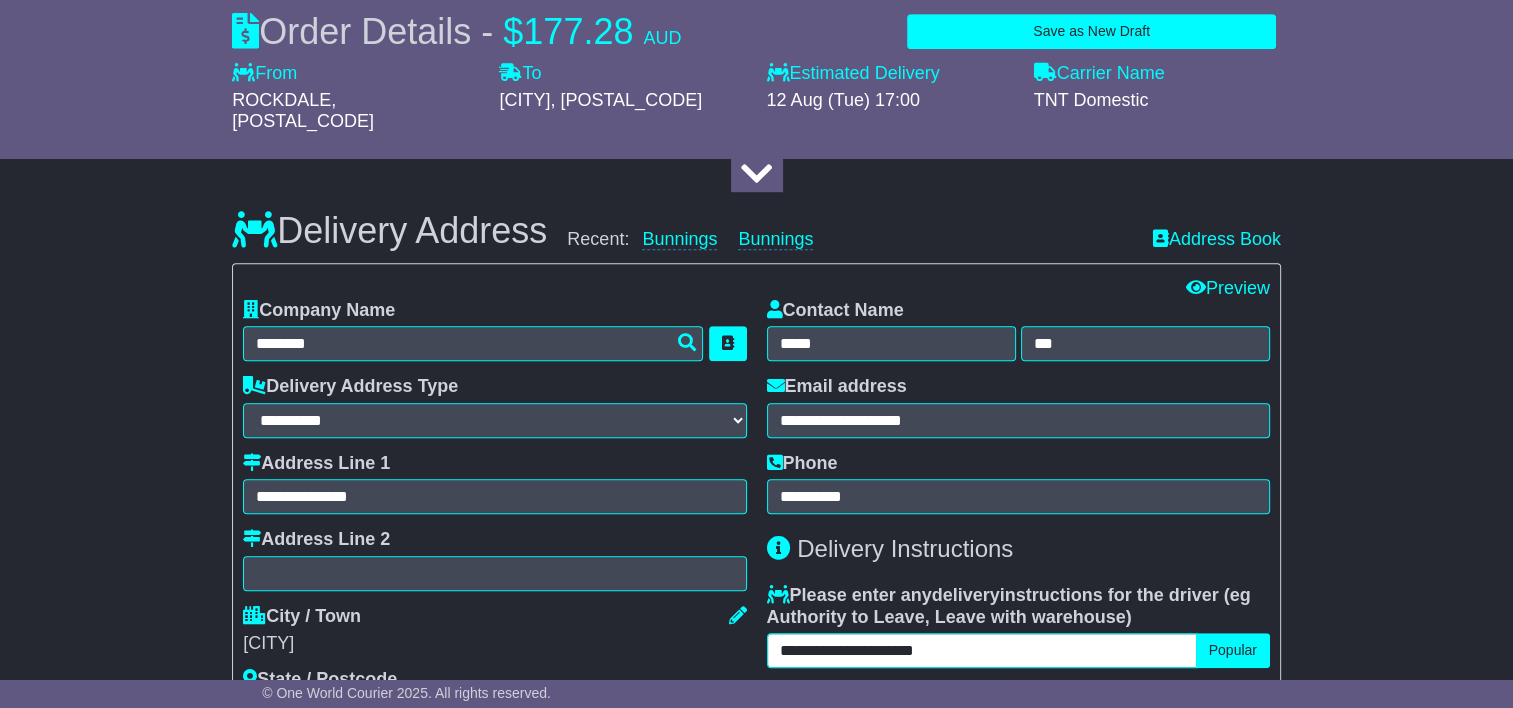 type on "**********" 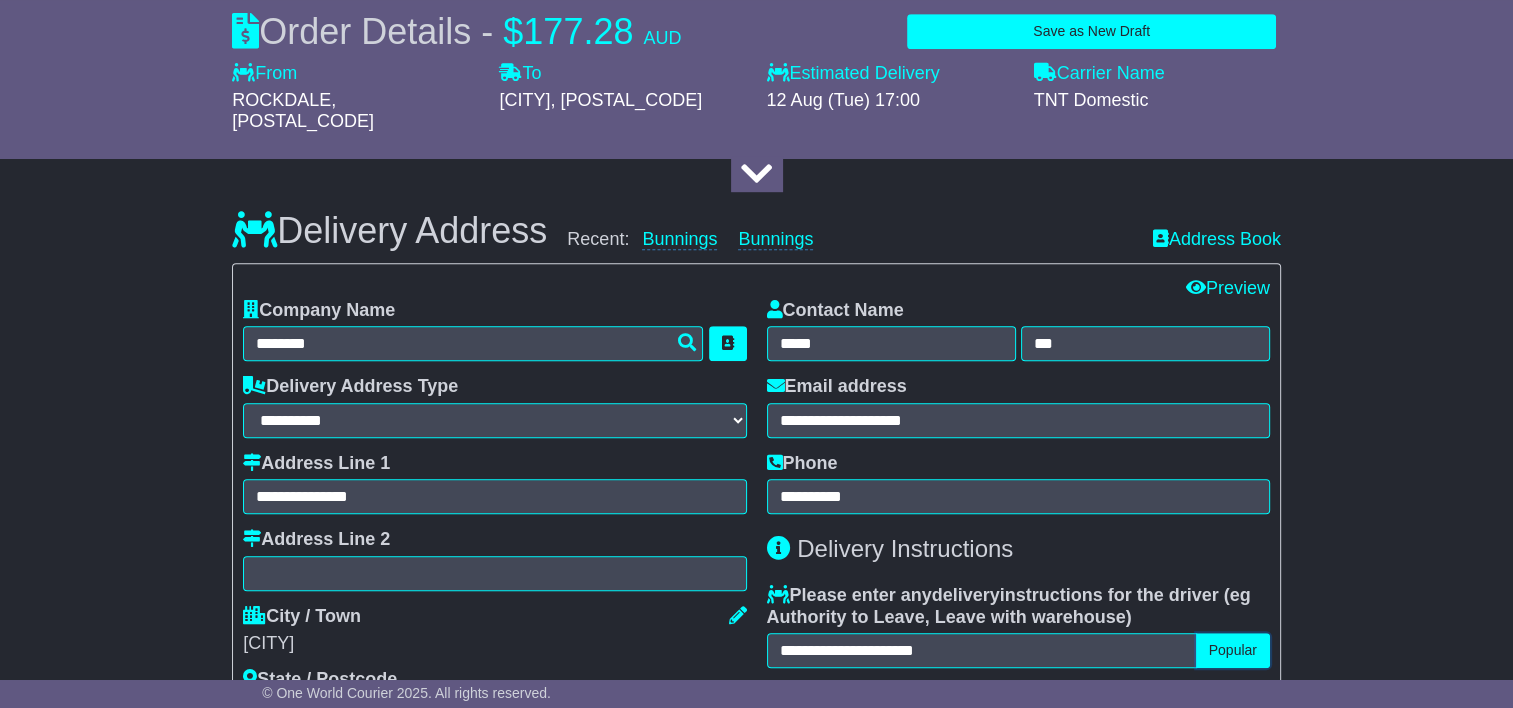 type 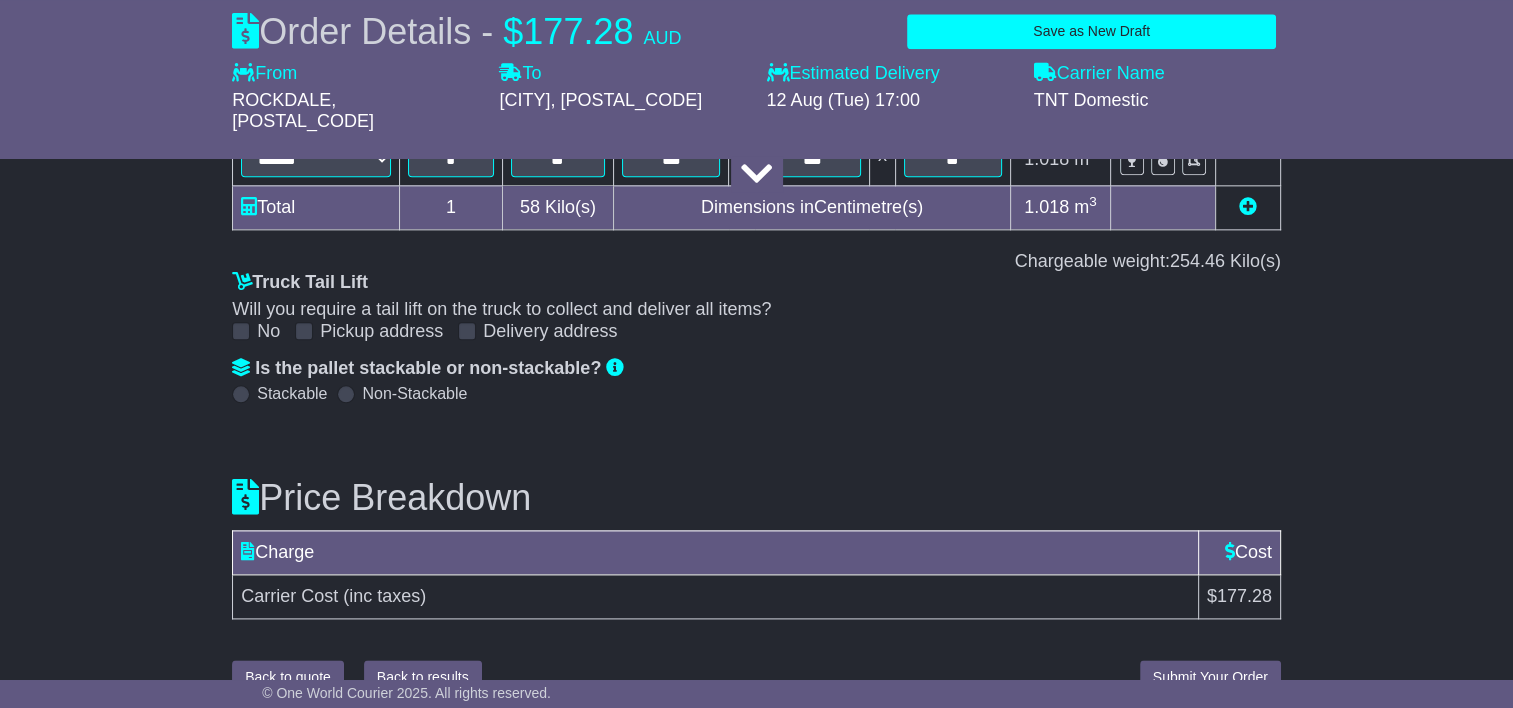 scroll, scrollTop: 2436, scrollLeft: 0, axis: vertical 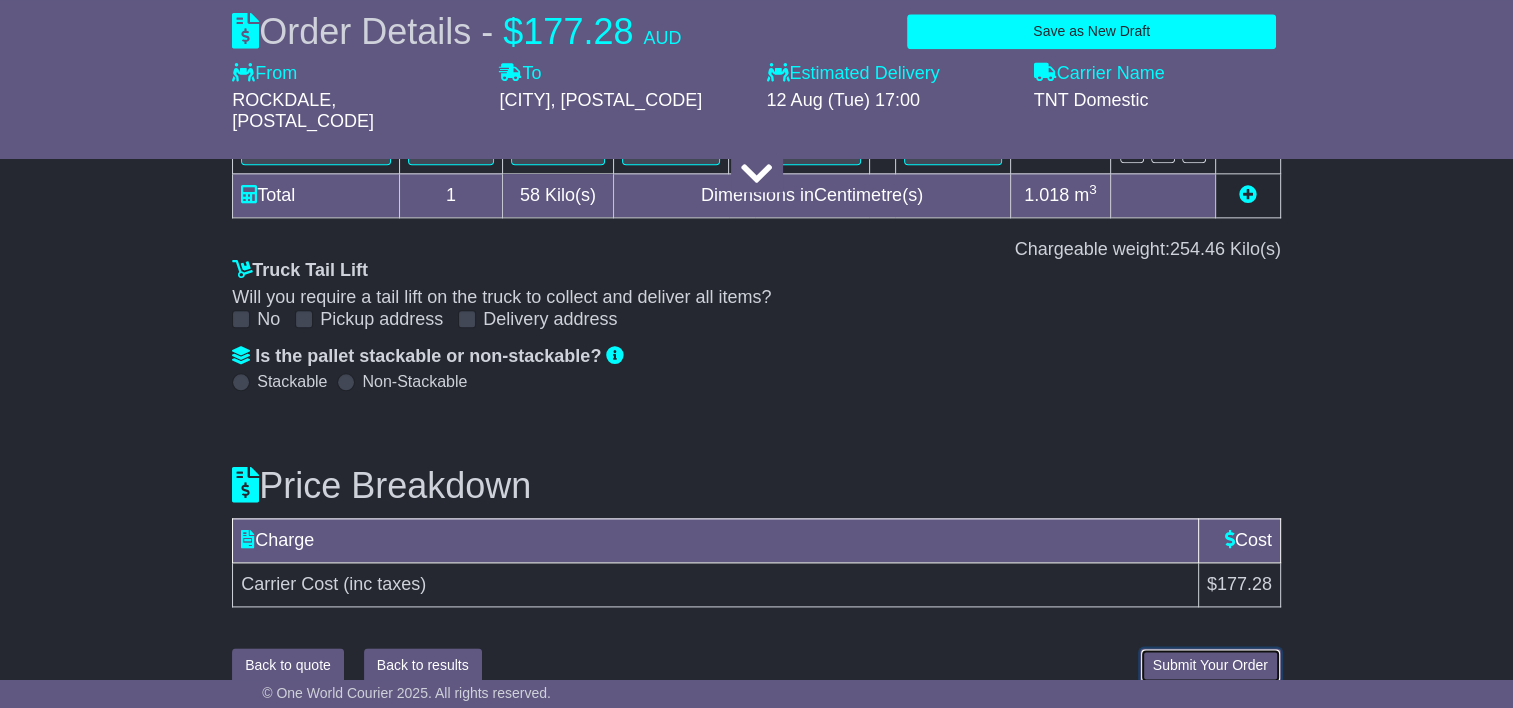 click on "Submit Your Order" at bounding box center [1210, 665] 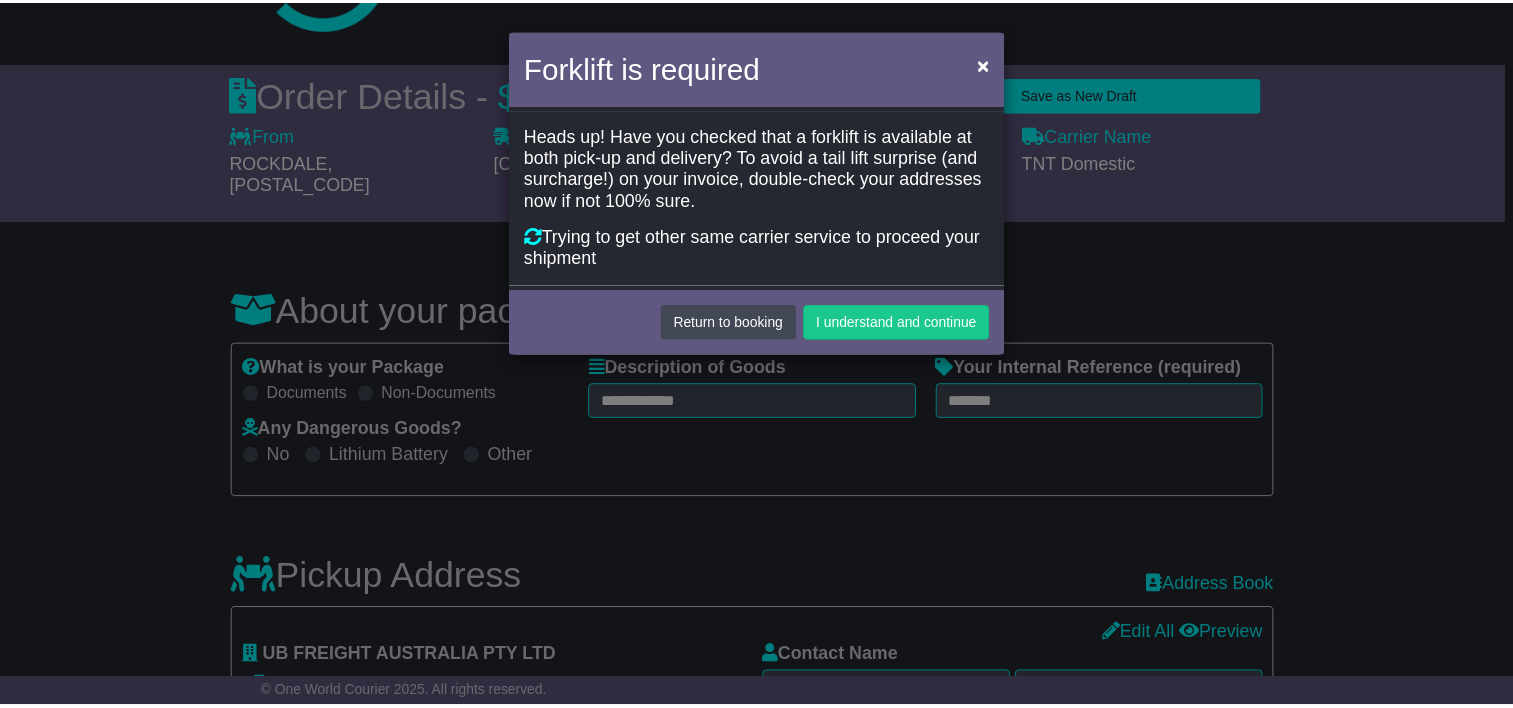scroll, scrollTop: 0, scrollLeft: 0, axis: both 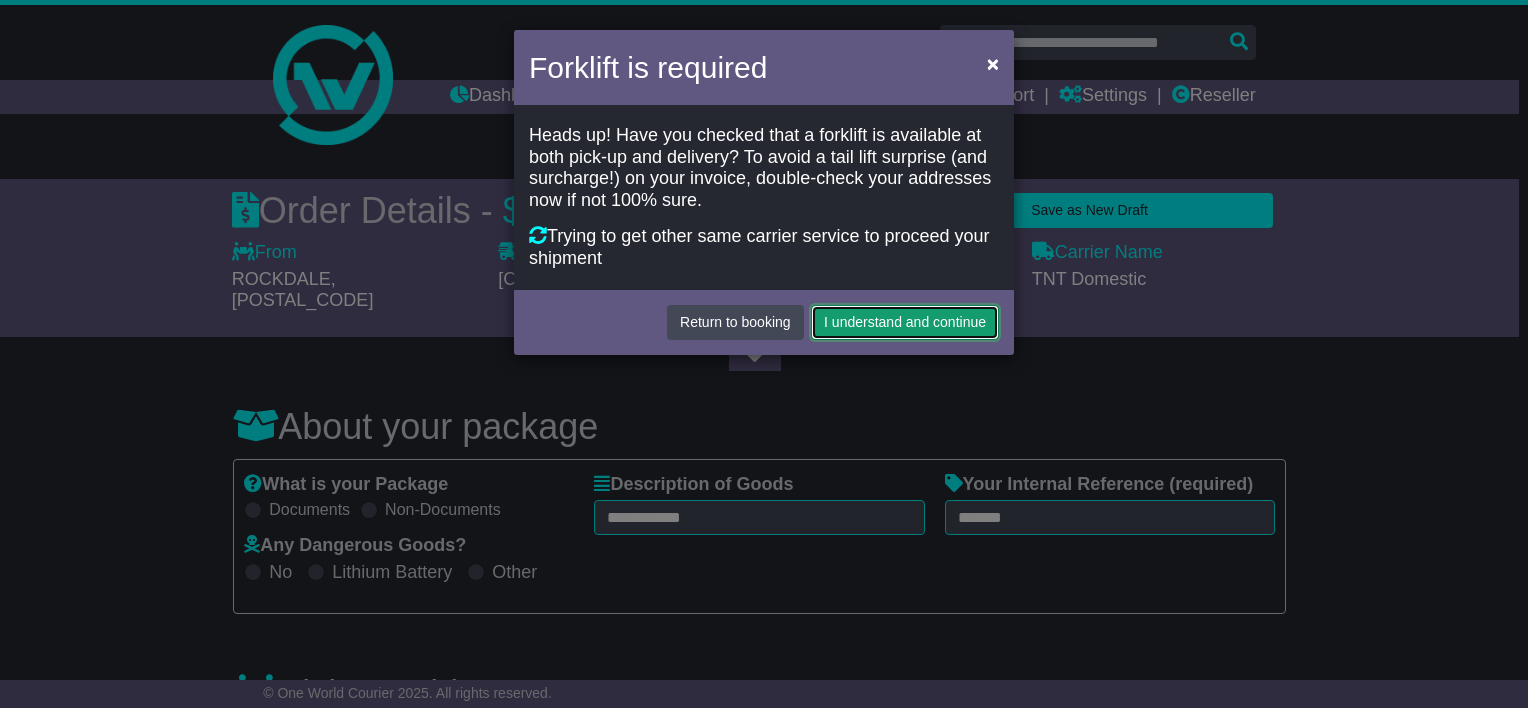 click on "I understand and continue" at bounding box center (905, 322) 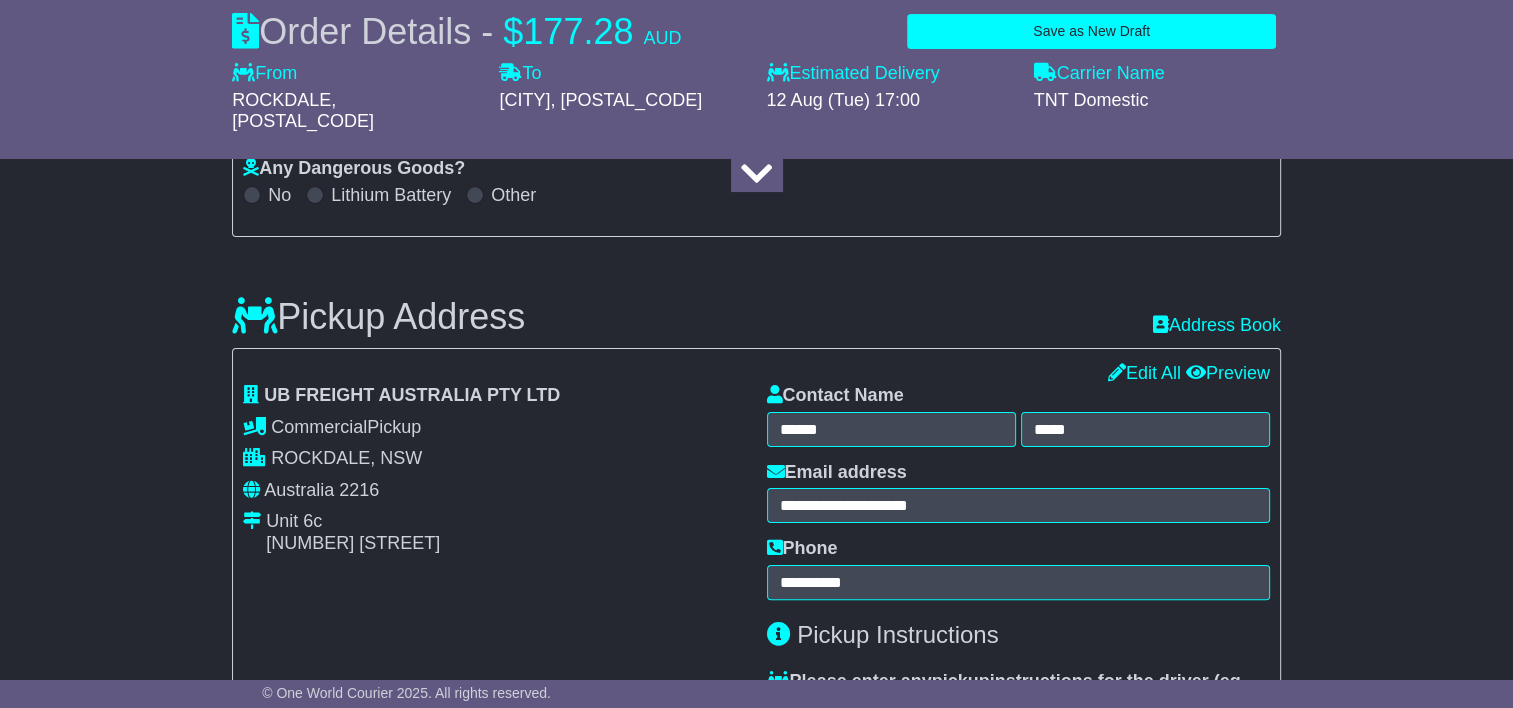 scroll, scrollTop: 400, scrollLeft: 0, axis: vertical 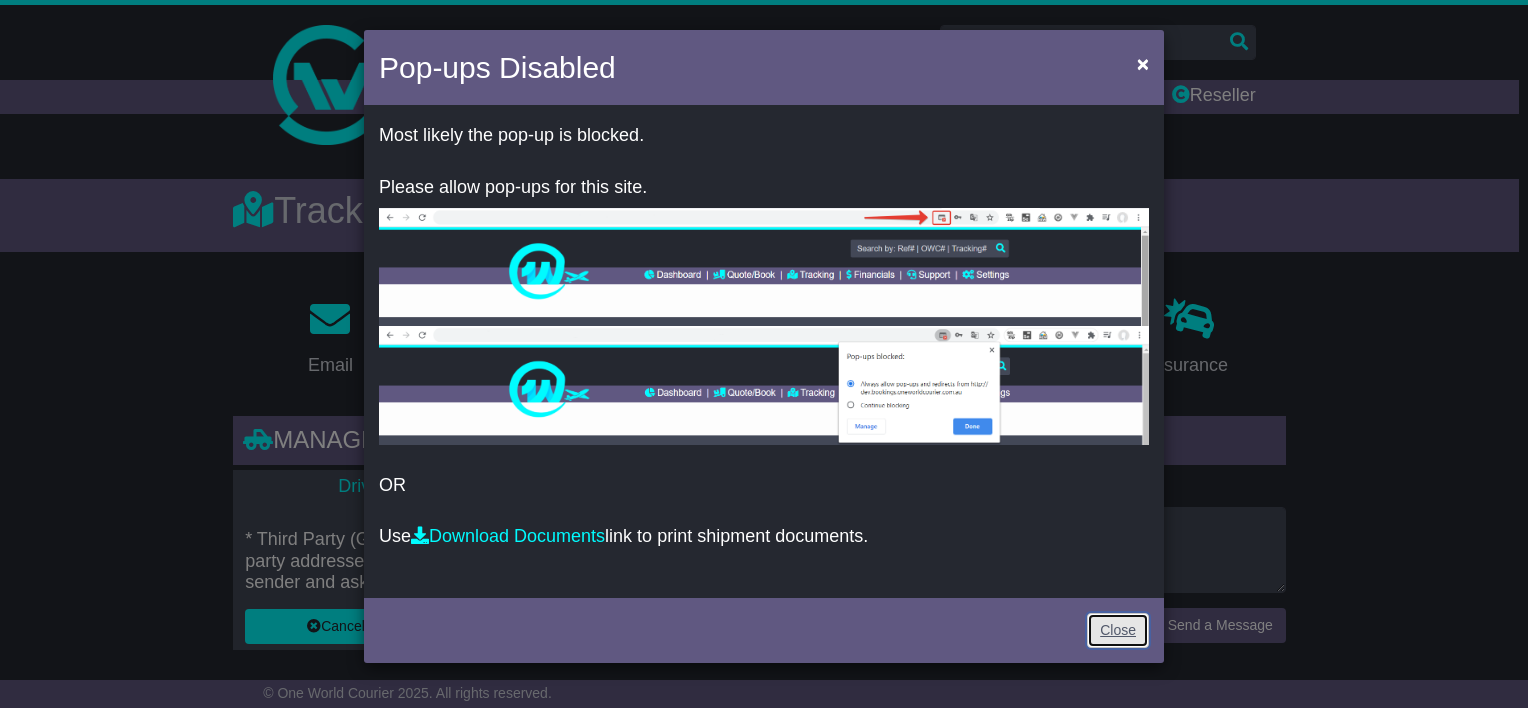 click on "Close" at bounding box center [1118, 630] 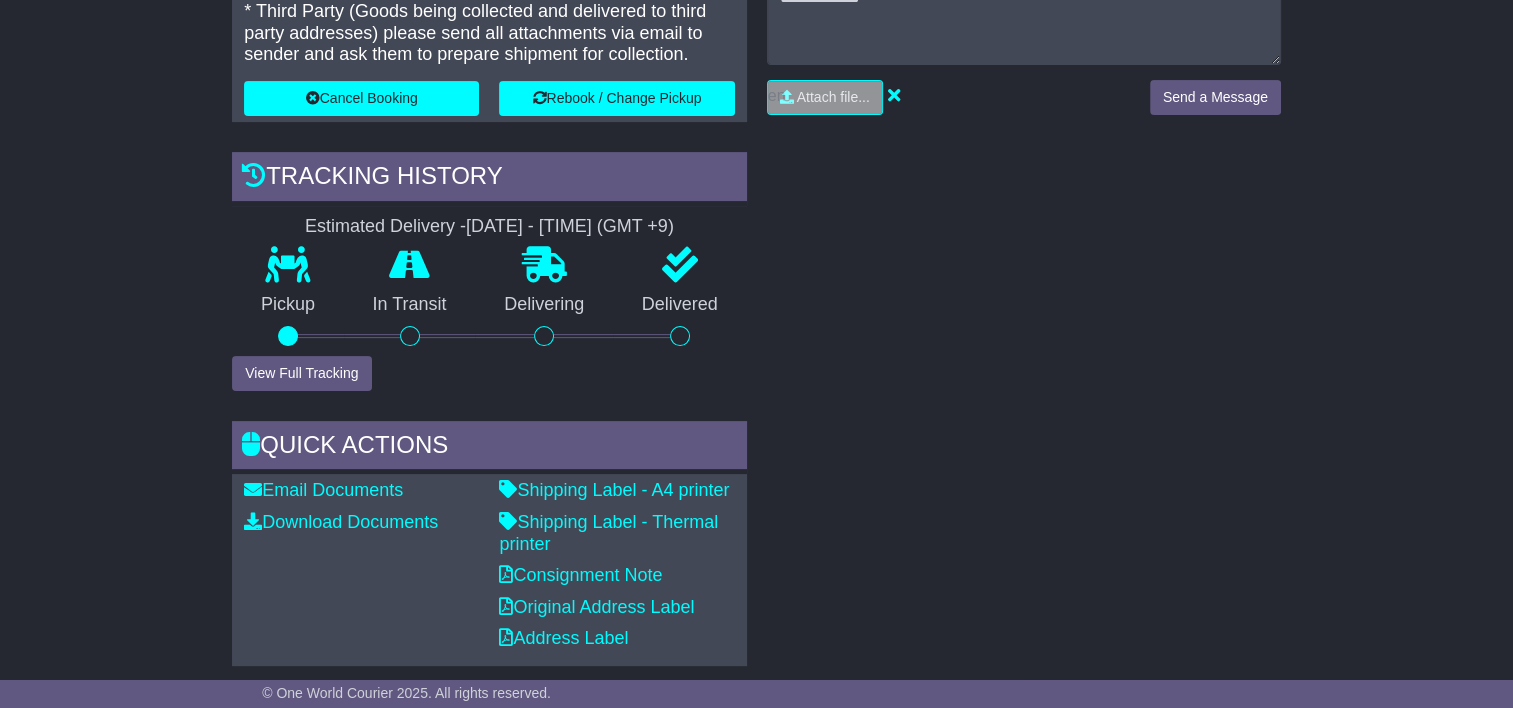 scroll, scrollTop: 700, scrollLeft: 0, axis: vertical 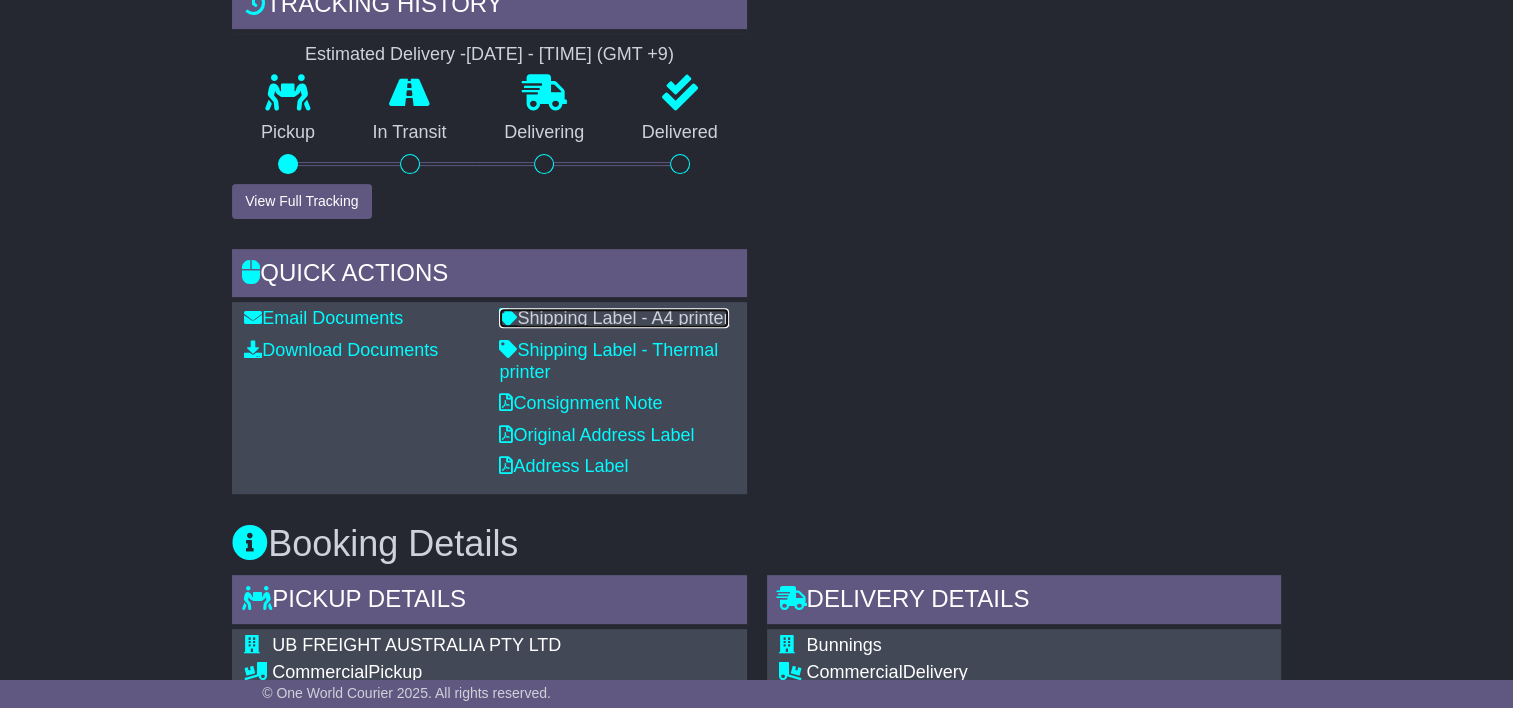 click on "Shipping Label - A4 printer" at bounding box center [614, 318] 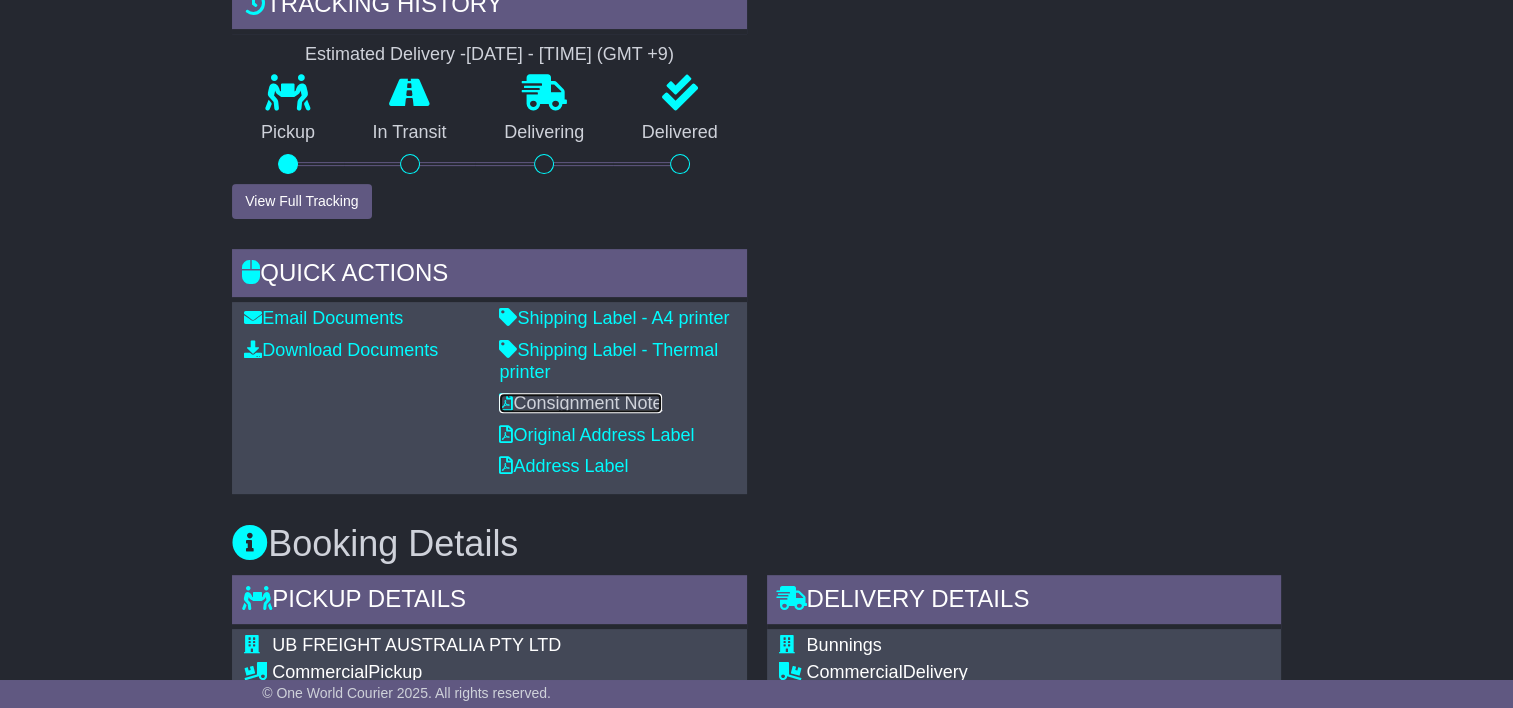 click on "Consignment Note" at bounding box center (580, 403) 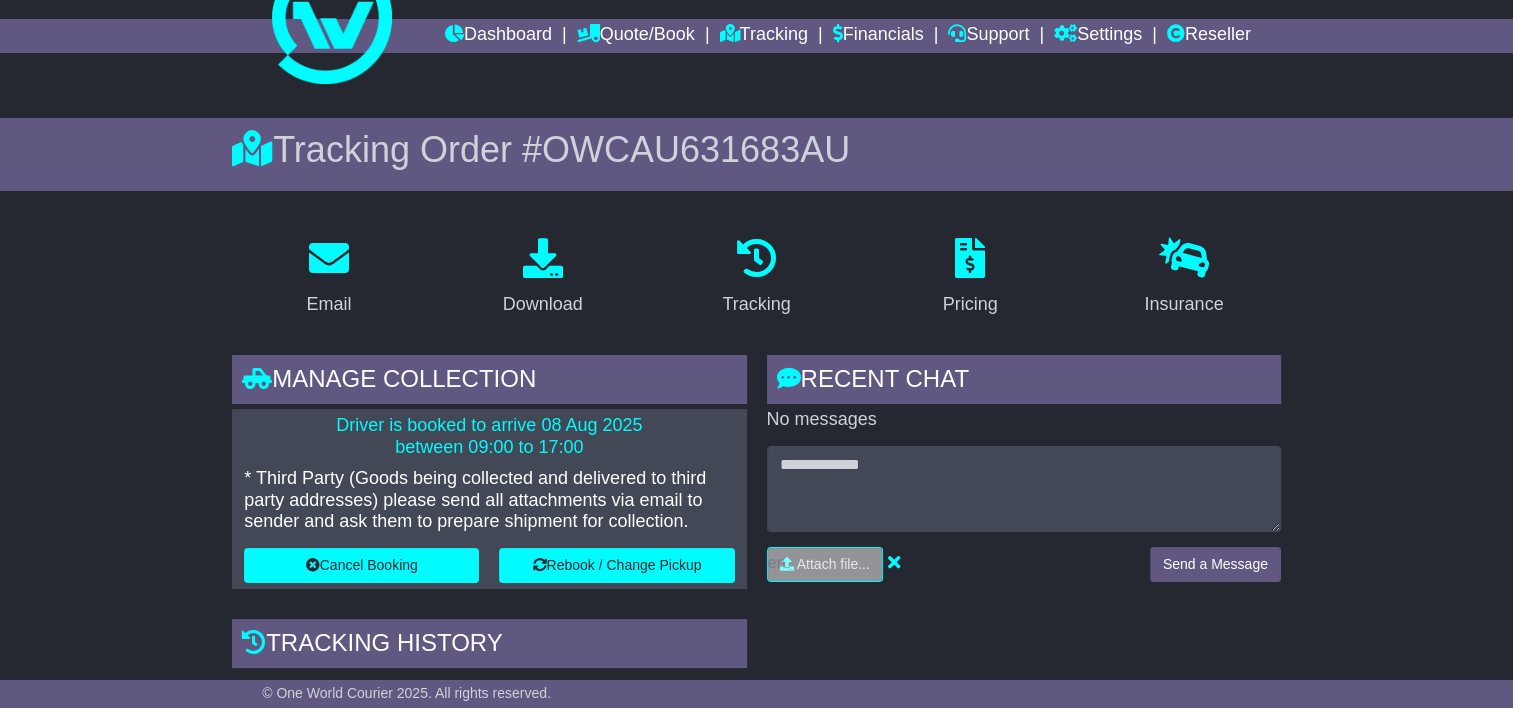 scroll, scrollTop: 0, scrollLeft: 0, axis: both 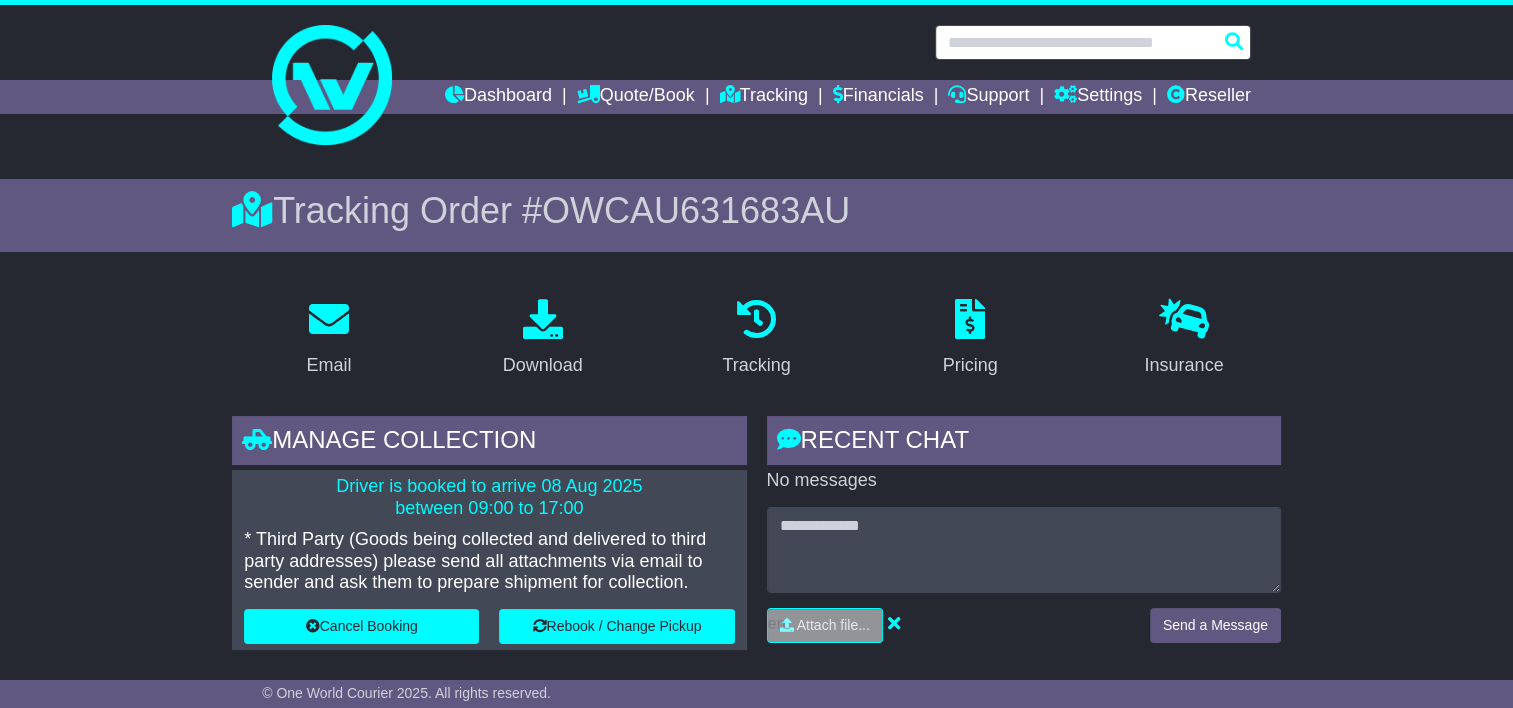 click at bounding box center [1093, 42] 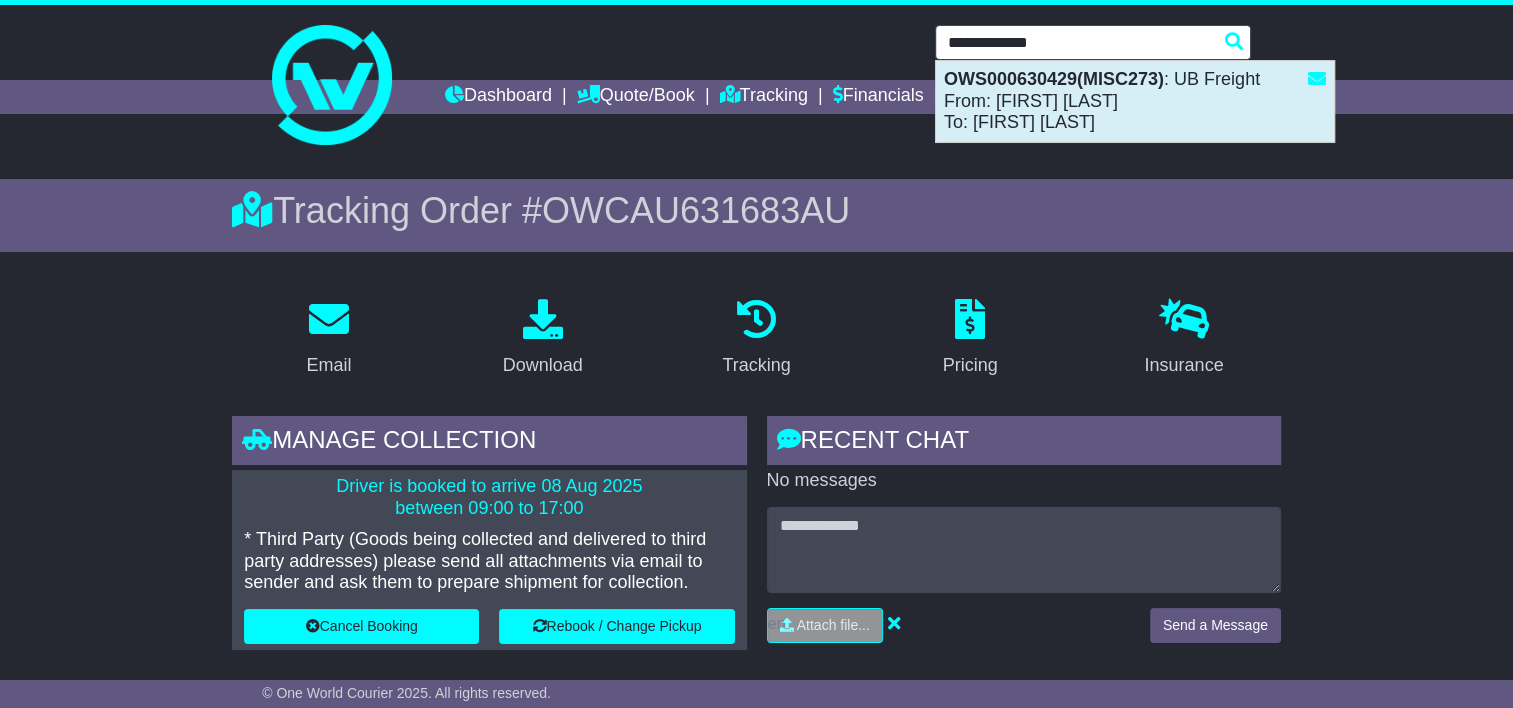 click on "OWS000630429(MISC273) : UB Freight From: Debrah Mizzi To: Shine Zin" at bounding box center (1135, 101) 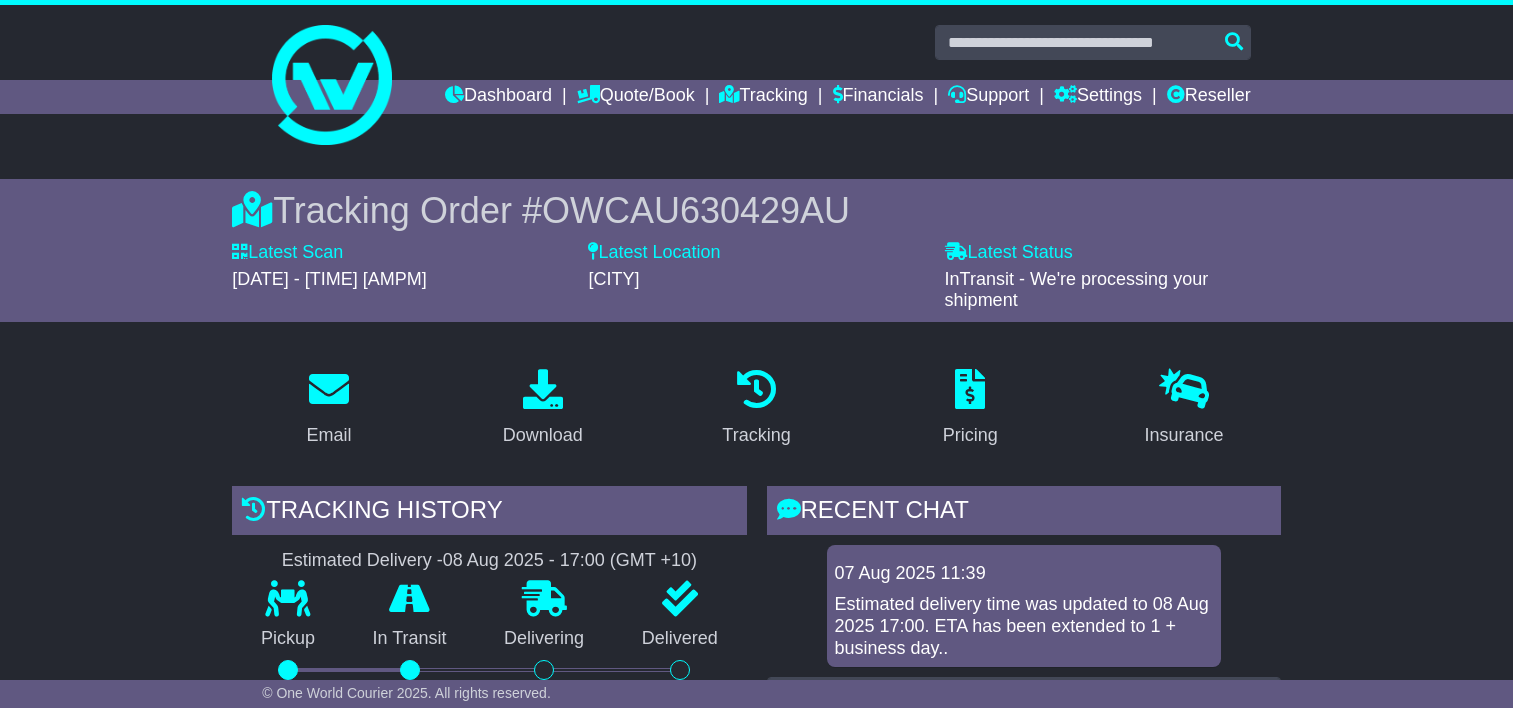 scroll, scrollTop: 0, scrollLeft: 0, axis: both 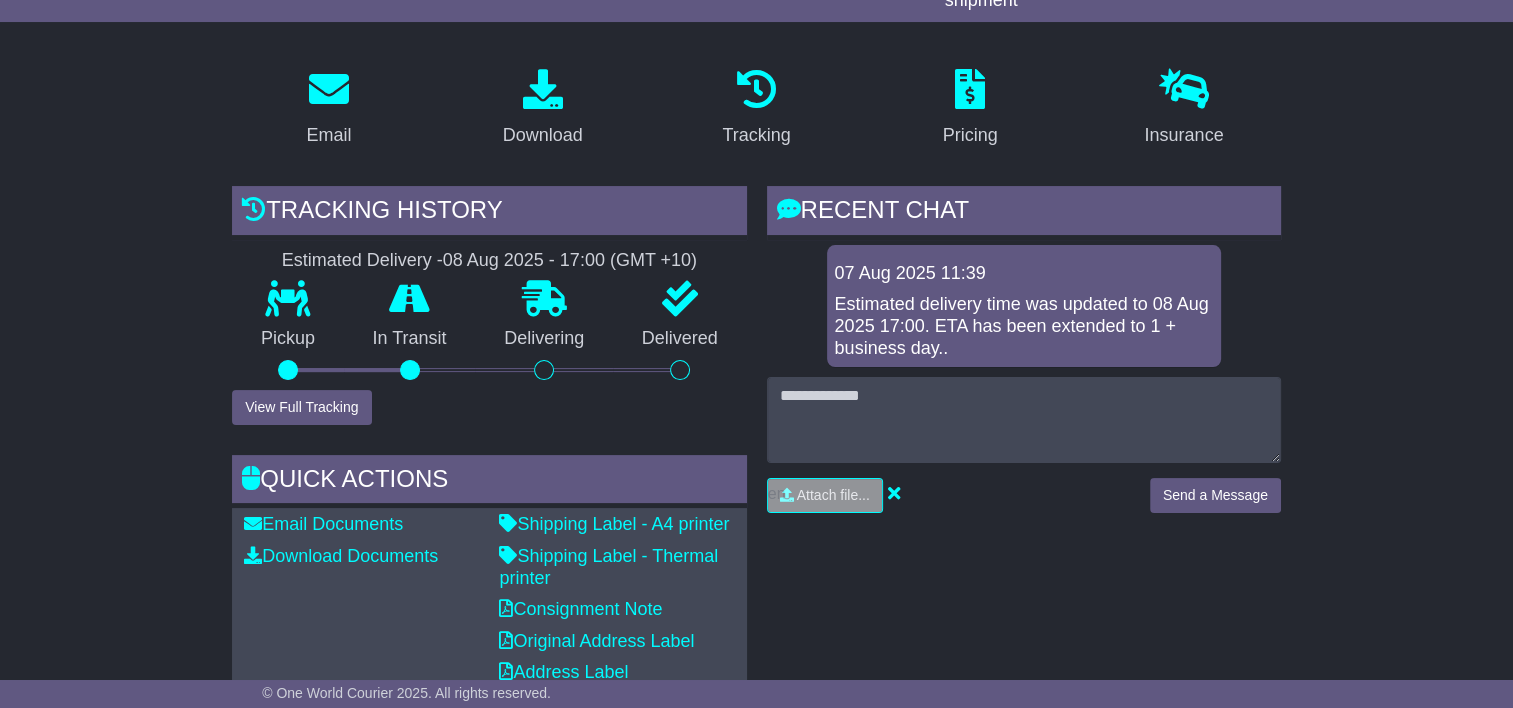 click on "Tracking history
Estimated Delivery -
[DATE] - [TIME] ([TIMEZONE])
Pickup
In Transit
Problem
Unknown
Delivering
Delivered" at bounding box center (489, 443) 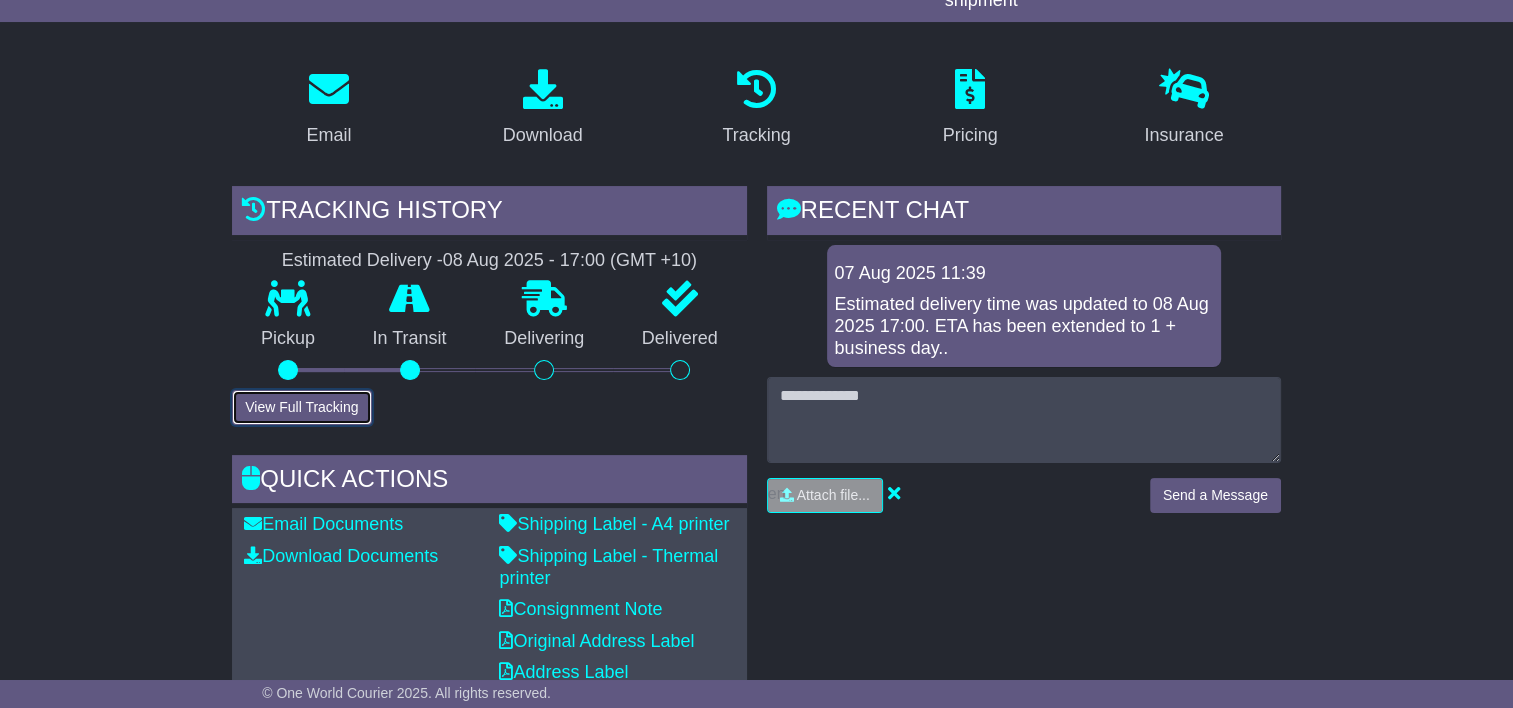 click on "View Full Tracking" at bounding box center [301, 407] 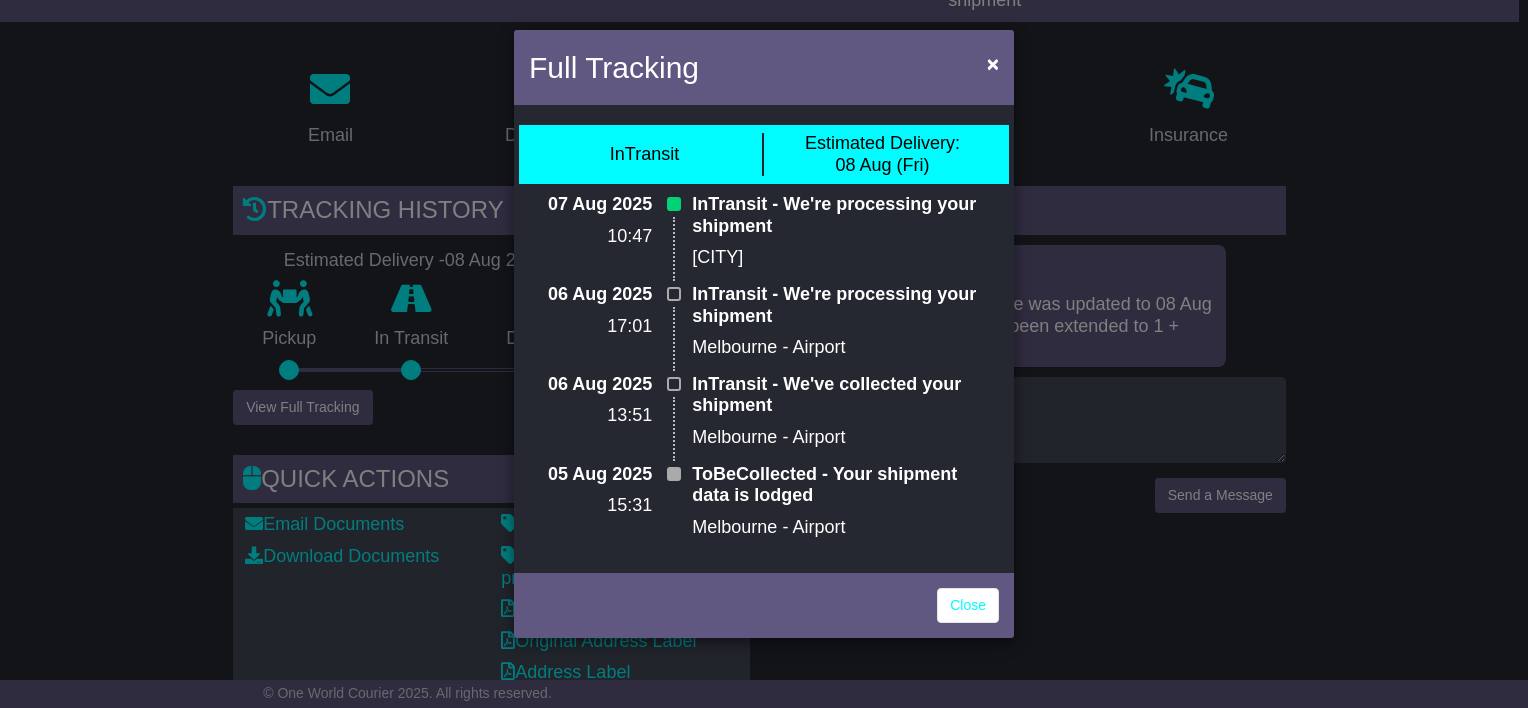 click on "InTransit - We're processing your shipment
Bendigo" at bounding box center [845, 239] 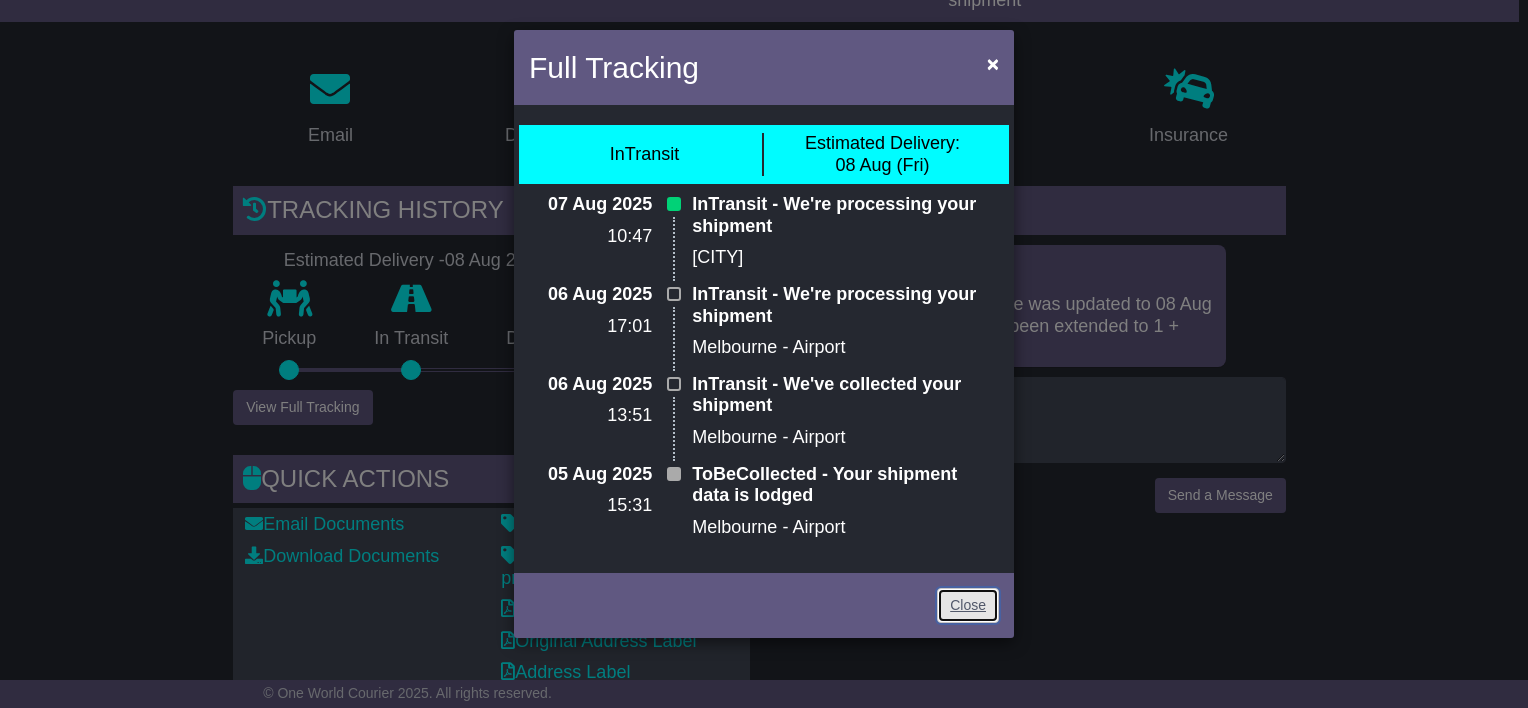 click on "Close" at bounding box center (968, 605) 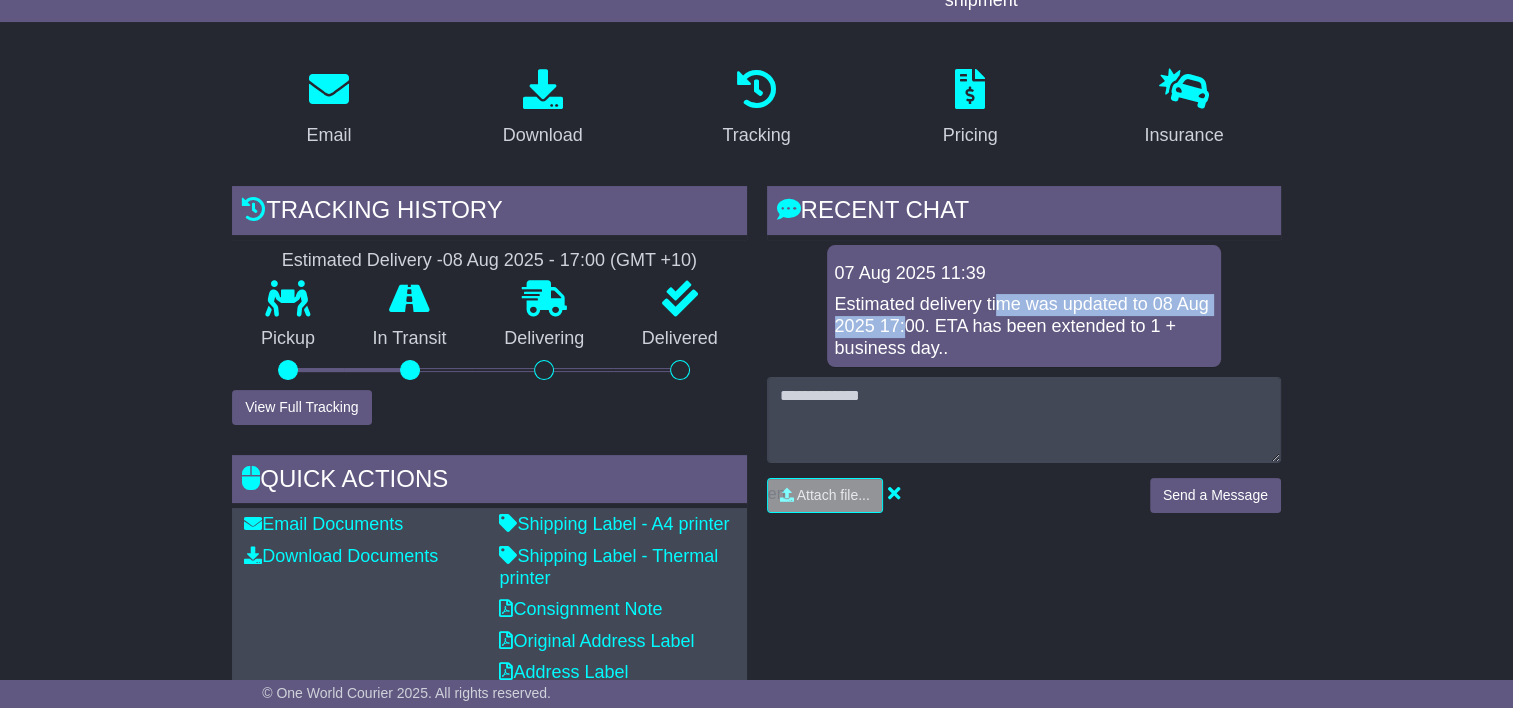 drag, startPoint x: 1004, startPoint y: 307, endPoint x: 903, endPoint y: 320, distance: 101.8332 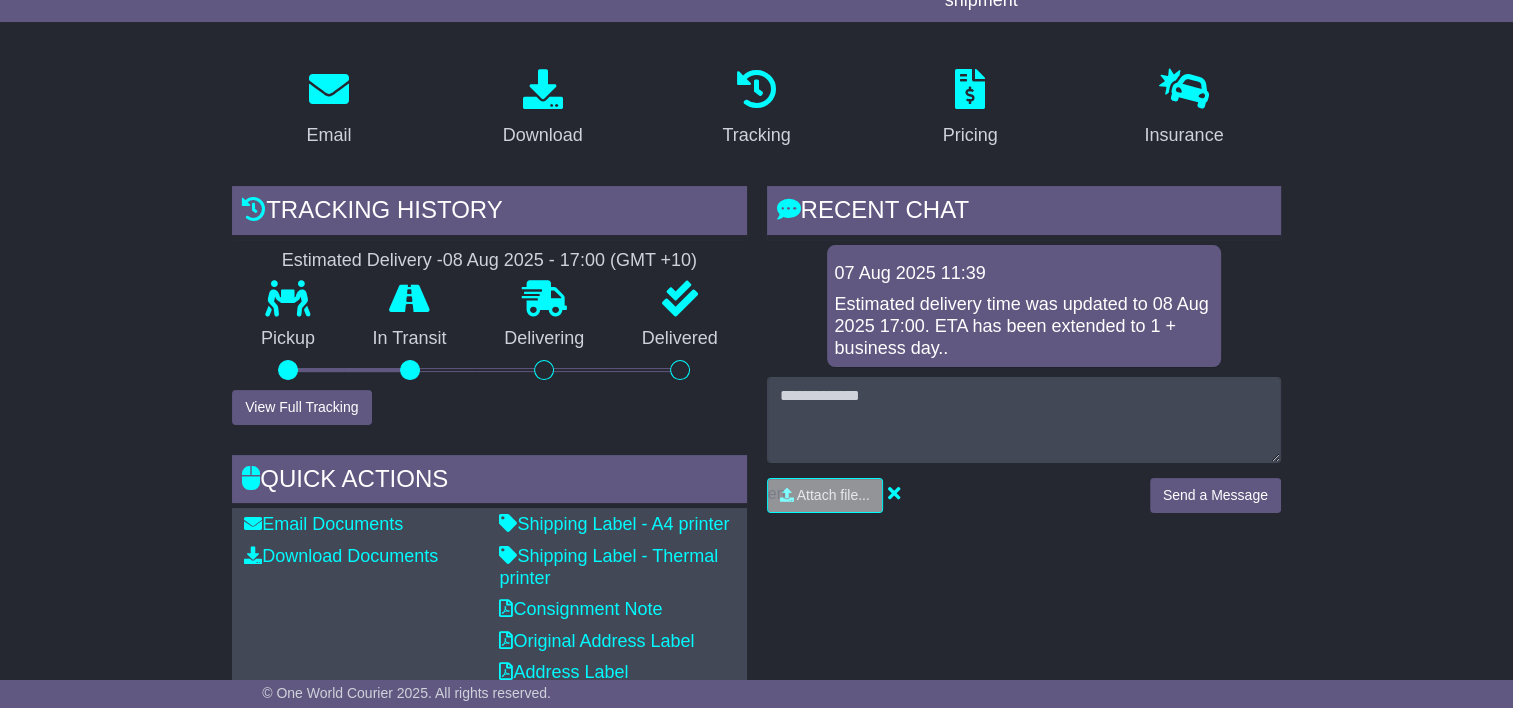 click on "Estimated delivery time was updated to 08 Aug 2025 17:00. ETA has been extended to 1 + business day.." at bounding box center (1024, 326) 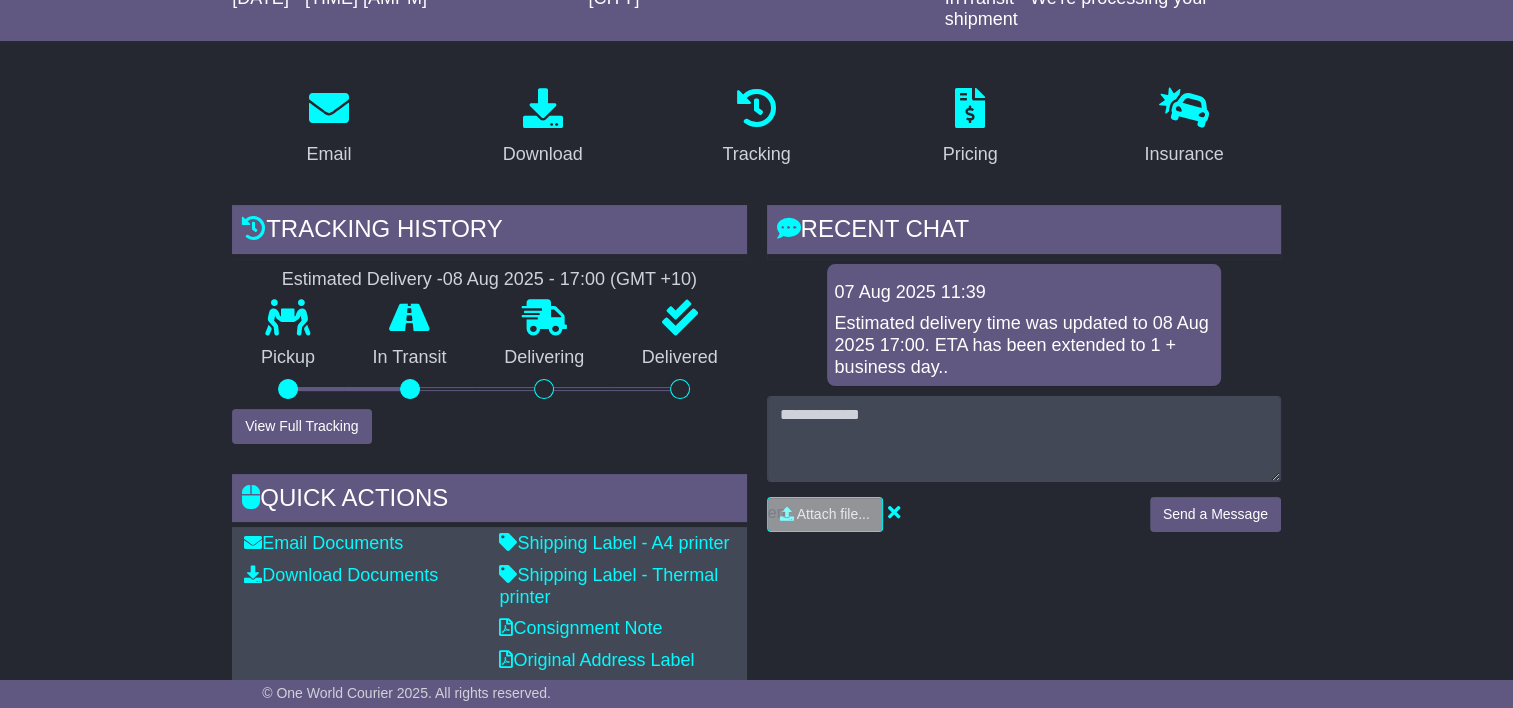 scroll, scrollTop: 0, scrollLeft: 0, axis: both 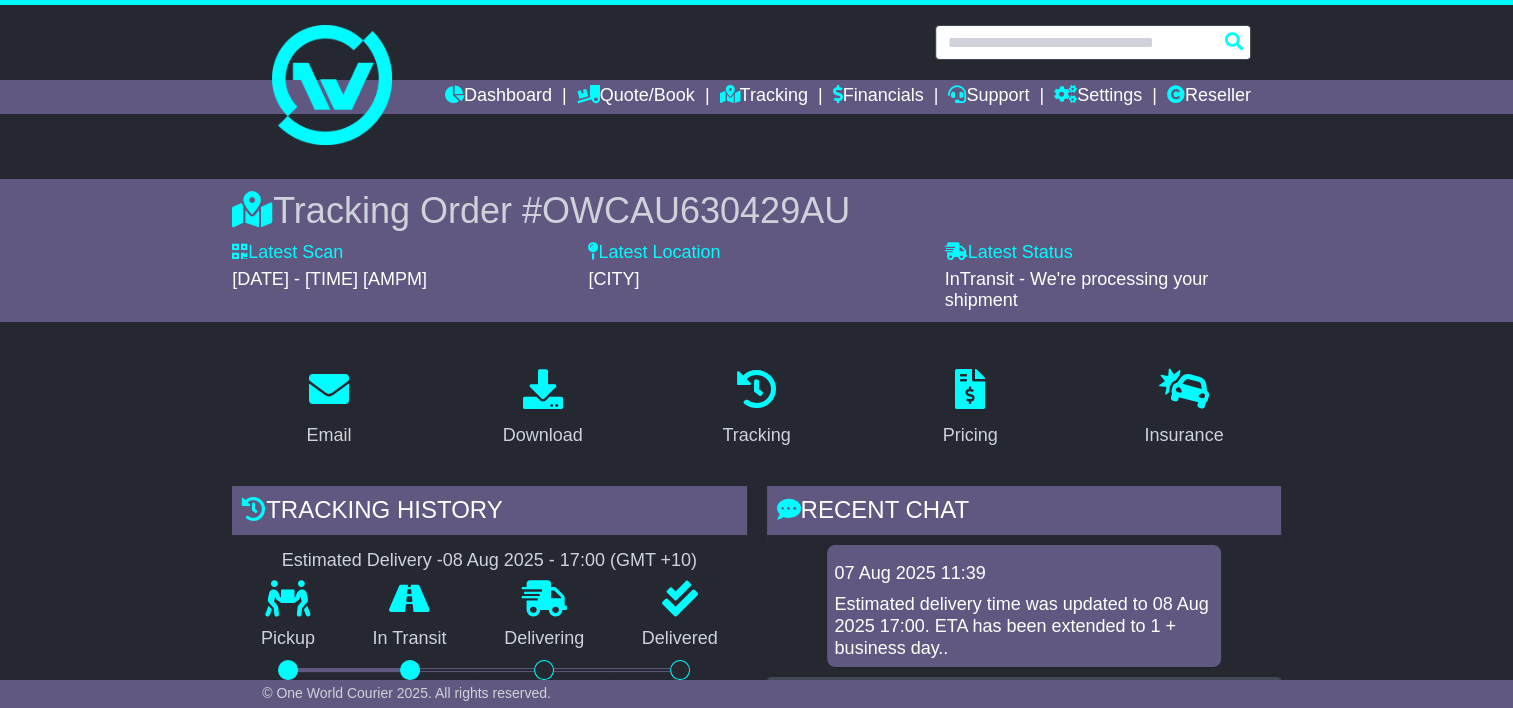 click at bounding box center (1093, 42) 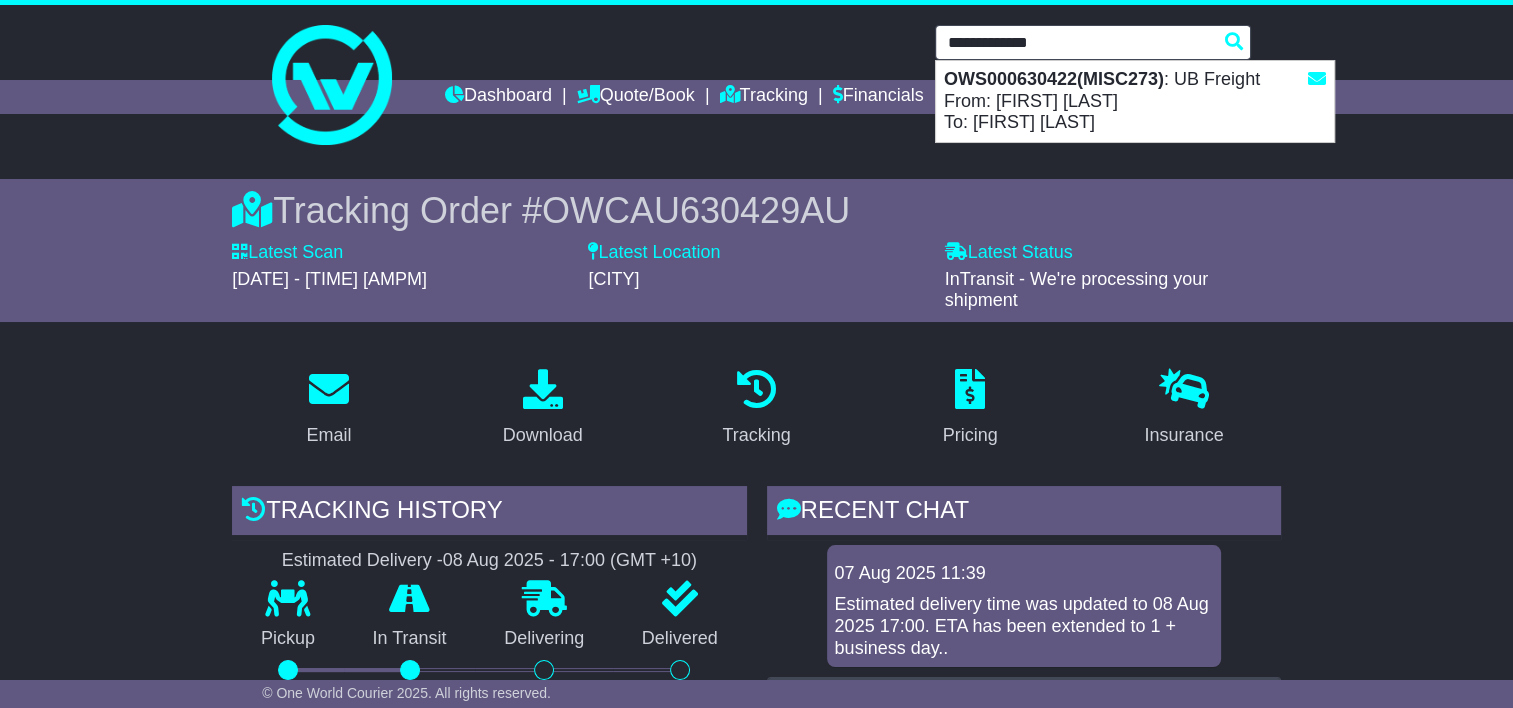 click on "OWS000630422(MISC273)" at bounding box center [1054, 79] 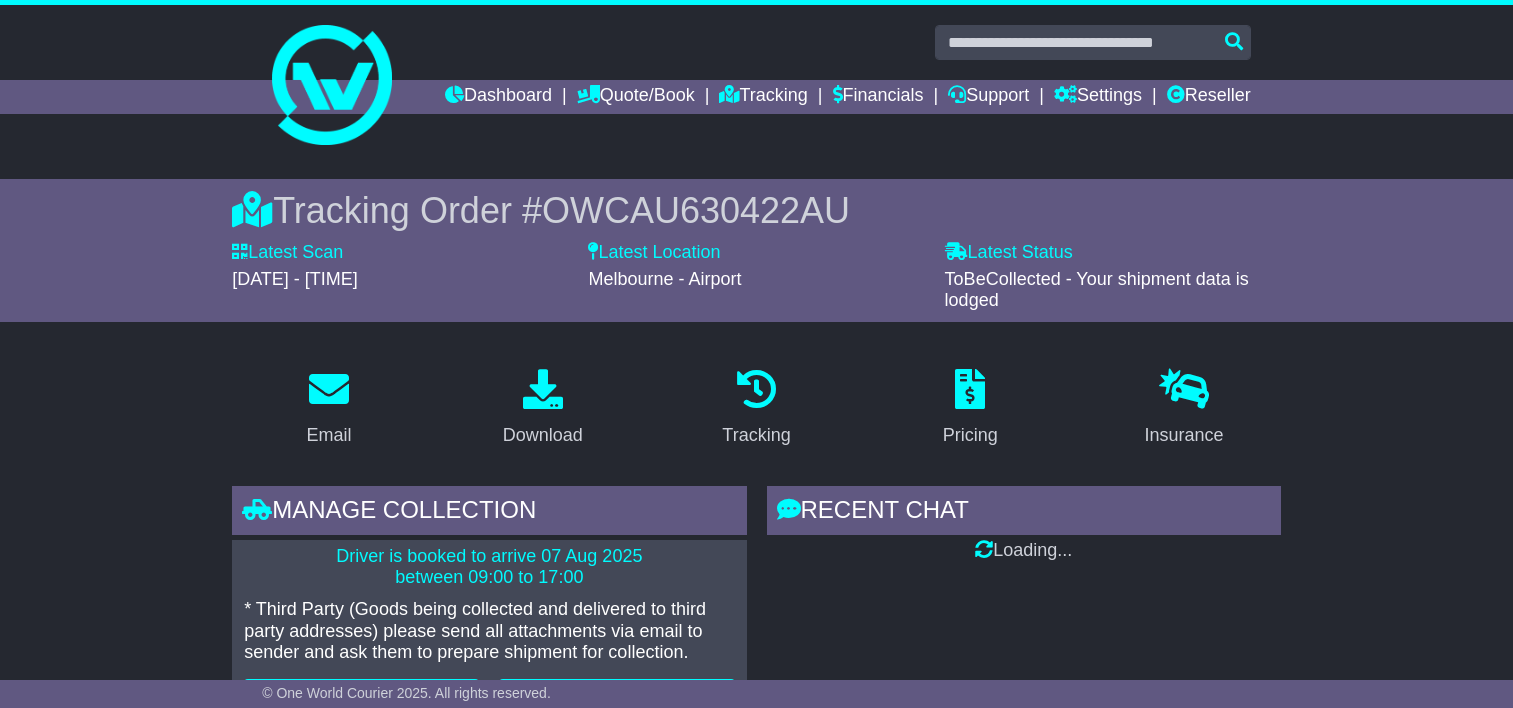 scroll, scrollTop: 0, scrollLeft: 0, axis: both 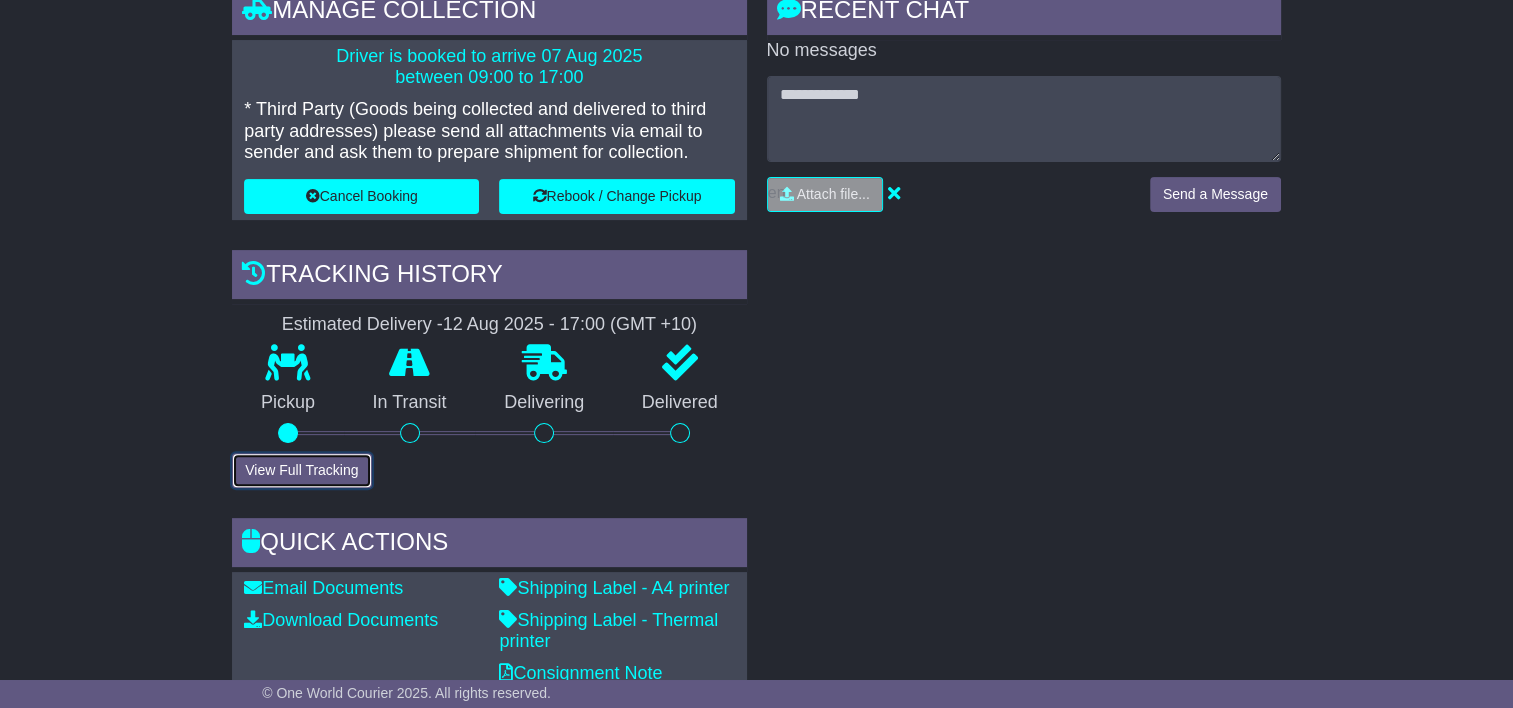 click on "View Full Tracking" at bounding box center [301, 470] 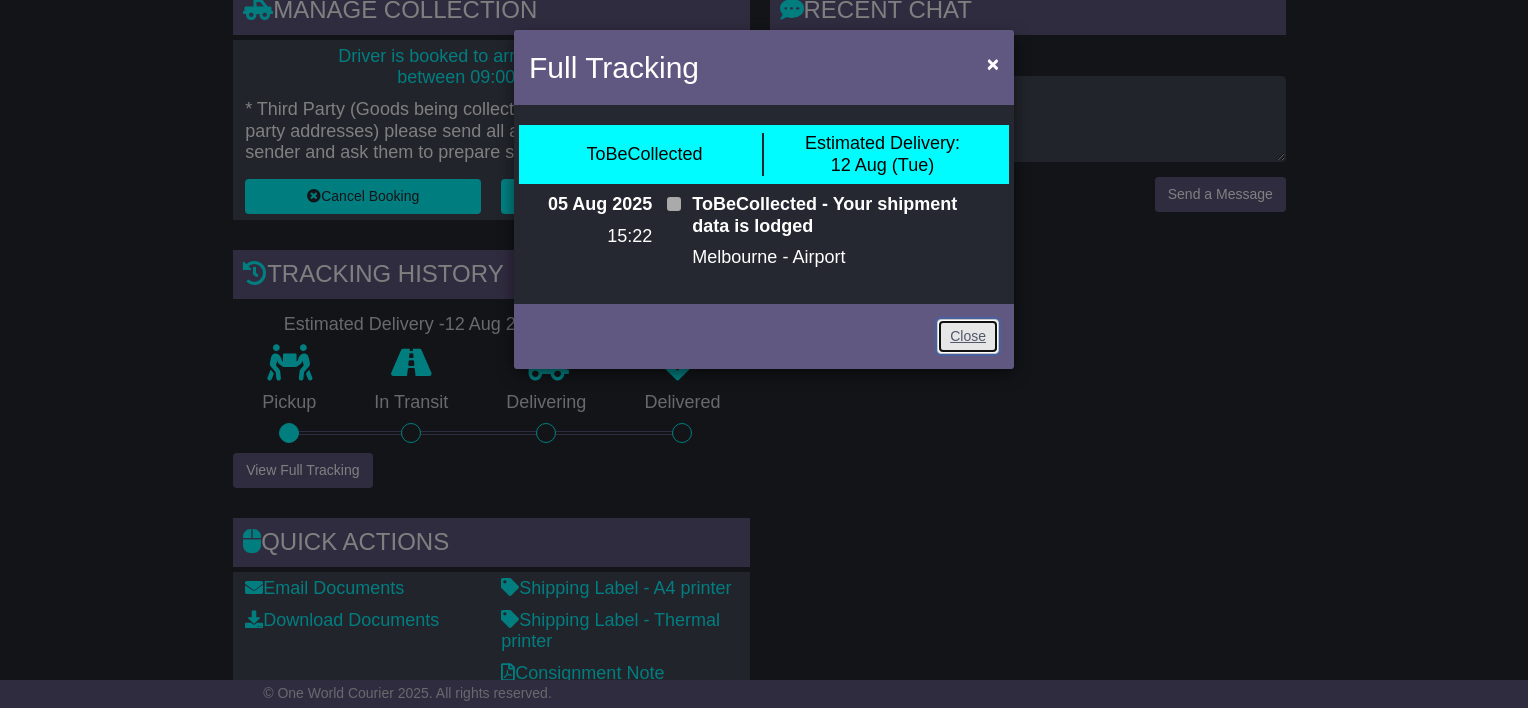 click on "Close" at bounding box center [968, 336] 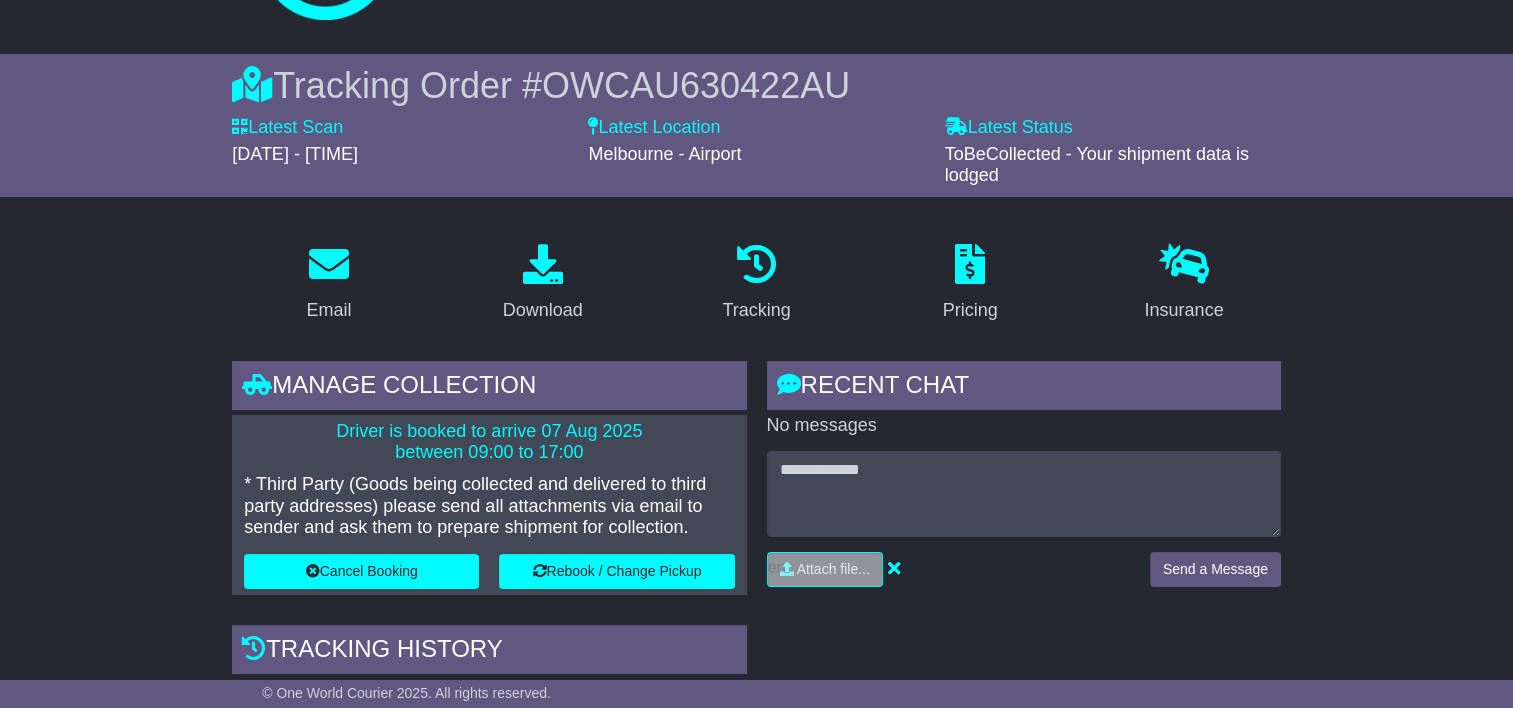 scroll, scrollTop: 200, scrollLeft: 0, axis: vertical 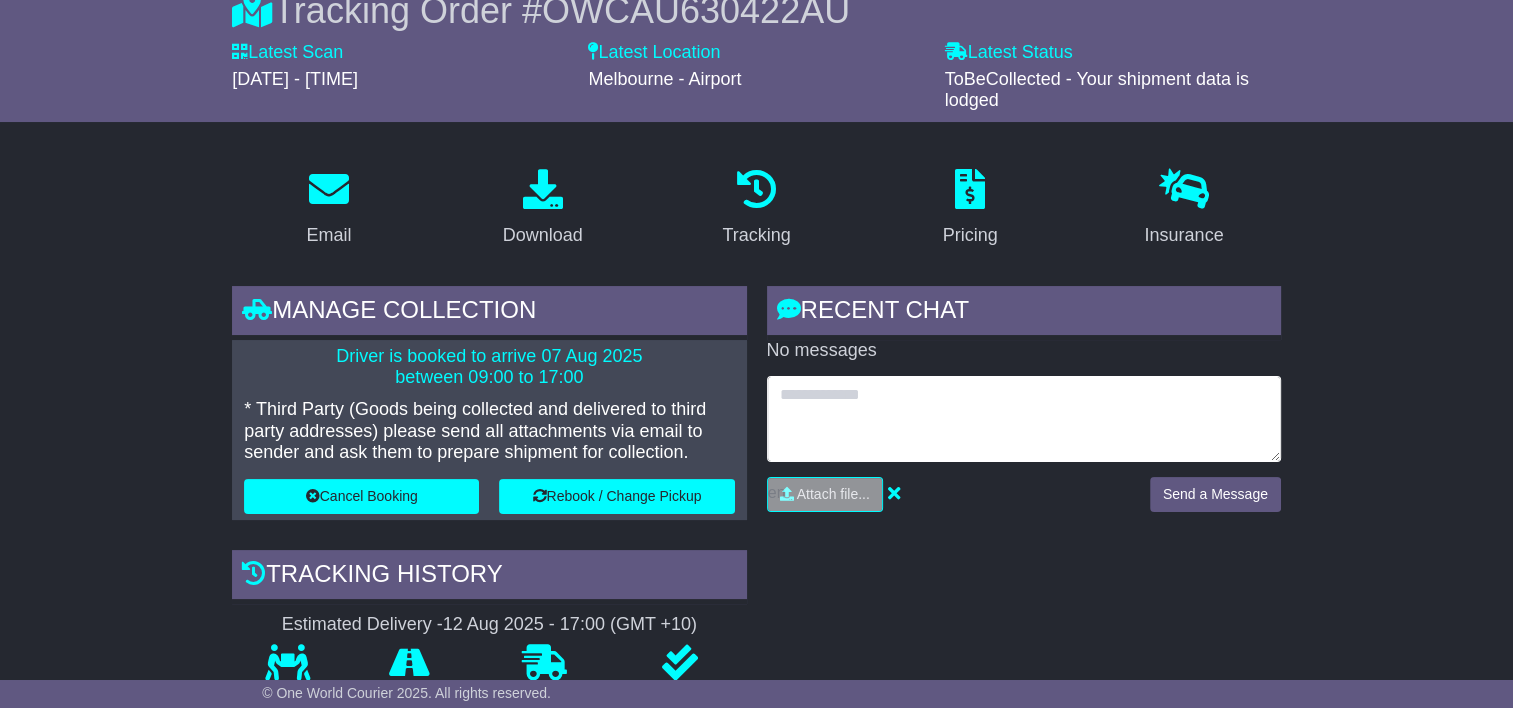 click at bounding box center (1024, 419) 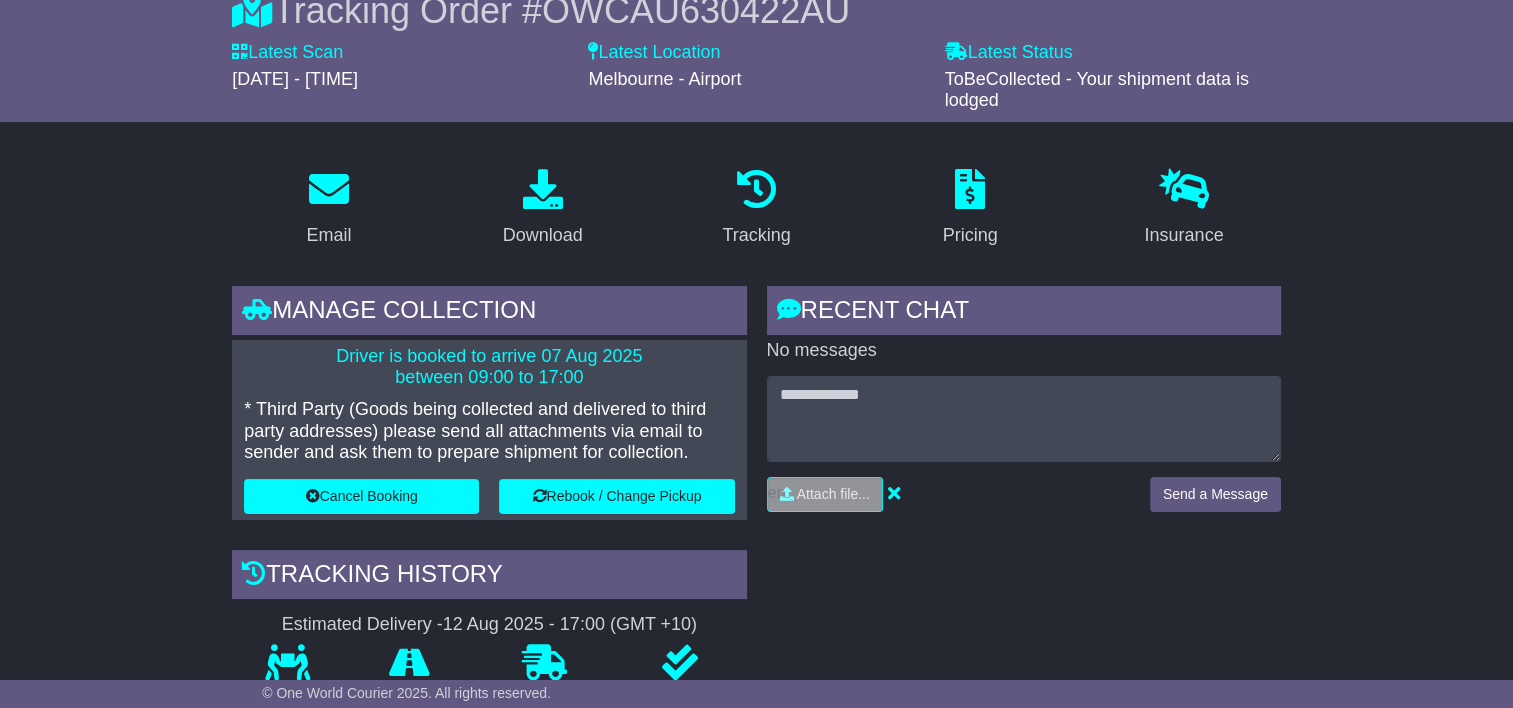 click on "* Third Party (Goods being collected and delivered to third party addresses) please send all attachments via email to sender and ask them to prepare shipment for collection." at bounding box center (489, 431) 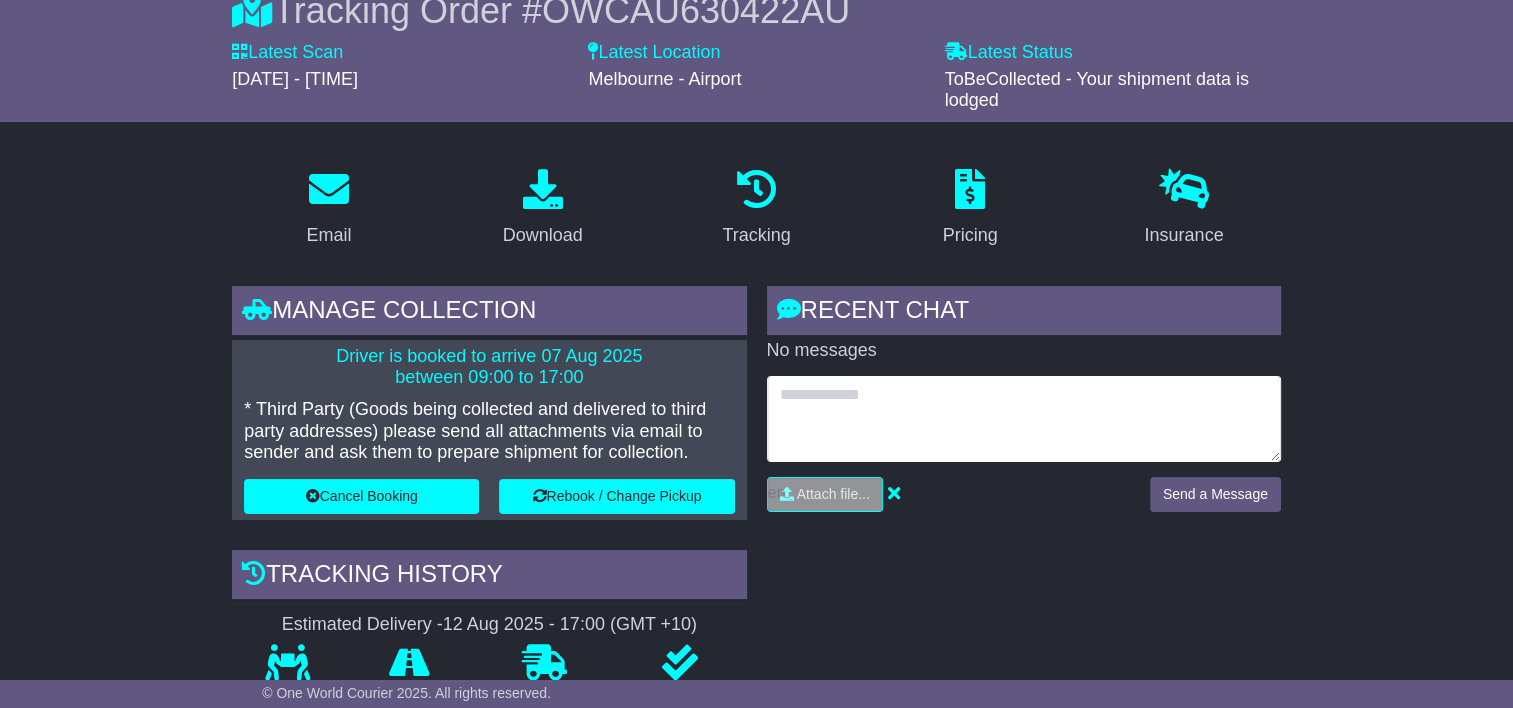 click at bounding box center (1024, 419) 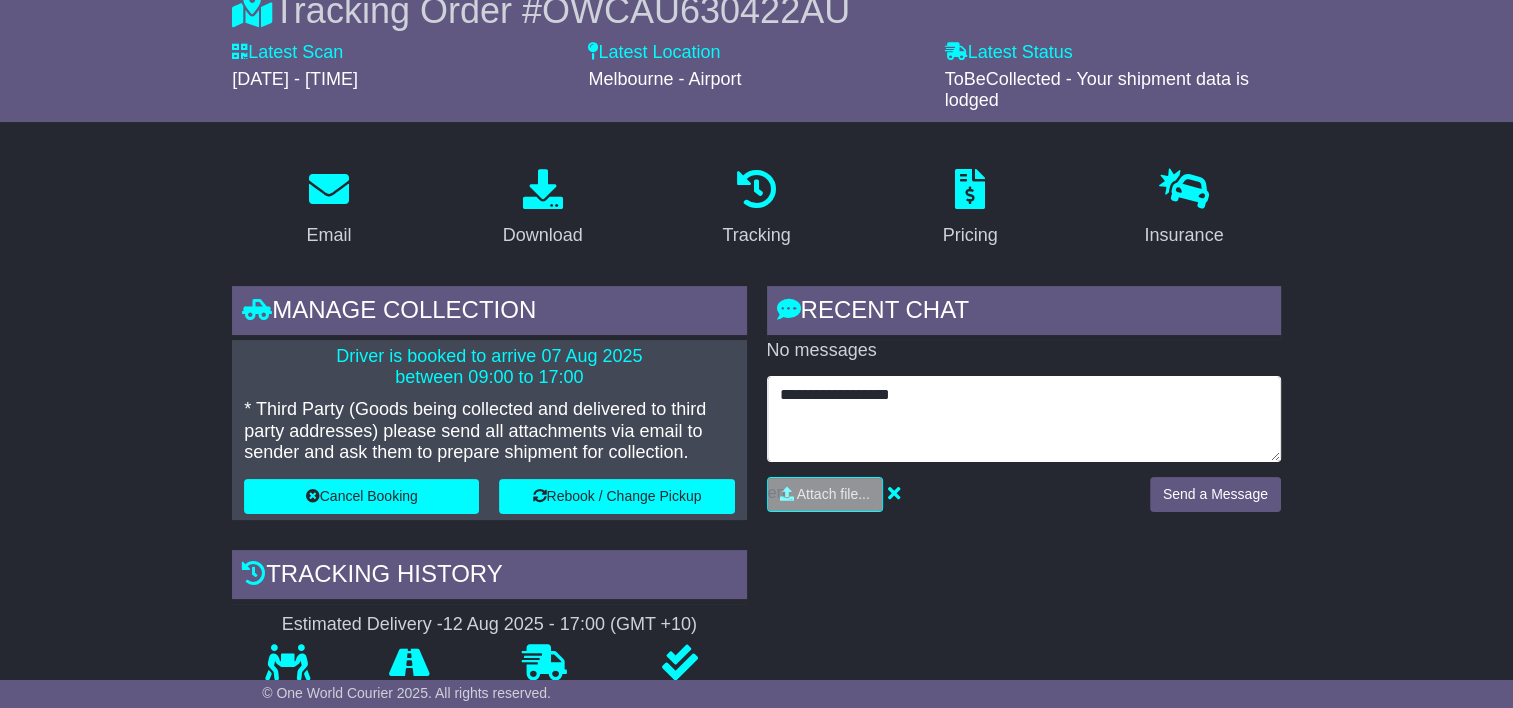 click on "**********" at bounding box center [1024, 419] 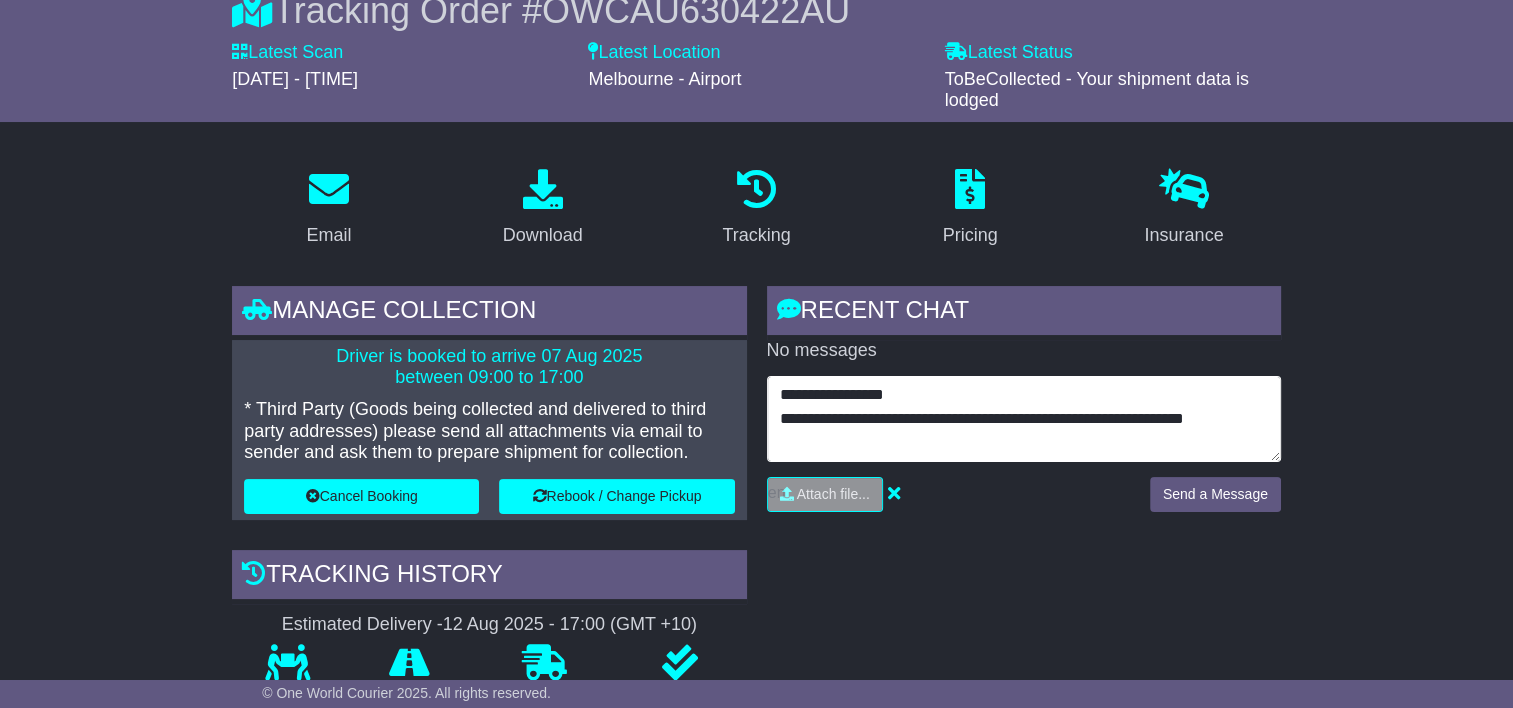 type on "**********" 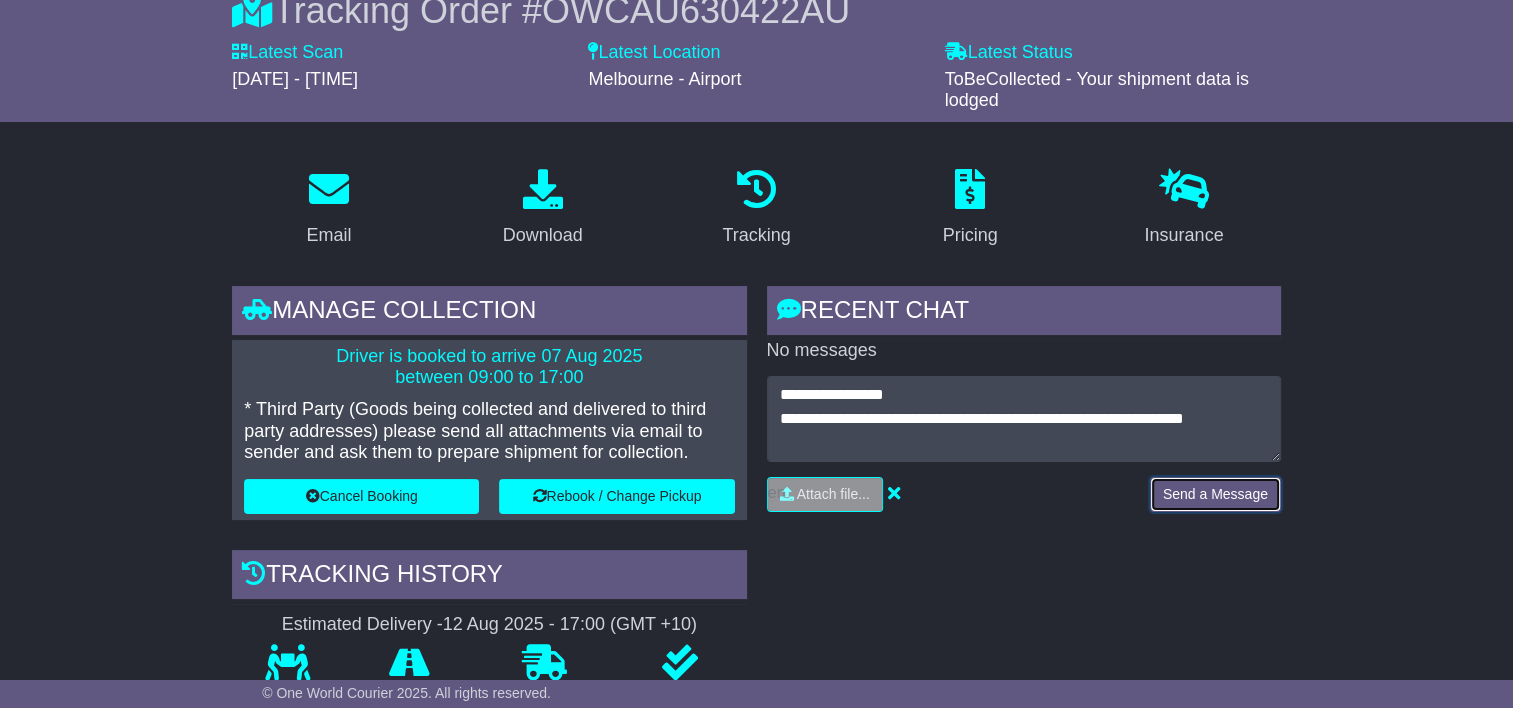 click on "Send a Message" at bounding box center [1215, 494] 